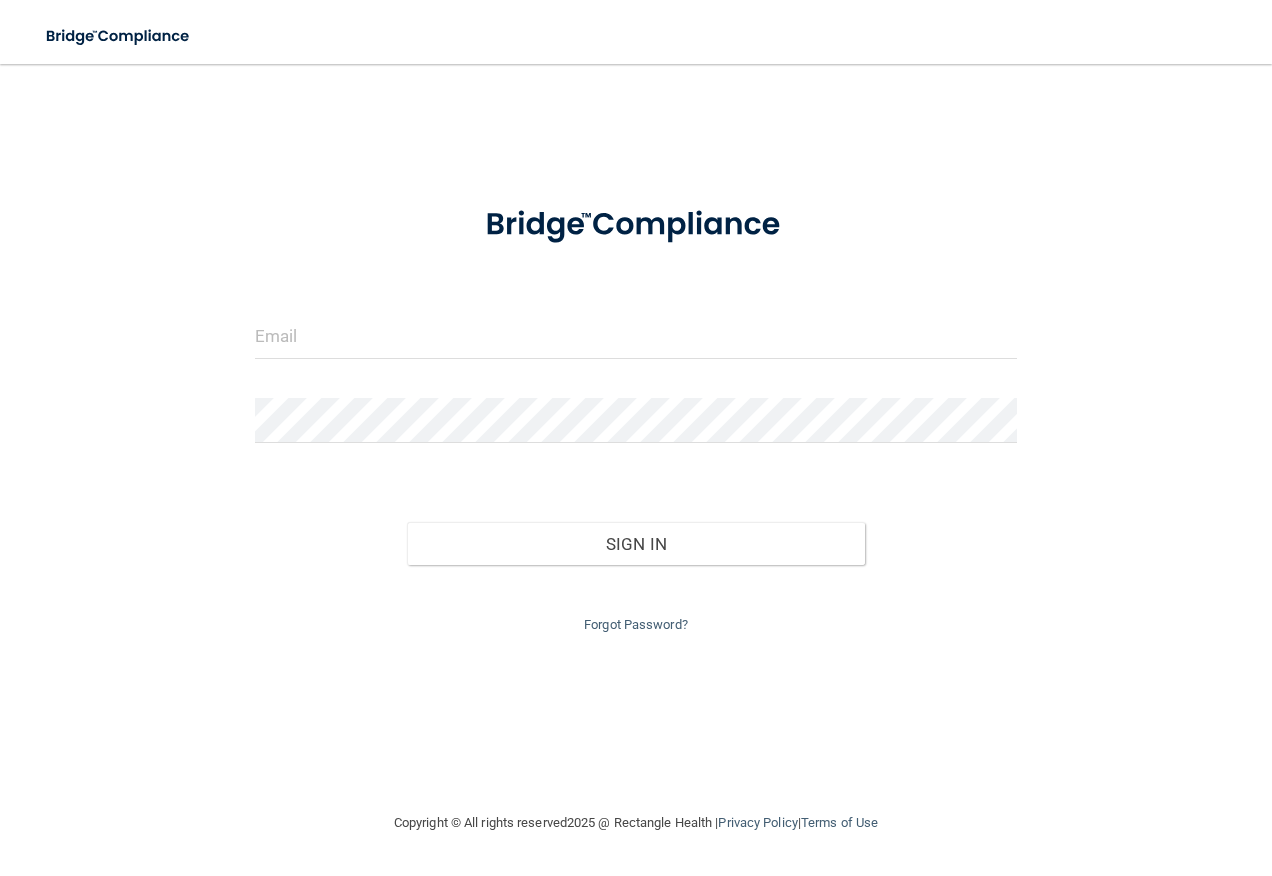 scroll, scrollTop: 0, scrollLeft: 0, axis: both 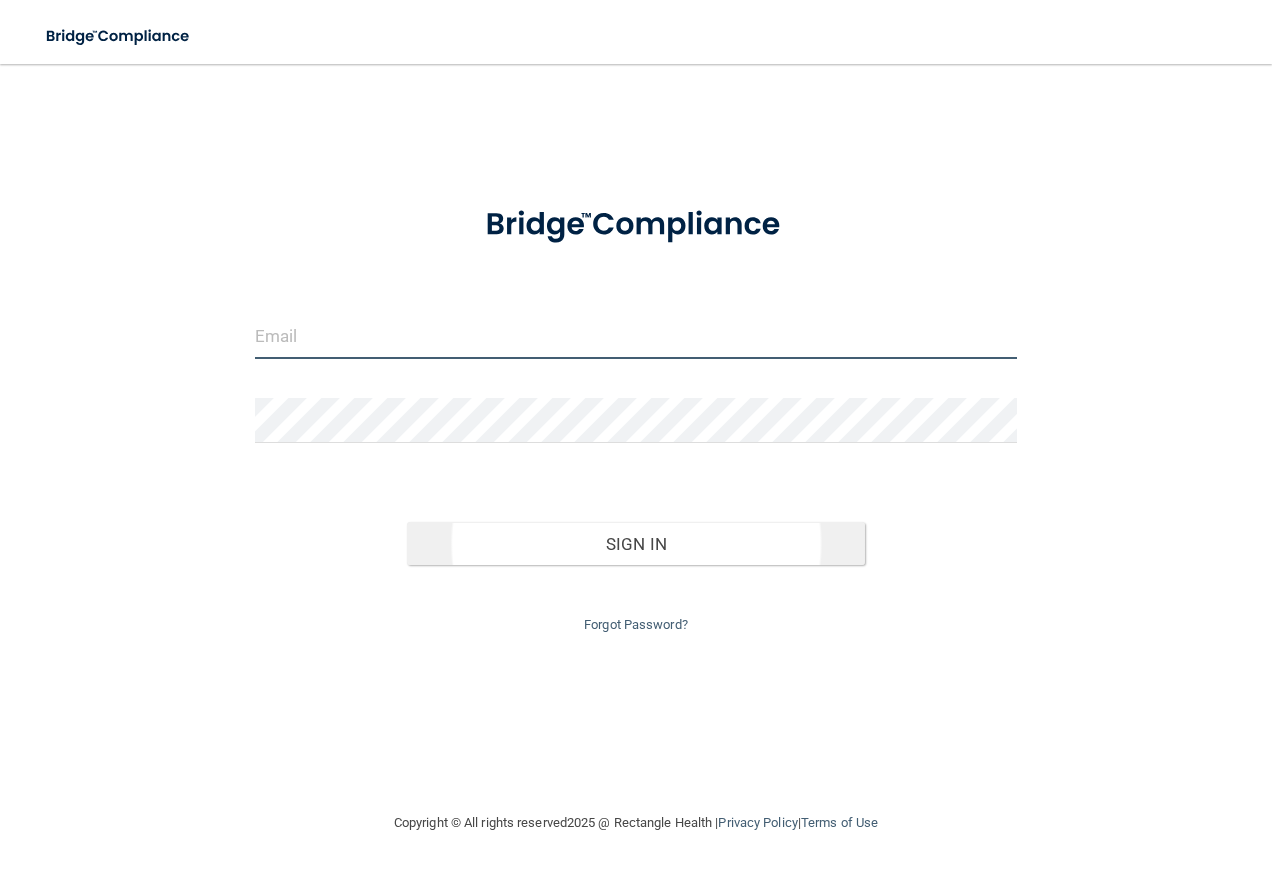 type on "[EMAIL_ADDRESS][DOMAIN_NAME]" 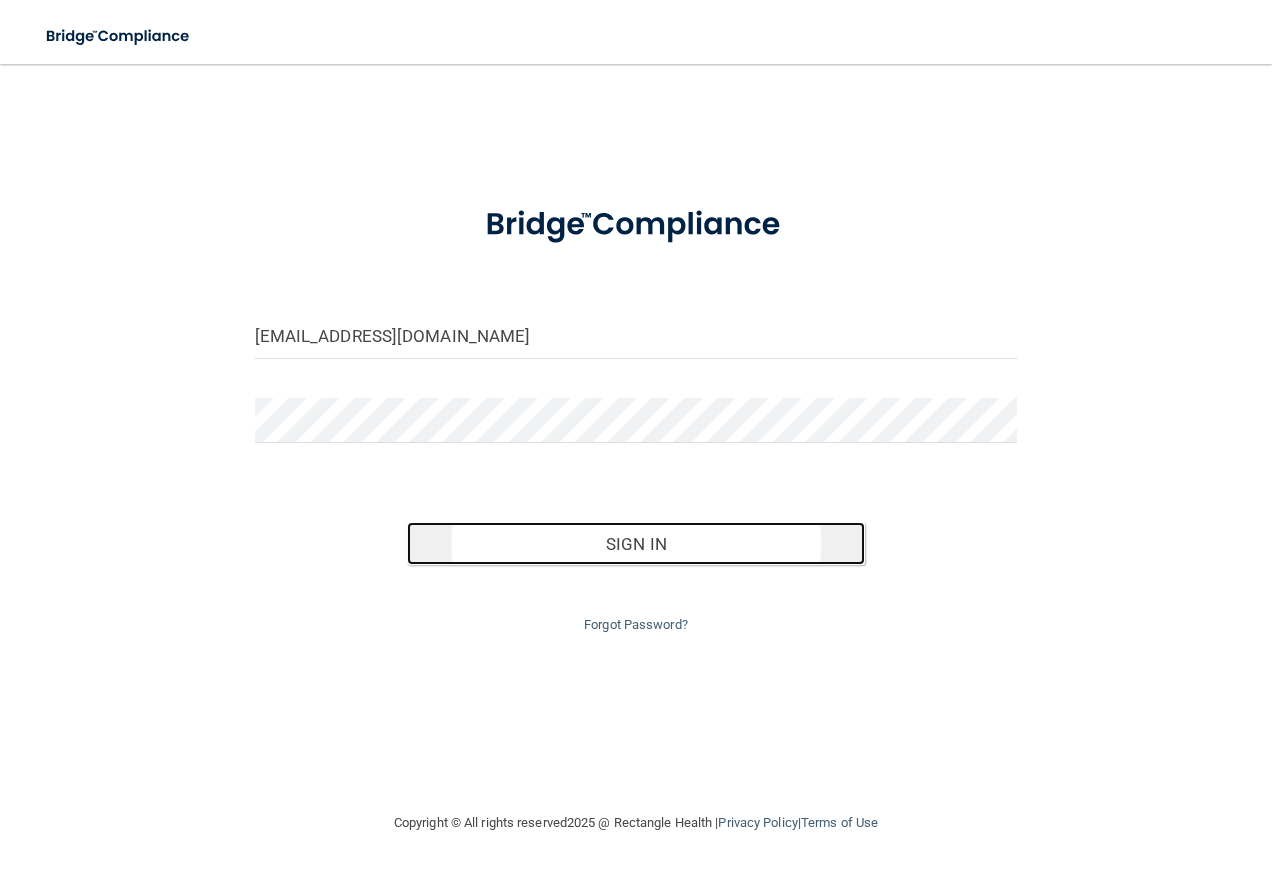 click on "Sign In" at bounding box center (636, 544) 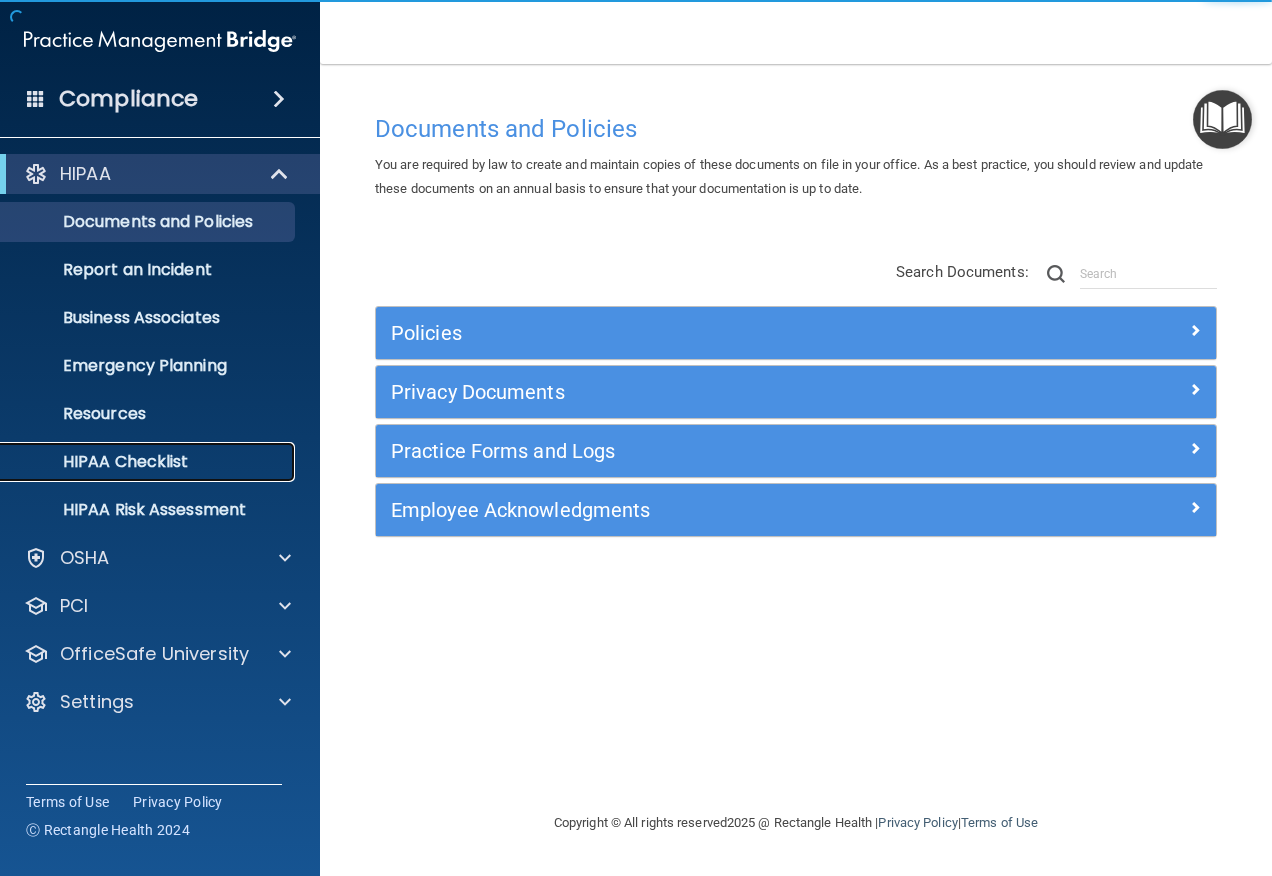 click on "HIPAA Checklist" at bounding box center (149, 462) 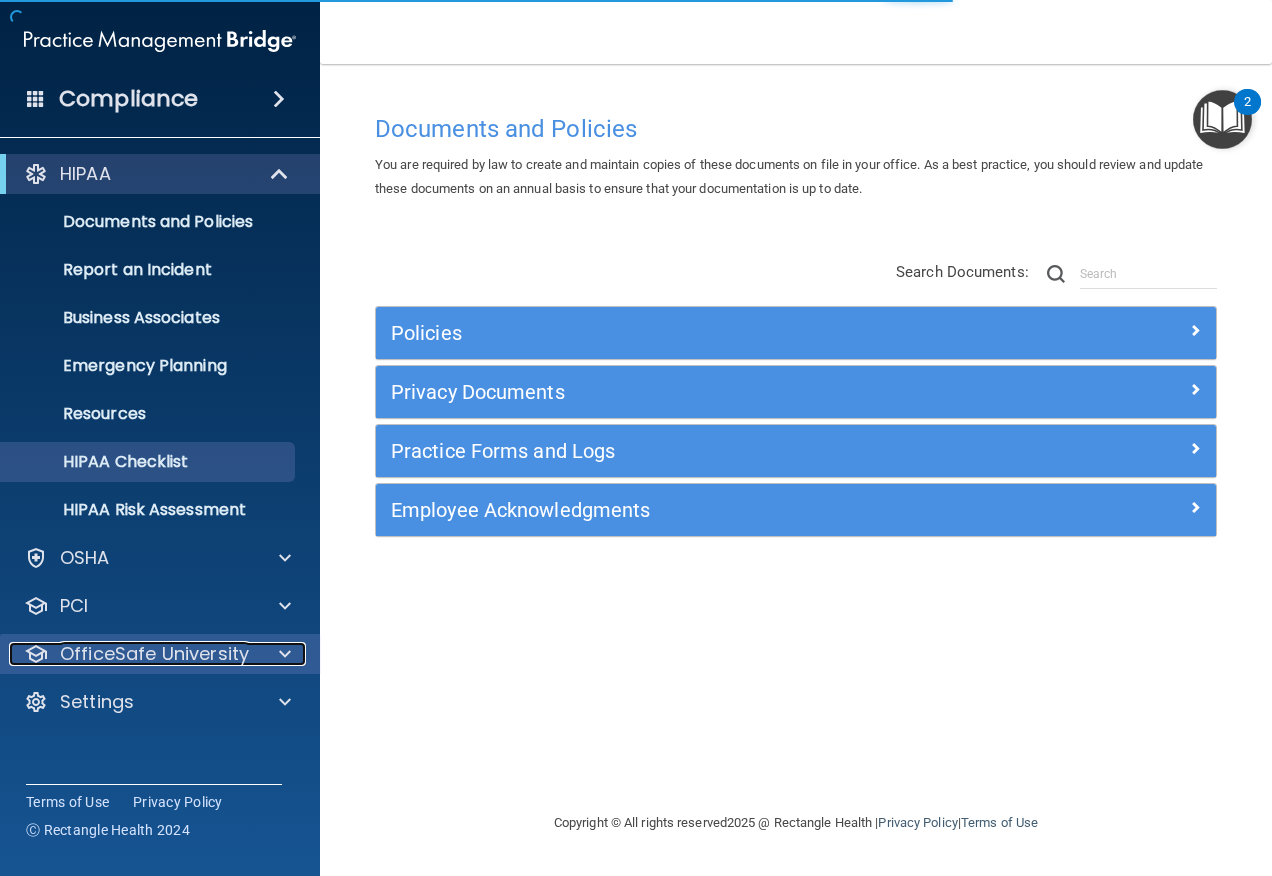 click at bounding box center [282, 654] 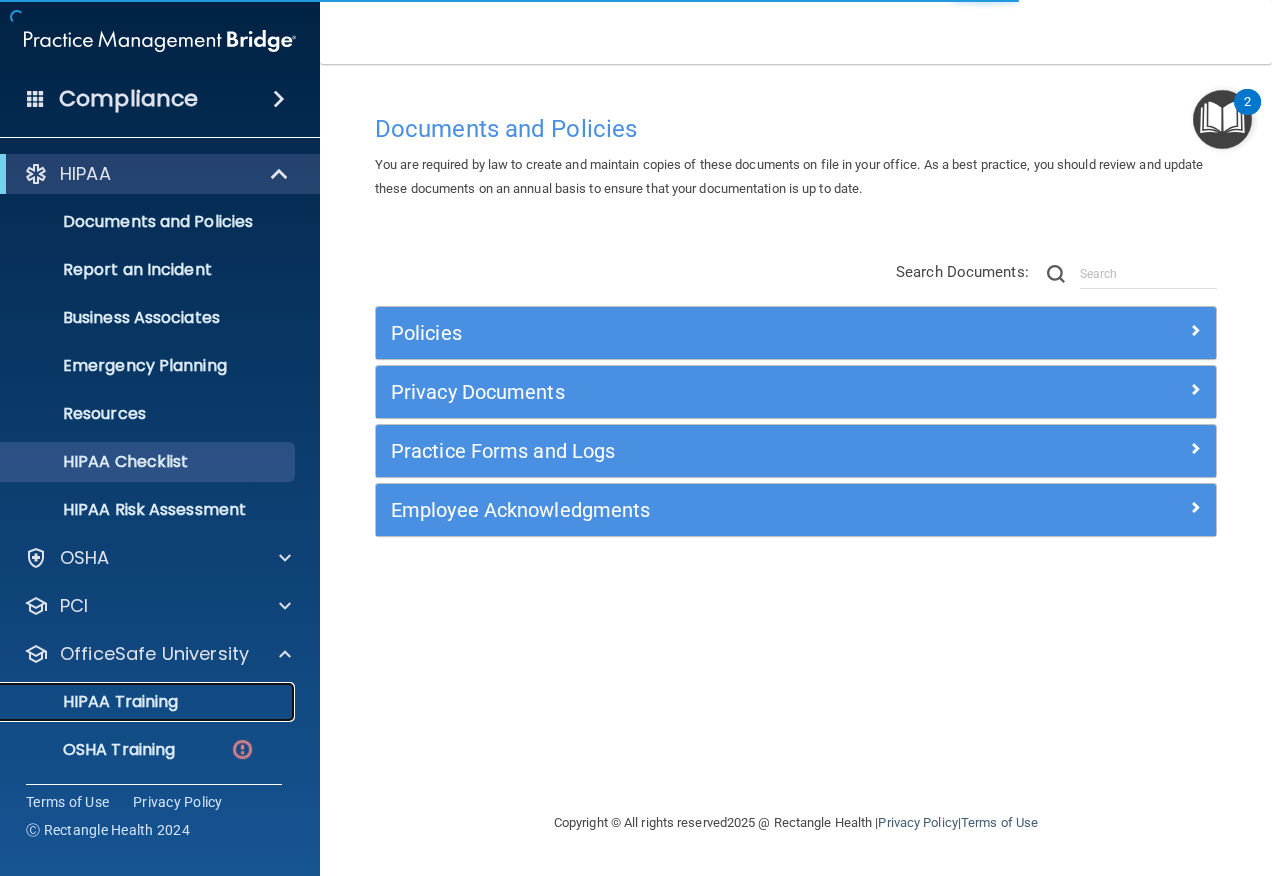 click on "HIPAA Training" at bounding box center [95, 702] 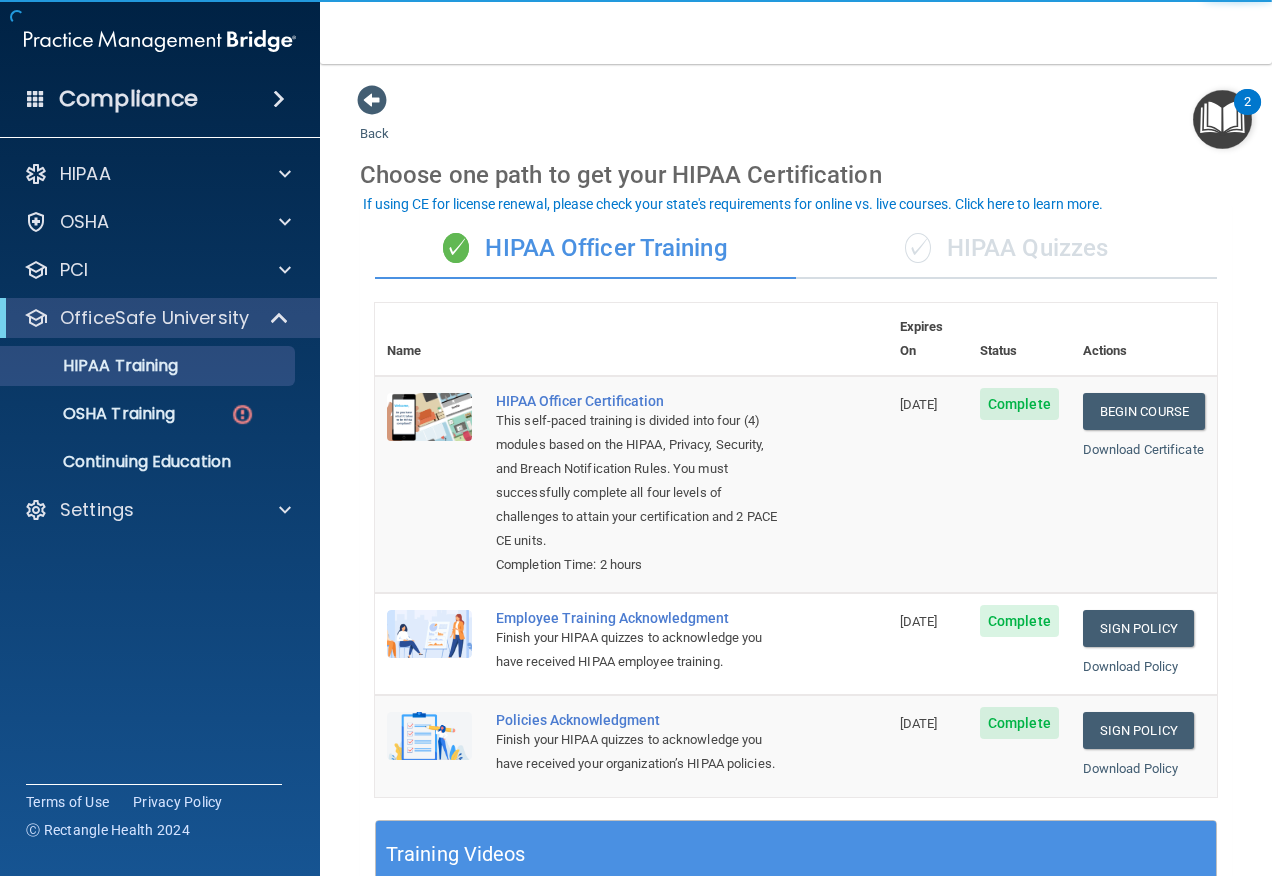 click on "✓   HIPAA Quizzes" at bounding box center (1006, 249) 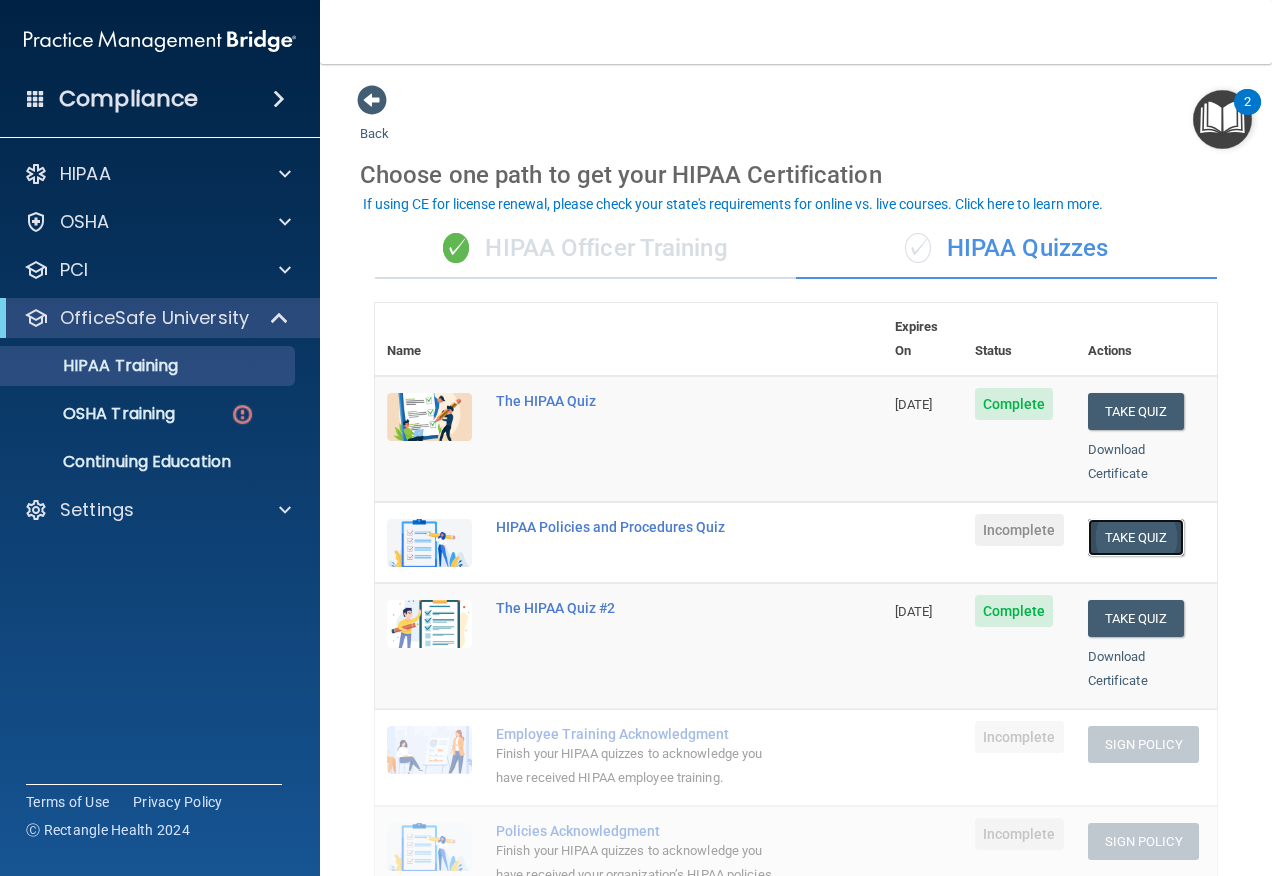 click on "Take Quiz" at bounding box center [1136, 537] 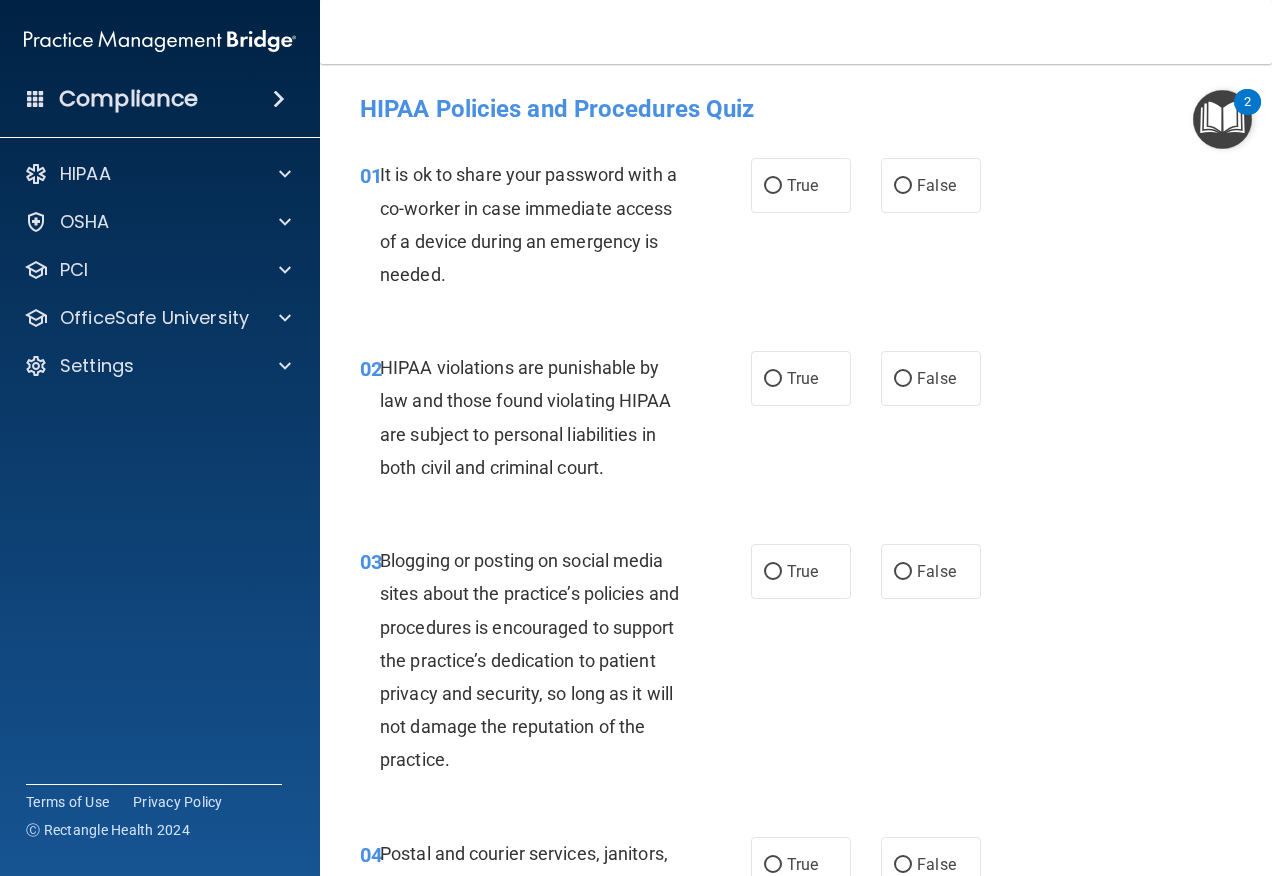 click on "It is ok to share your password with a co-worker in case immediate access of a device during an emergency is needed." at bounding box center [528, 224] 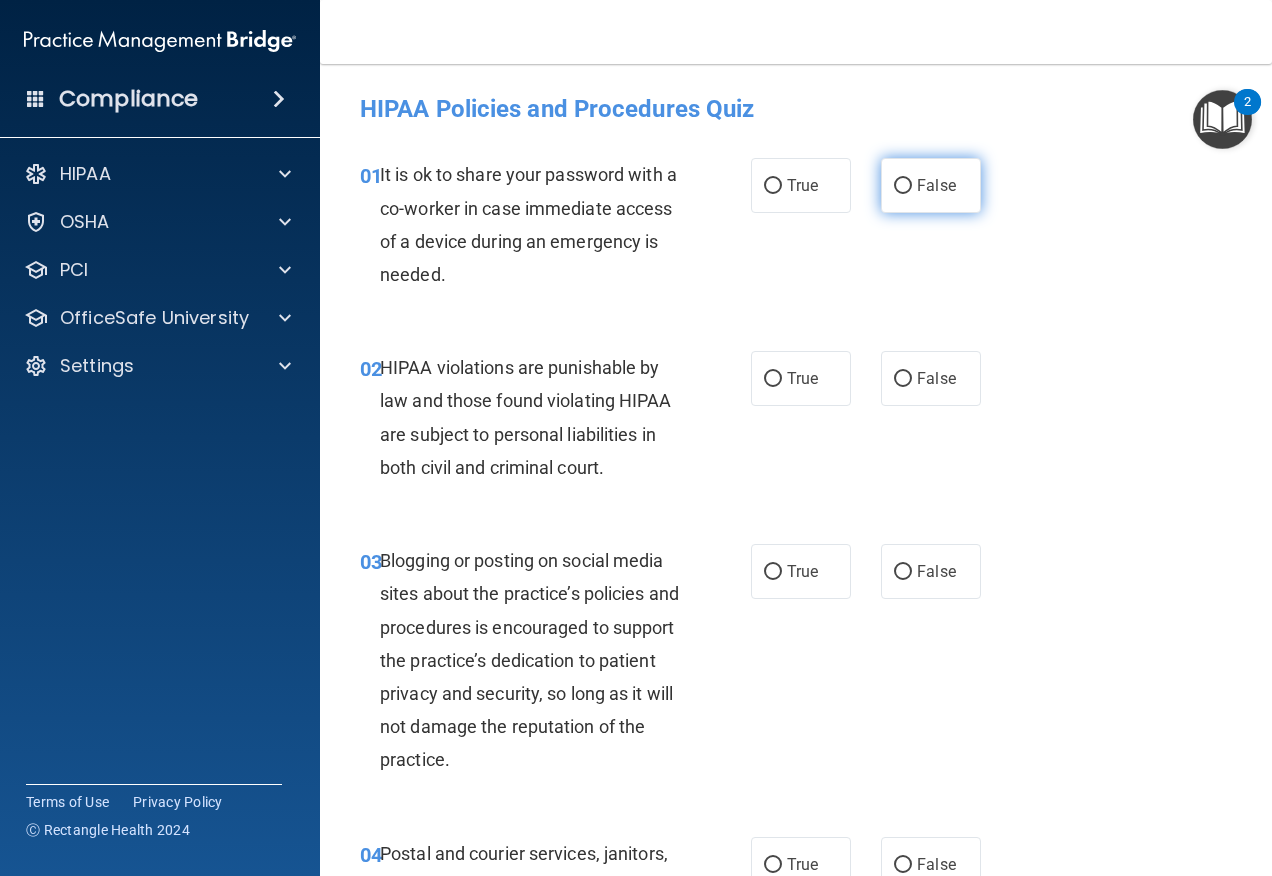 click on "False" at bounding box center (936, 185) 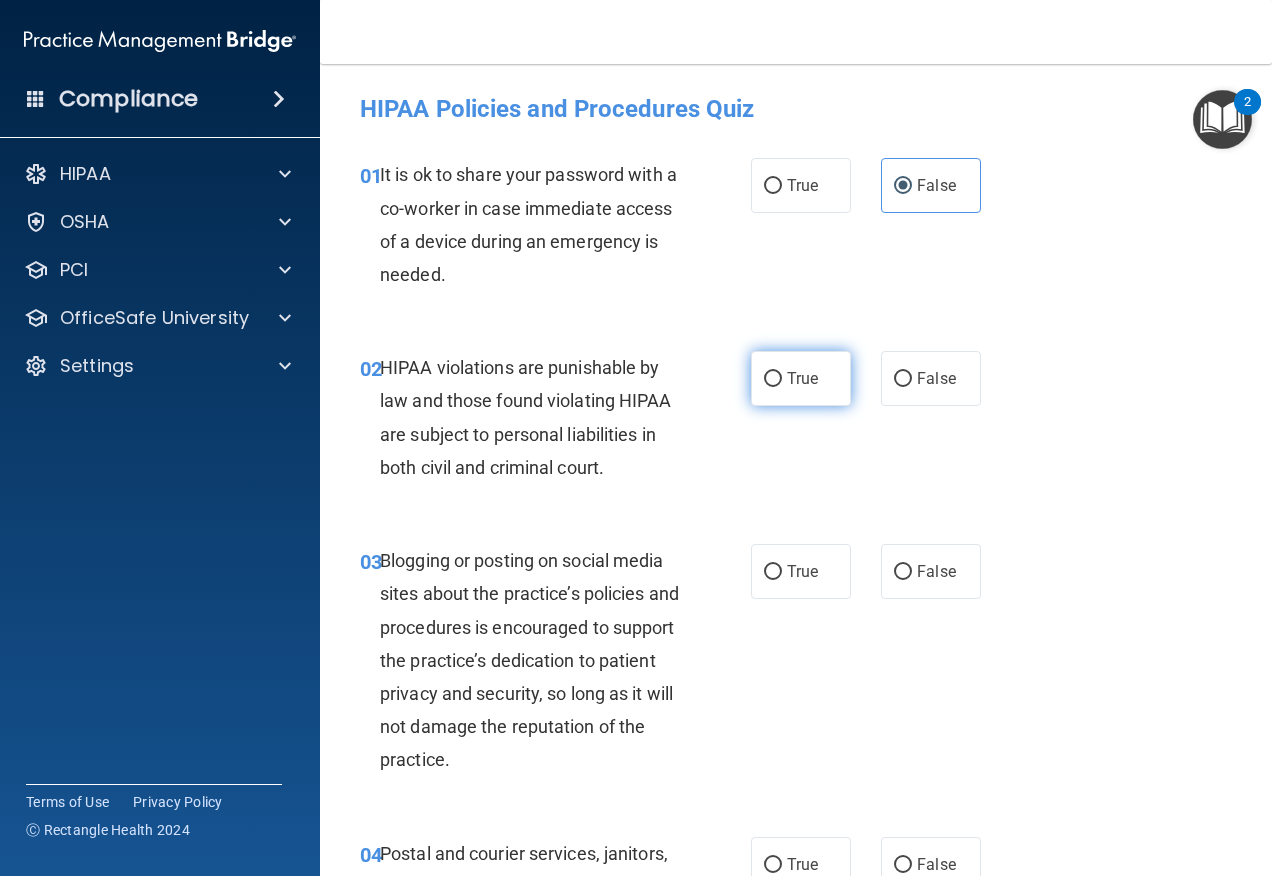 click on "True" at bounding box center (802, 378) 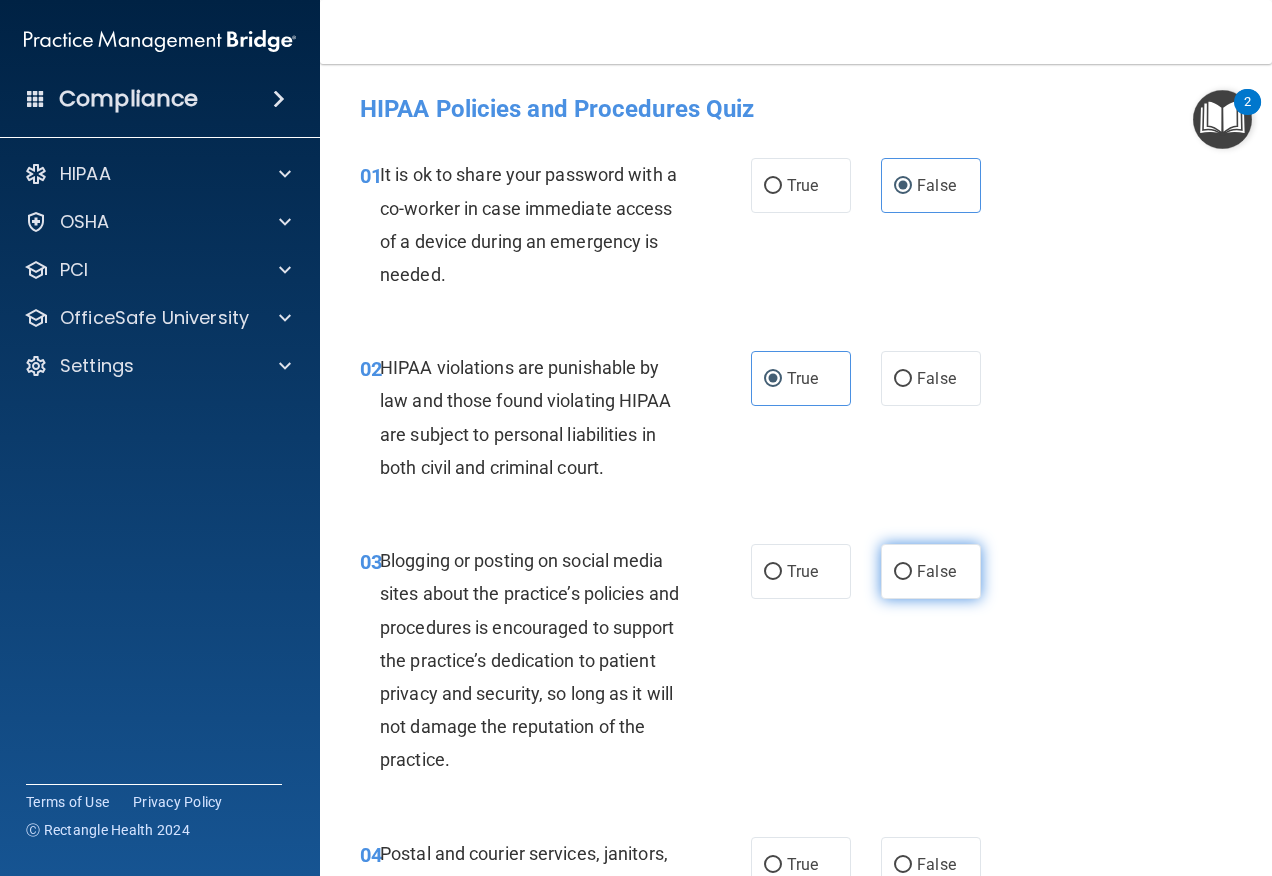 click on "False" at bounding box center (903, 572) 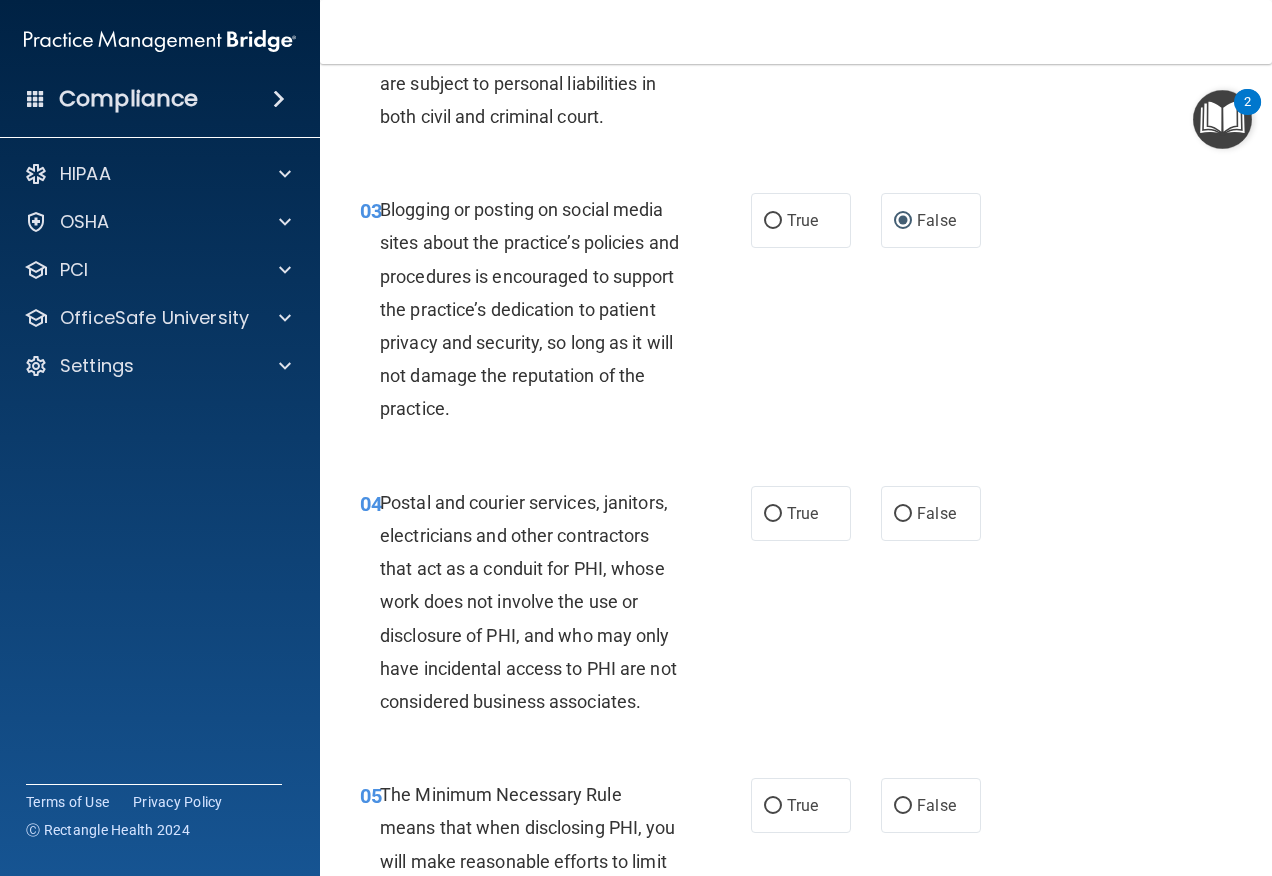 scroll, scrollTop: 500, scrollLeft: 0, axis: vertical 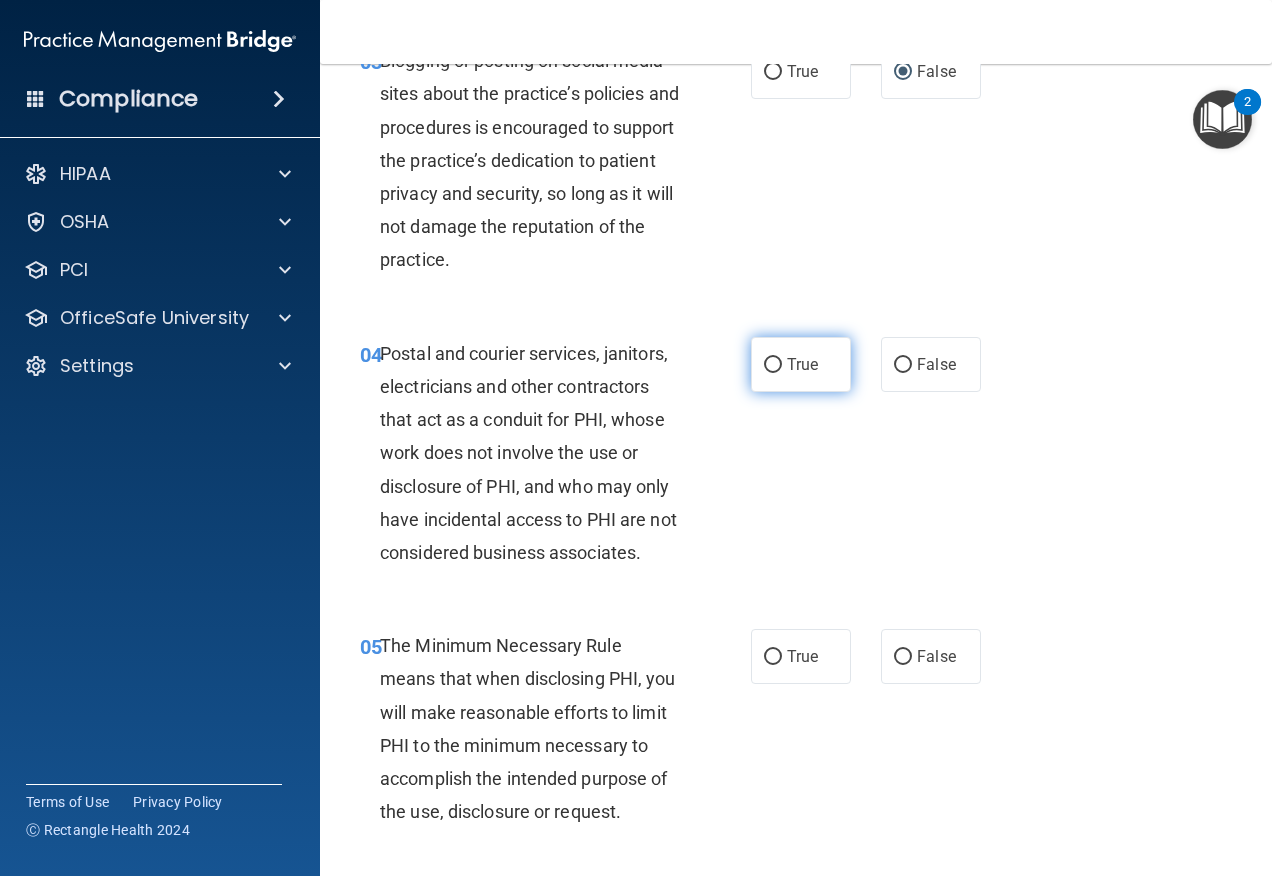 click on "True" at bounding box center [773, 365] 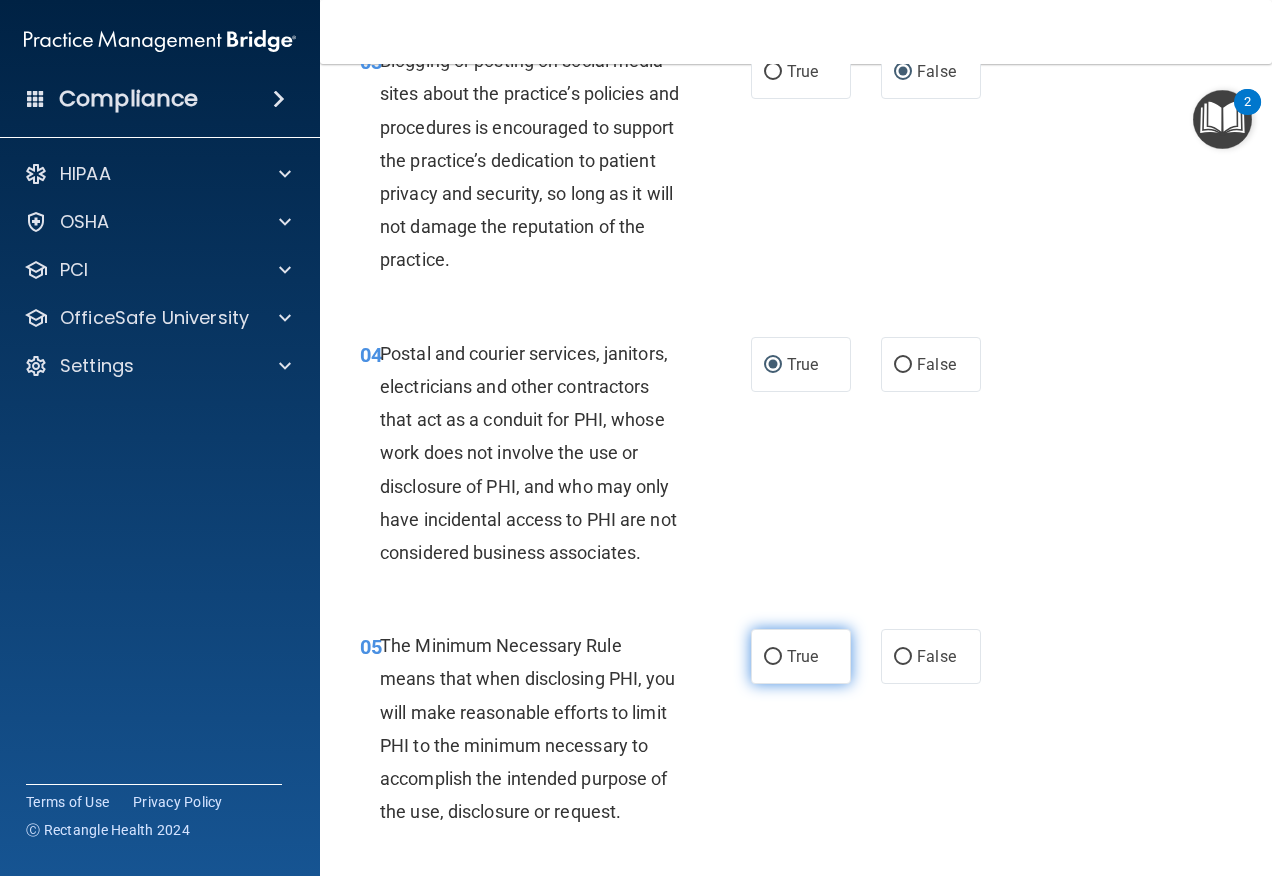 click on "True" at bounding box center [773, 657] 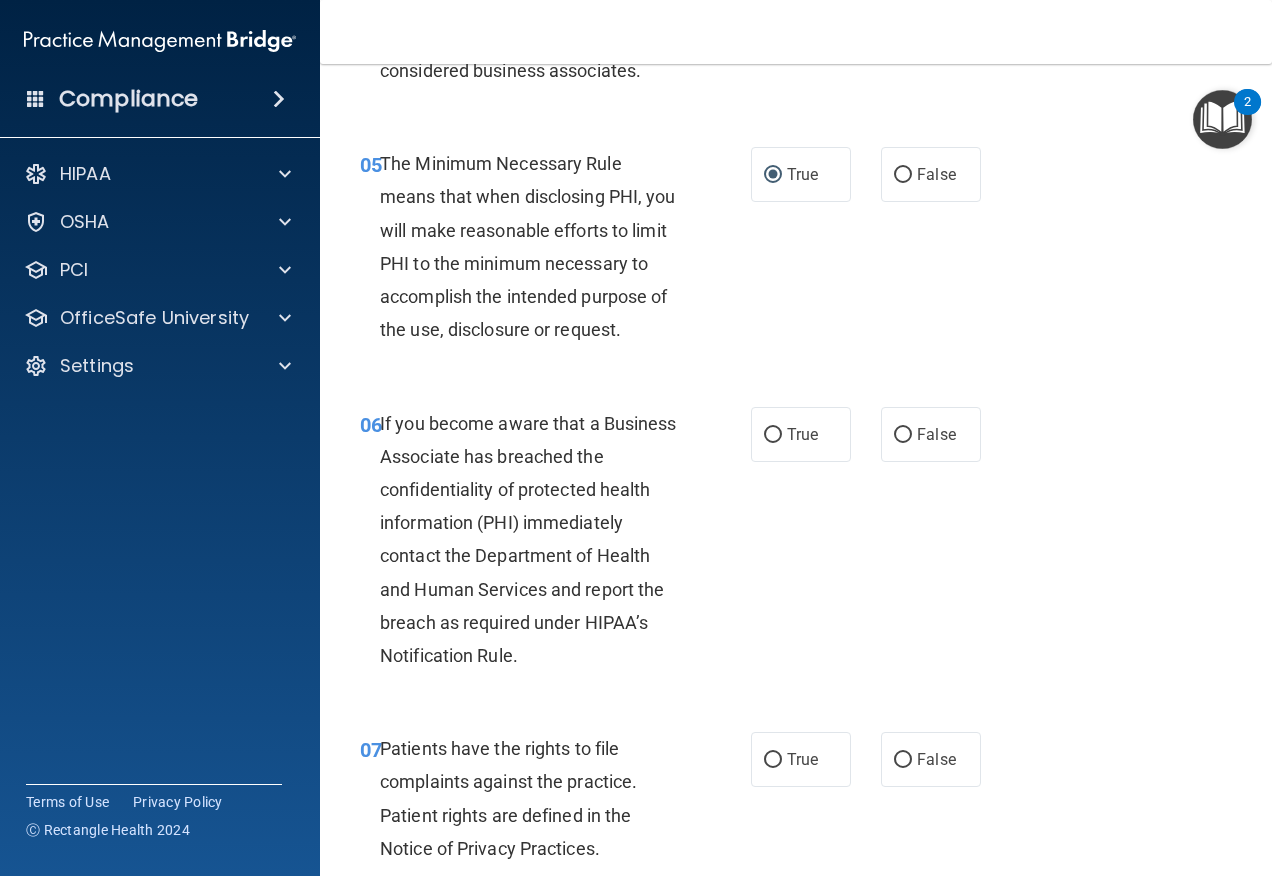 scroll, scrollTop: 1000, scrollLeft: 0, axis: vertical 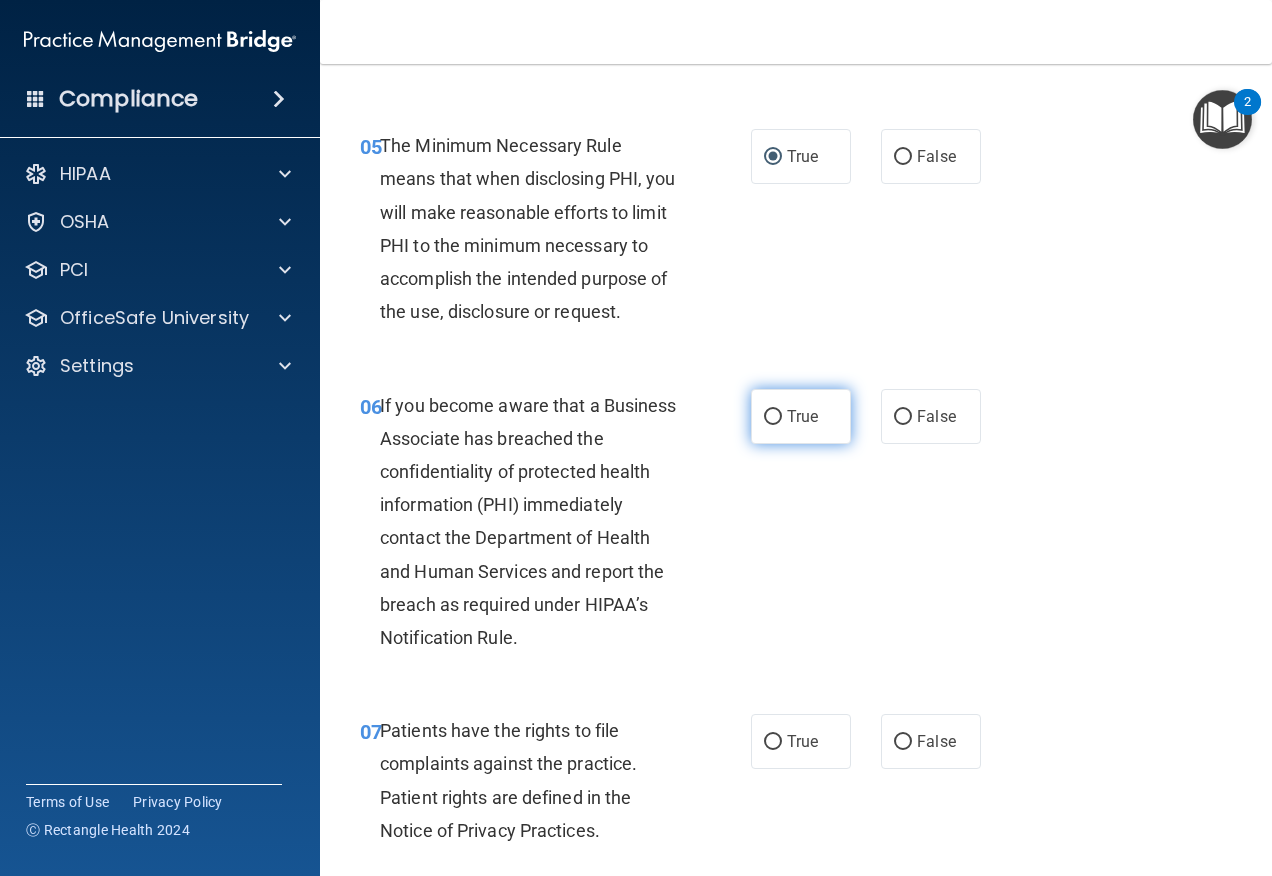 click on "True" at bounding box center [801, 416] 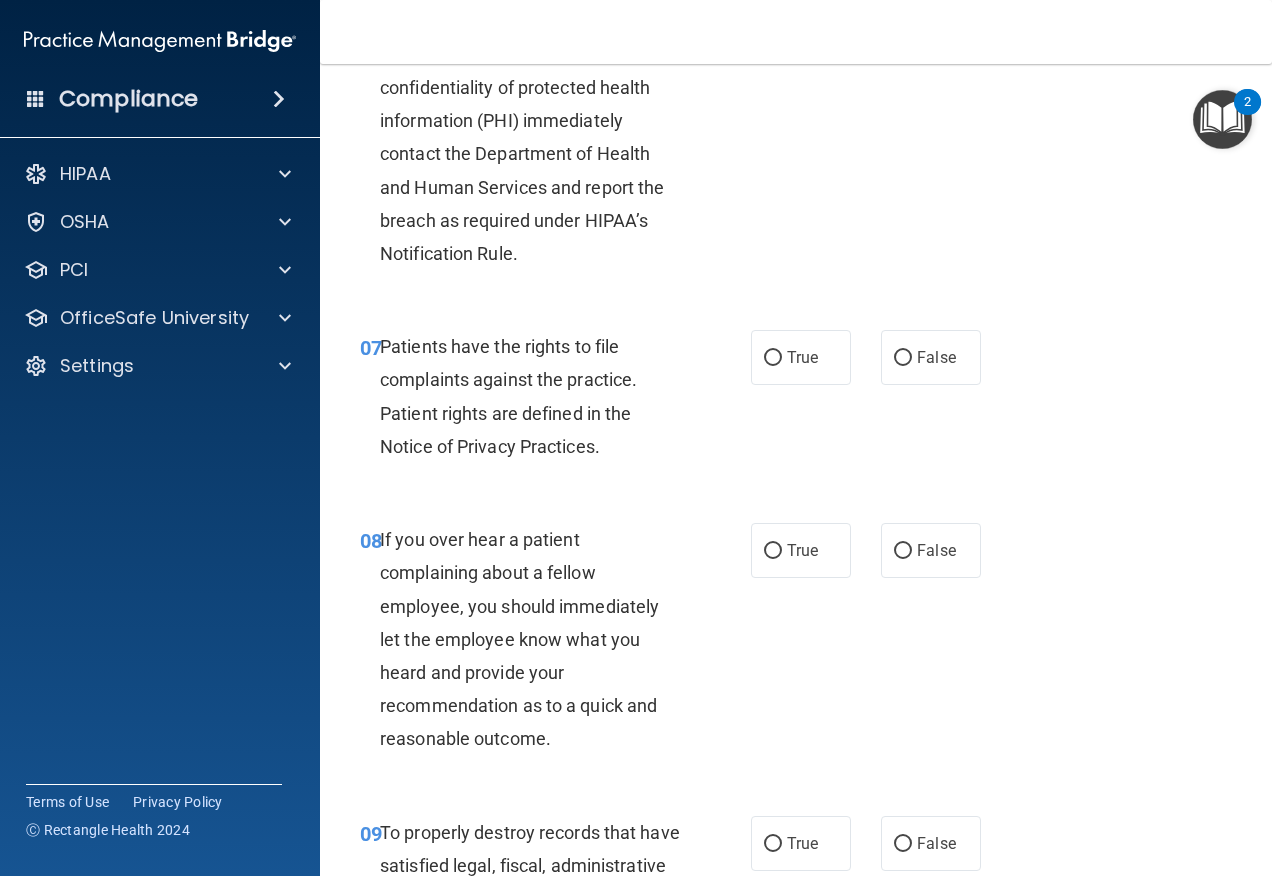 scroll, scrollTop: 1400, scrollLeft: 0, axis: vertical 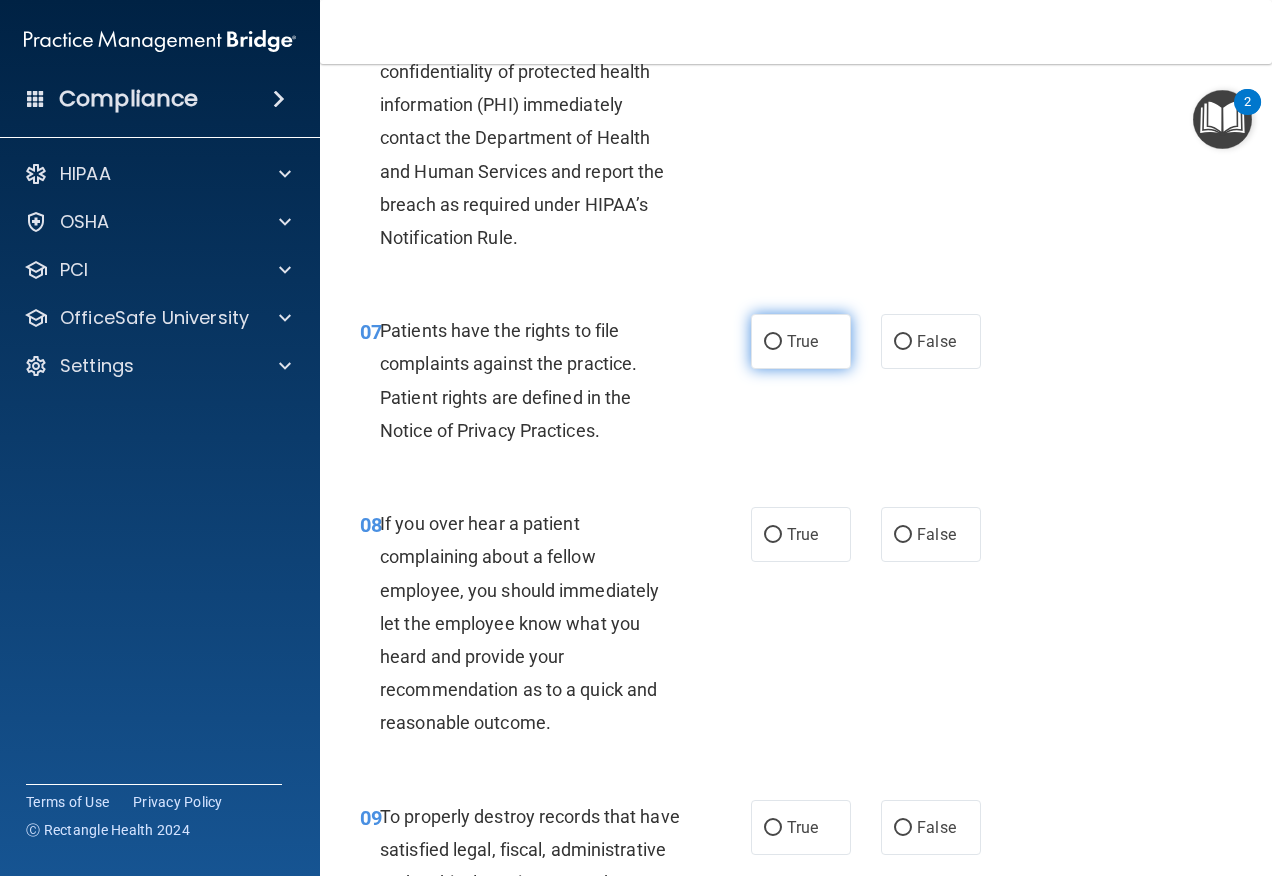 click on "True" at bounding box center (802, 341) 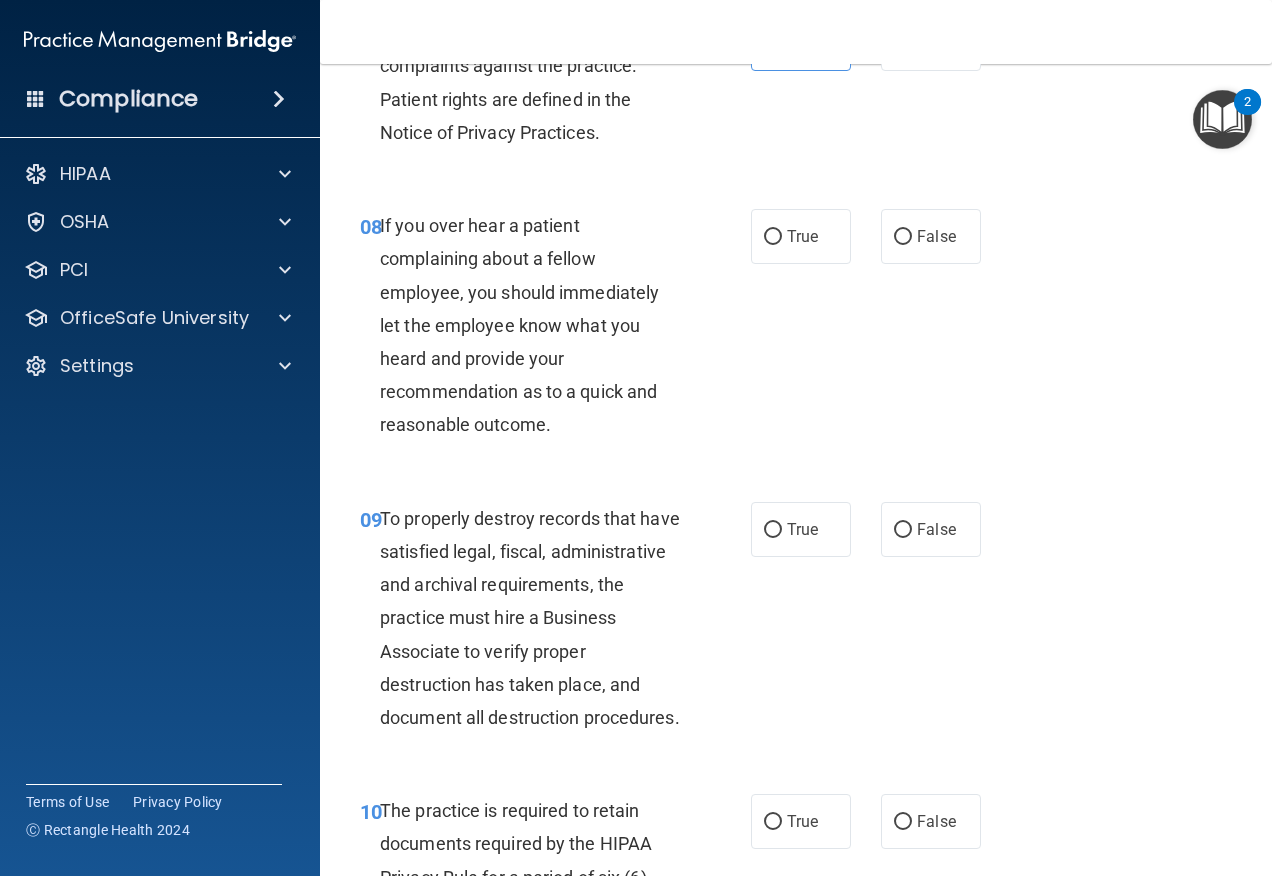 scroll, scrollTop: 1700, scrollLeft: 0, axis: vertical 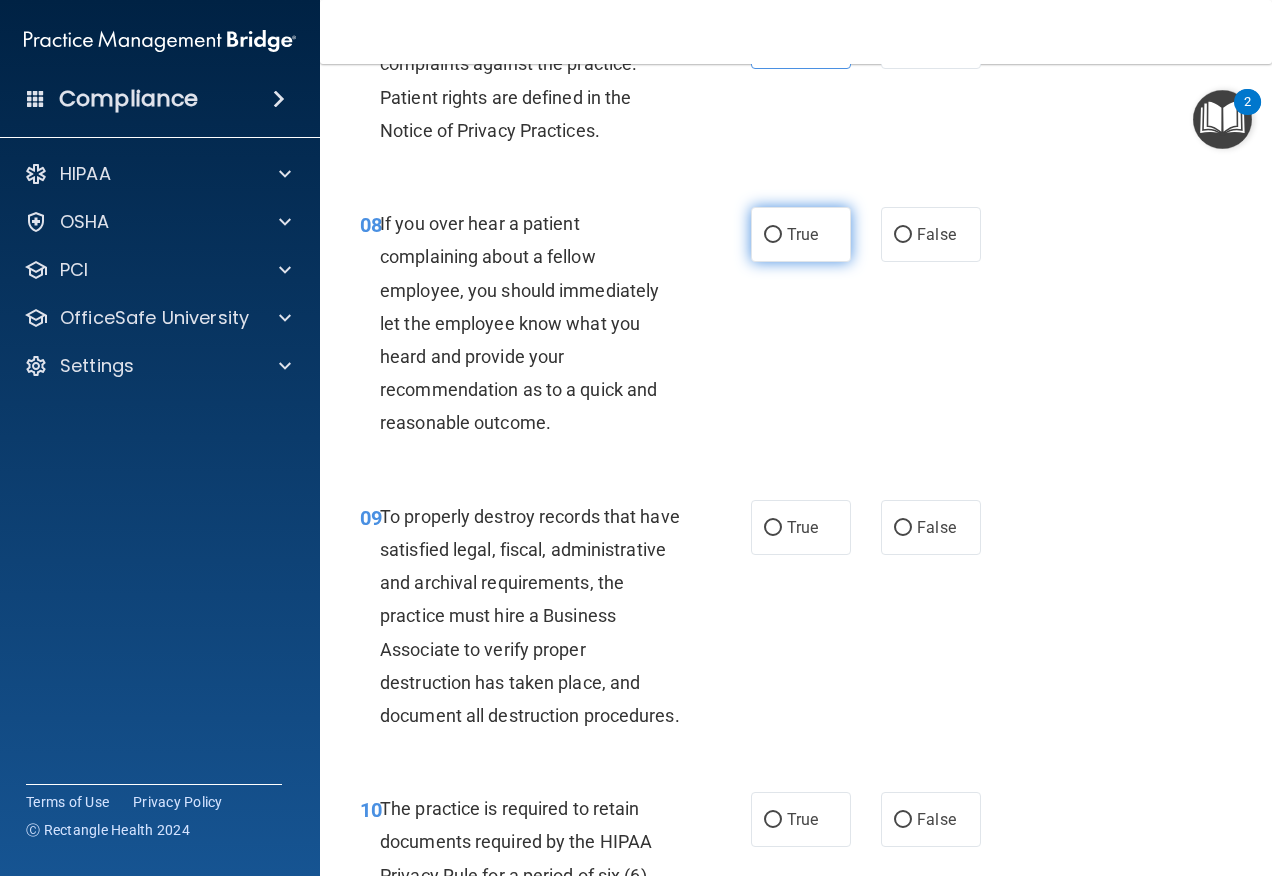 click on "True" at bounding box center (802, 234) 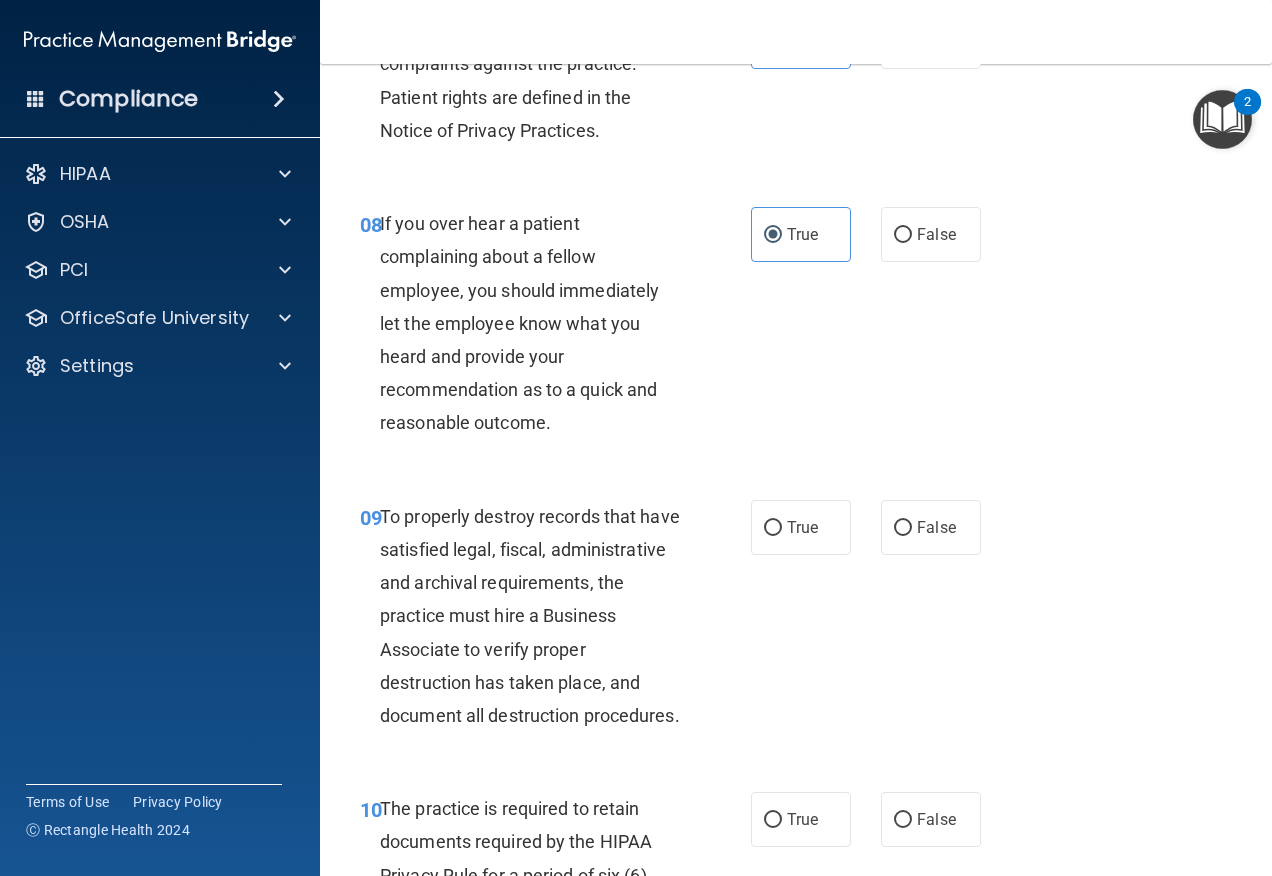 scroll, scrollTop: 1900, scrollLeft: 0, axis: vertical 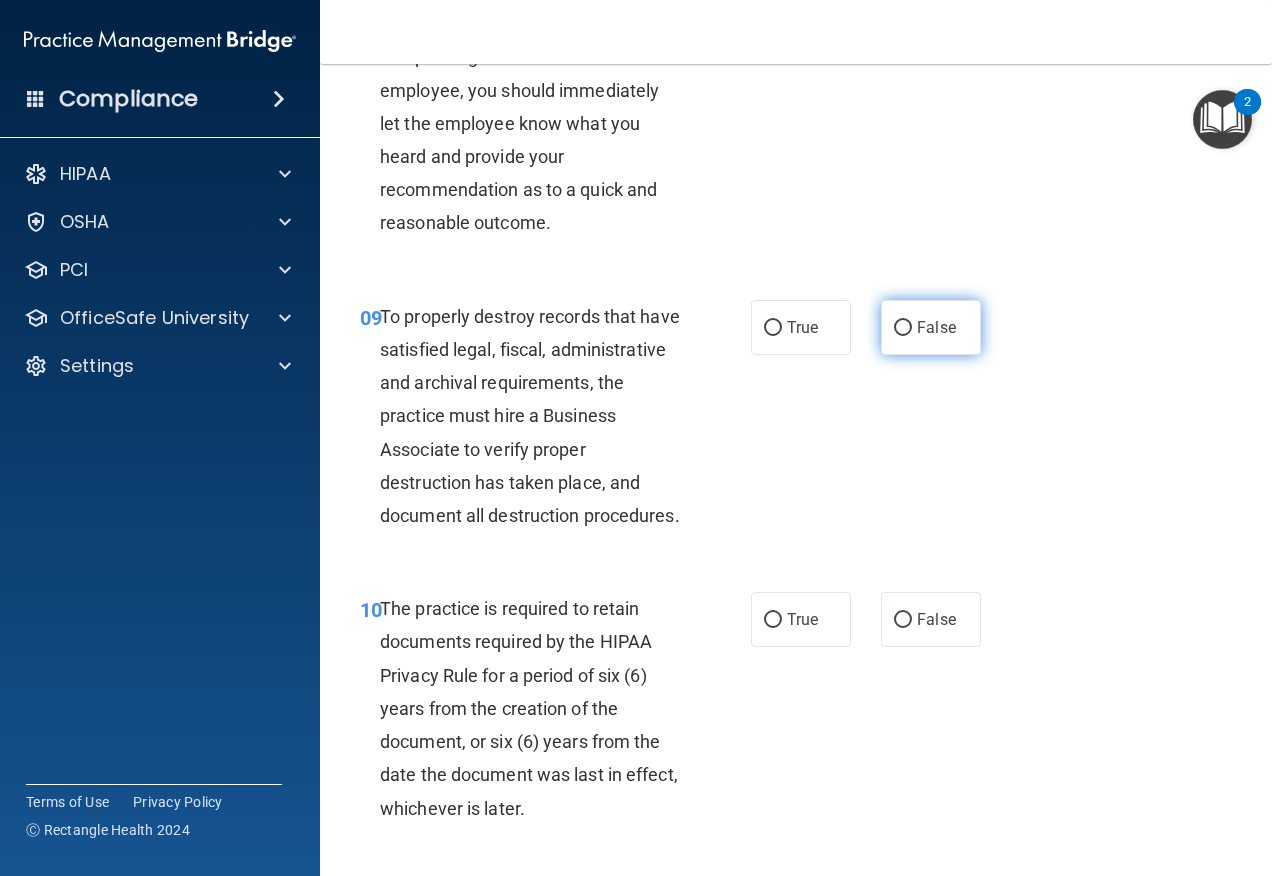 click on "False" at bounding box center [903, 328] 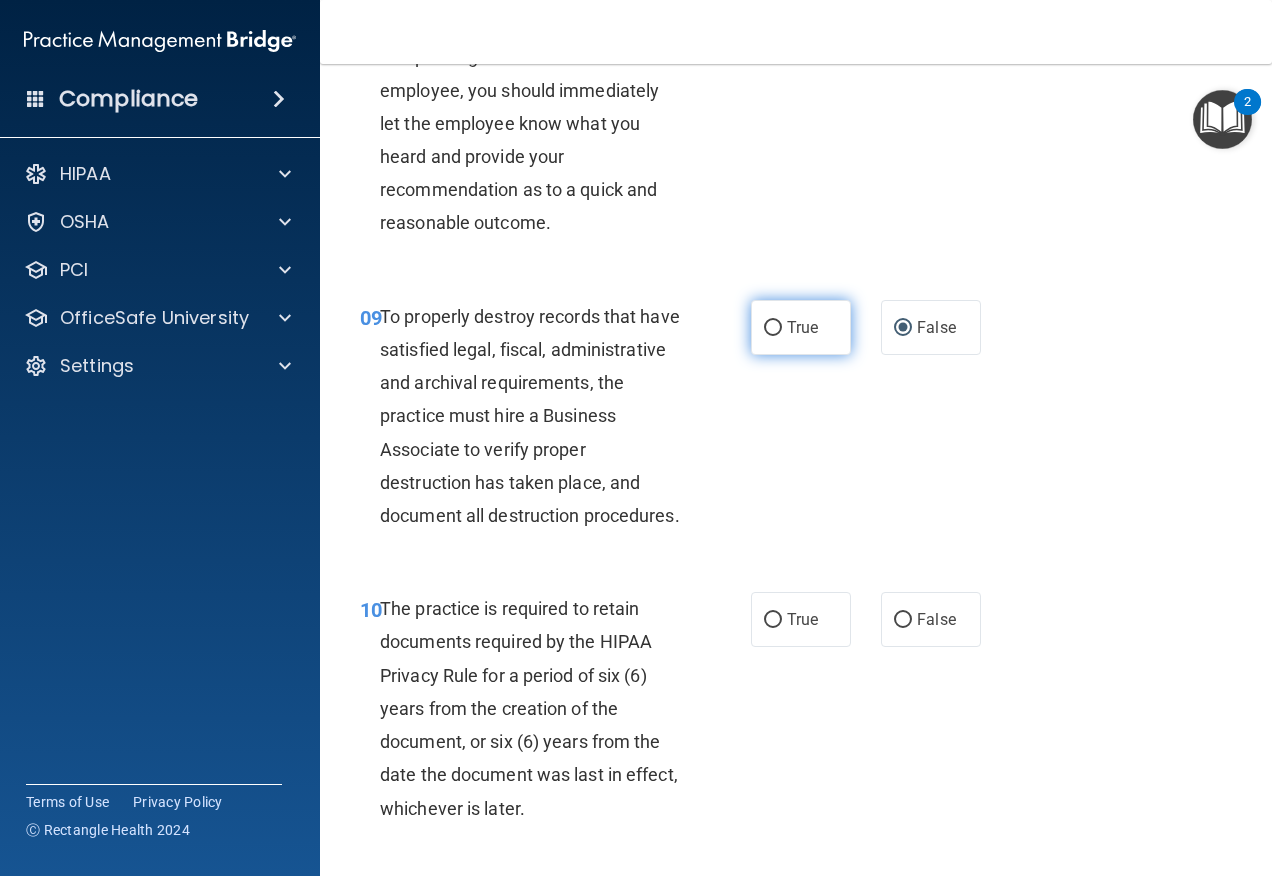 click on "True" at bounding box center (802, 327) 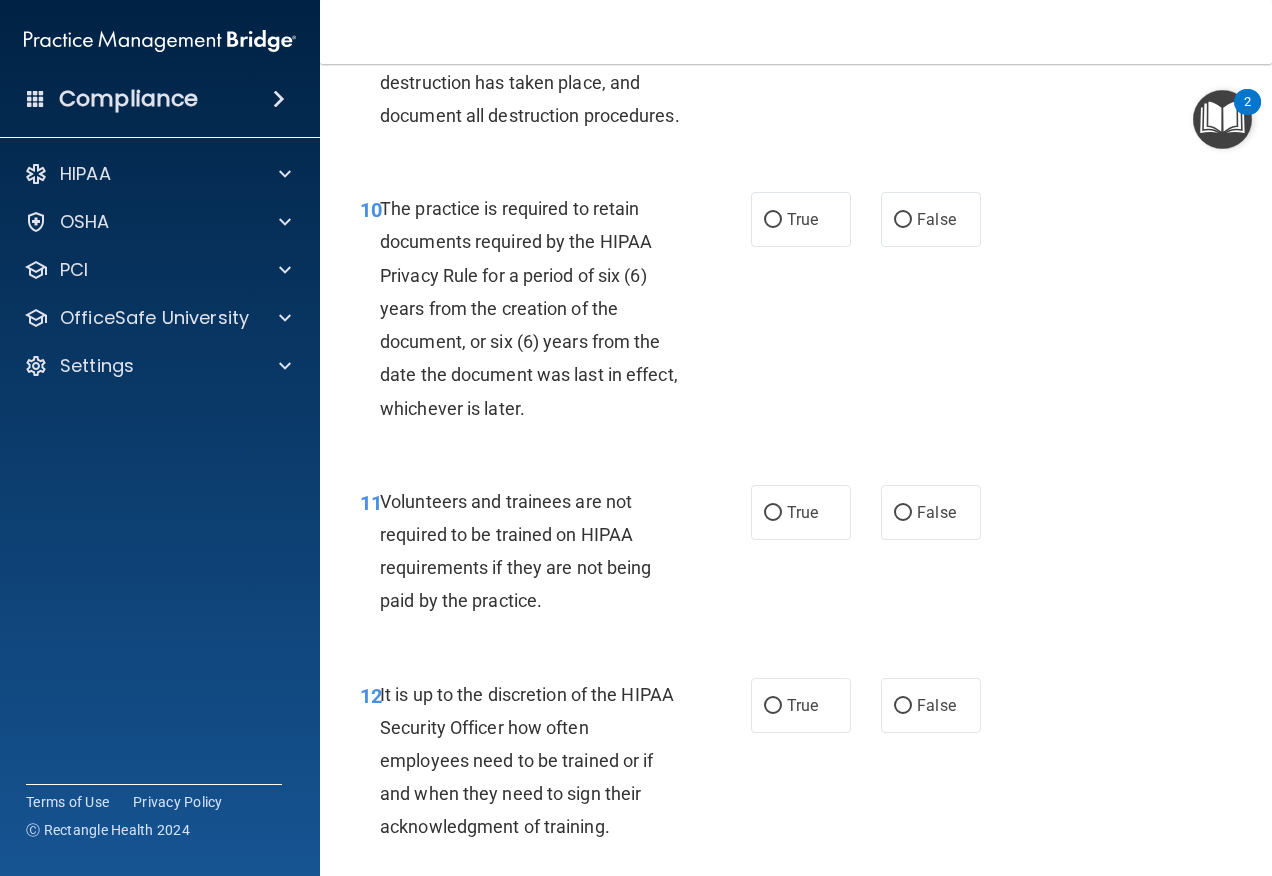 scroll, scrollTop: 2100, scrollLeft: 0, axis: vertical 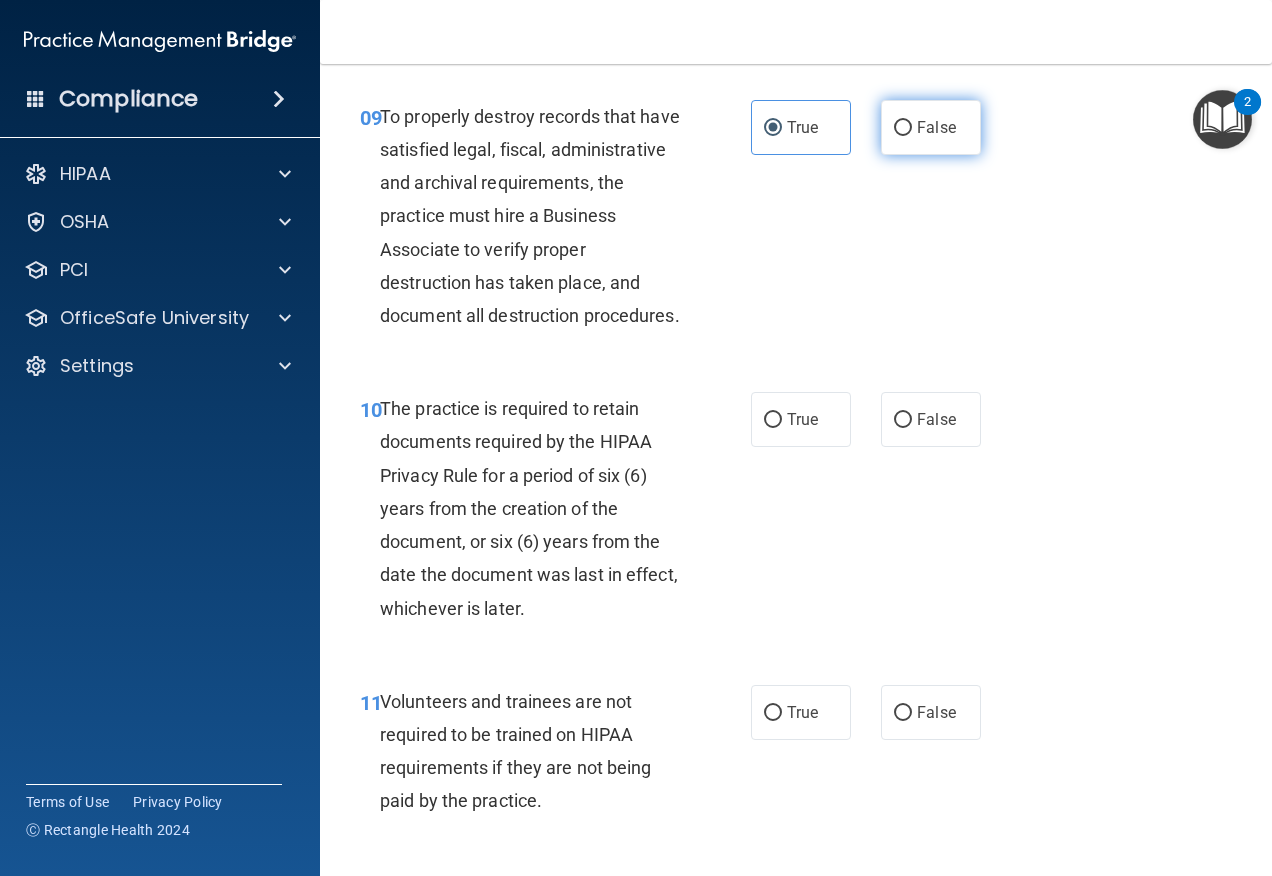 click on "False" at bounding box center [903, 128] 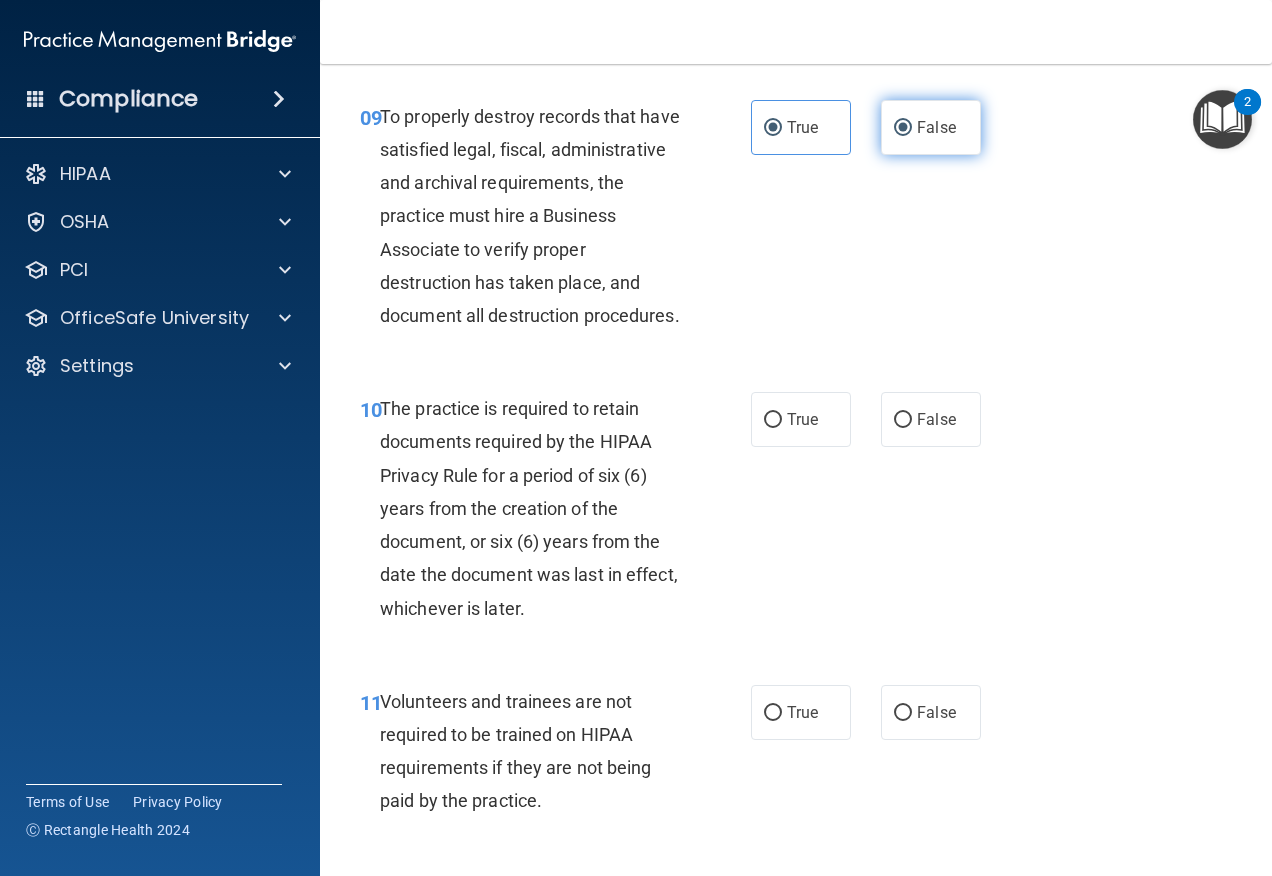radio on "false" 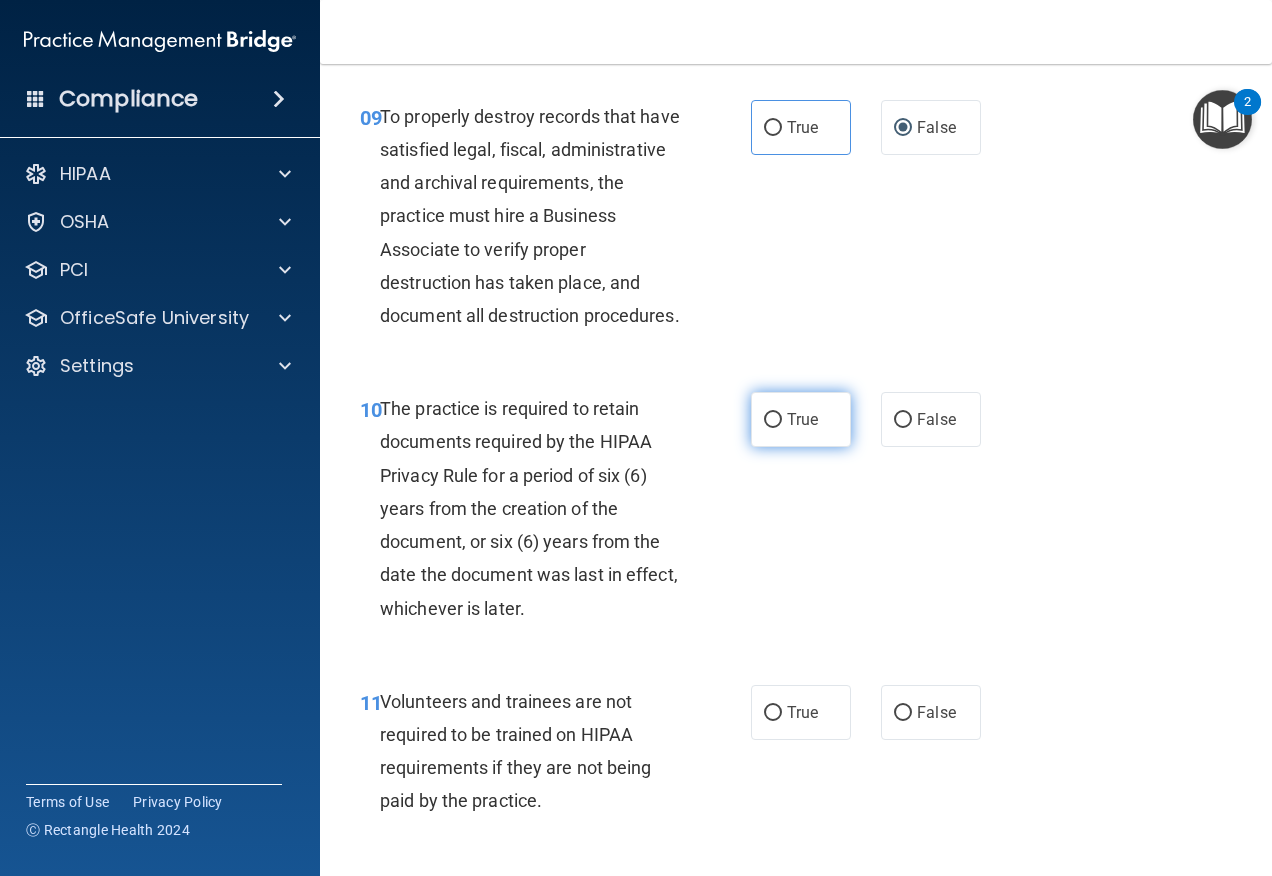 click on "True" at bounding box center [773, 420] 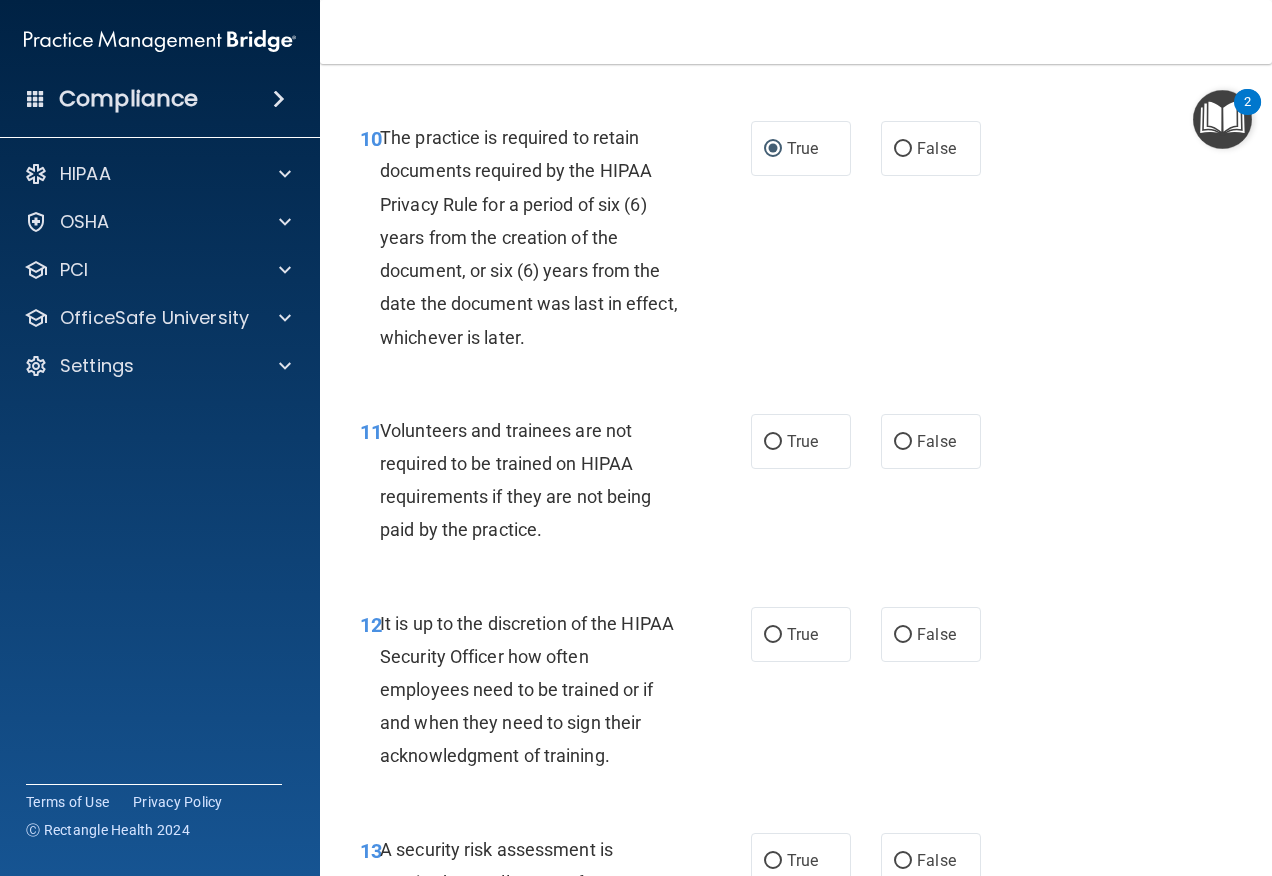 scroll, scrollTop: 2400, scrollLeft: 0, axis: vertical 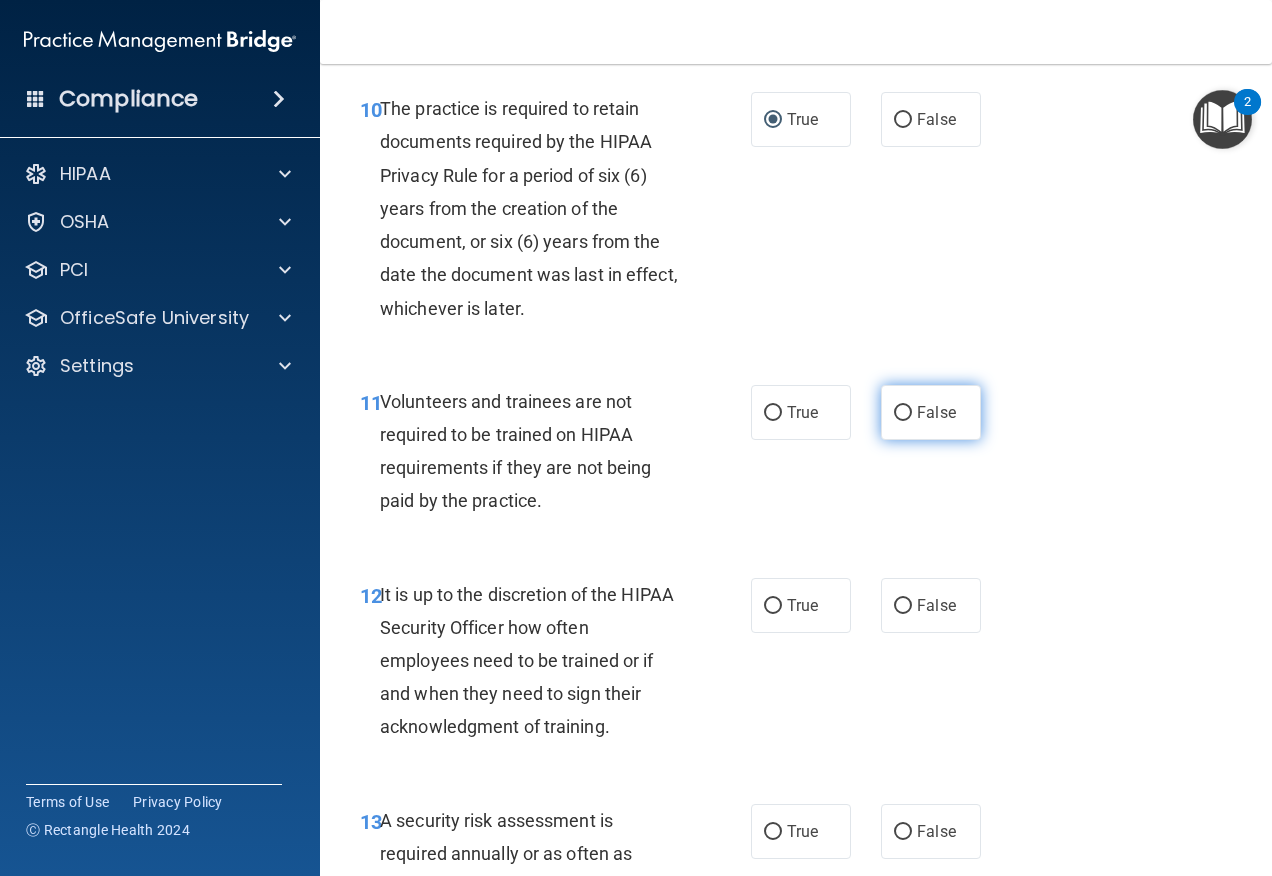click on "False" at bounding box center (903, 413) 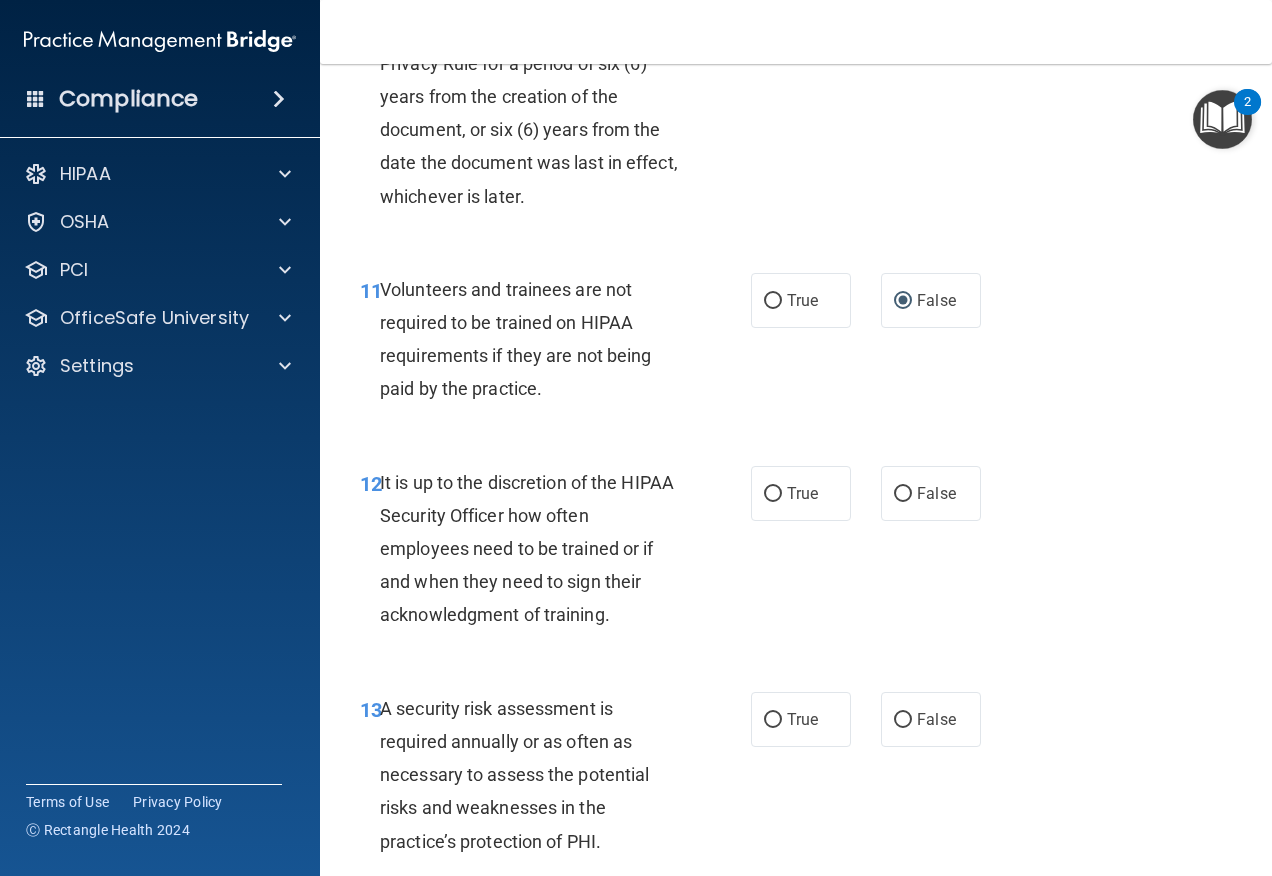 scroll, scrollTop: 2700, scrollLeft: 0, axis: vertical 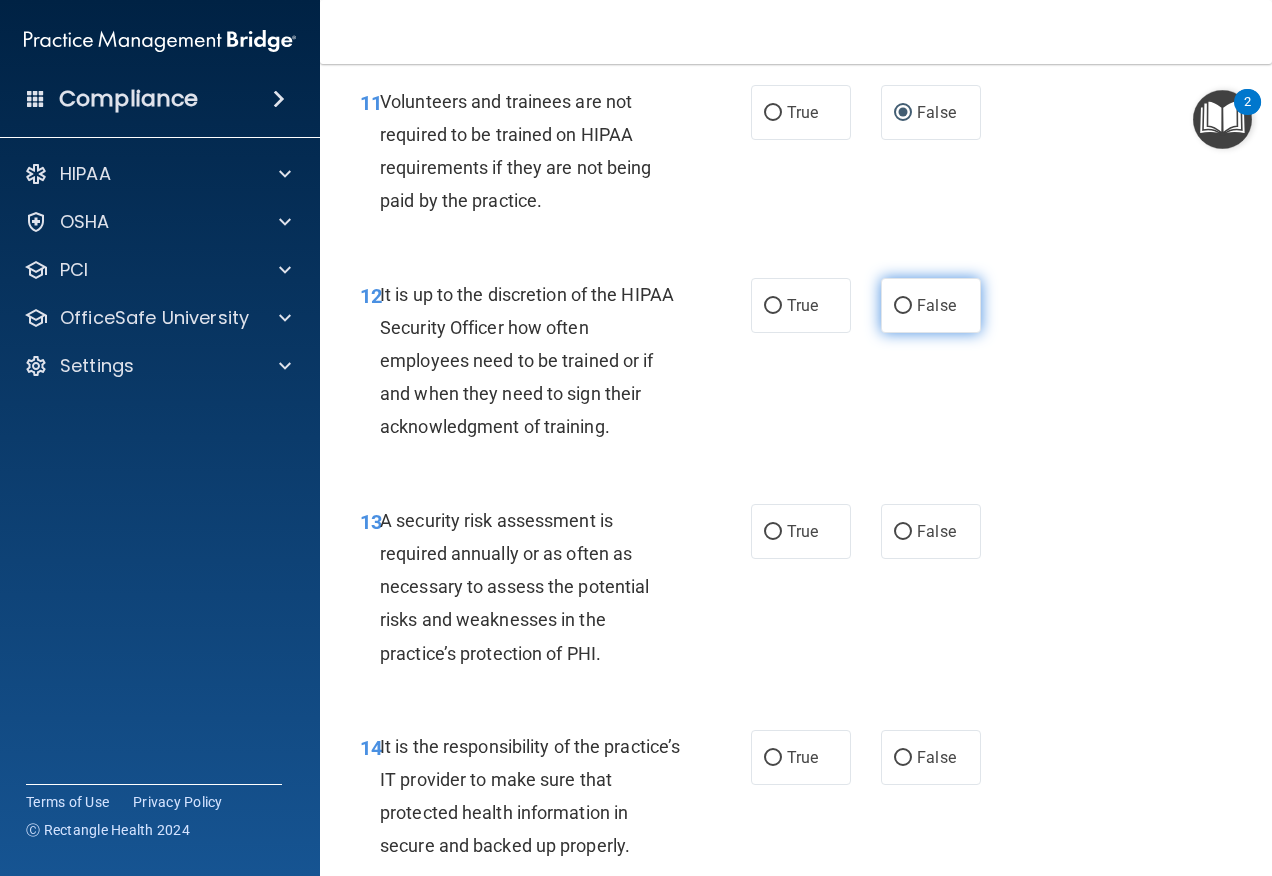 click on "False" at bounding box center [931, 305] 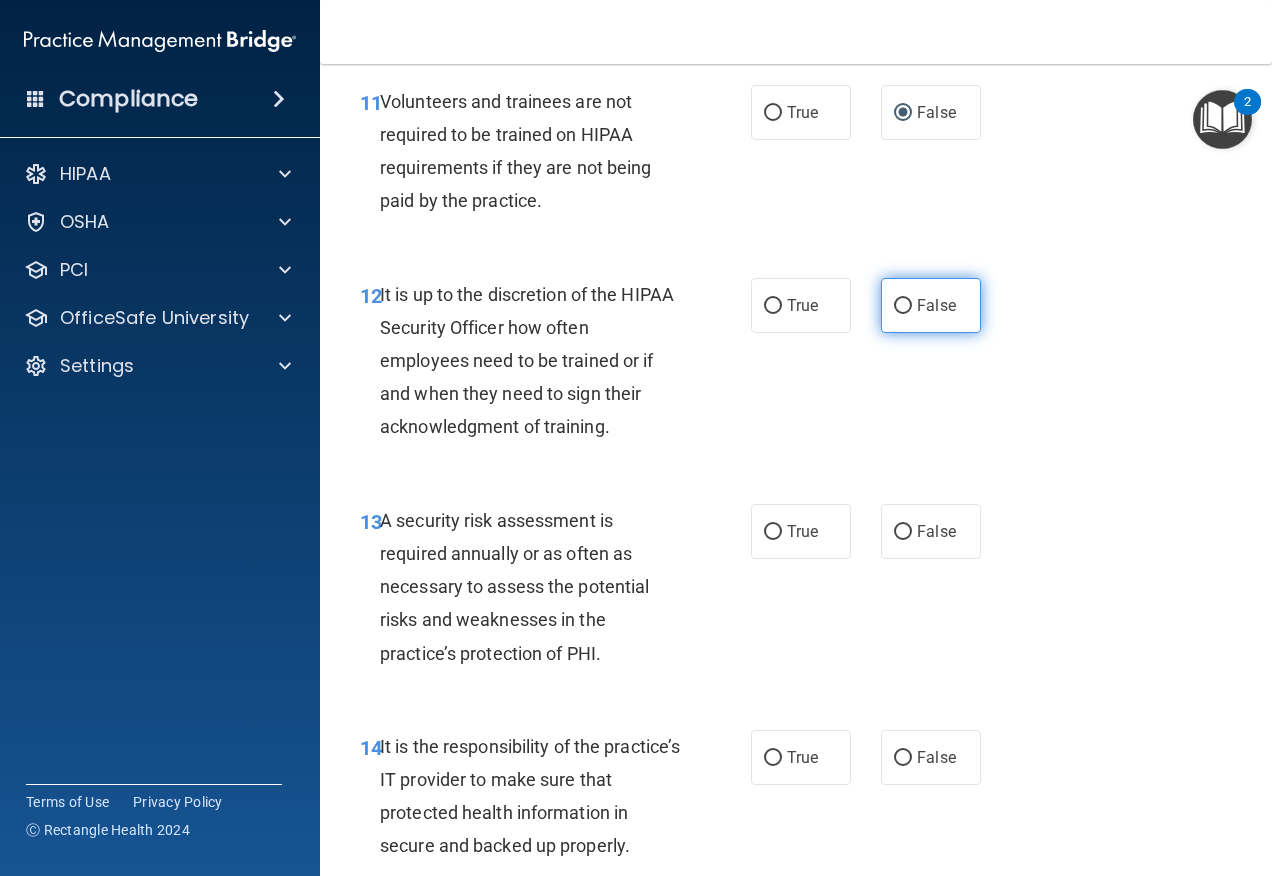 drag, startPoint x: 885, startPoint y: 376, endPoint x: 897, endPoint y: 374, distance: 12.165525 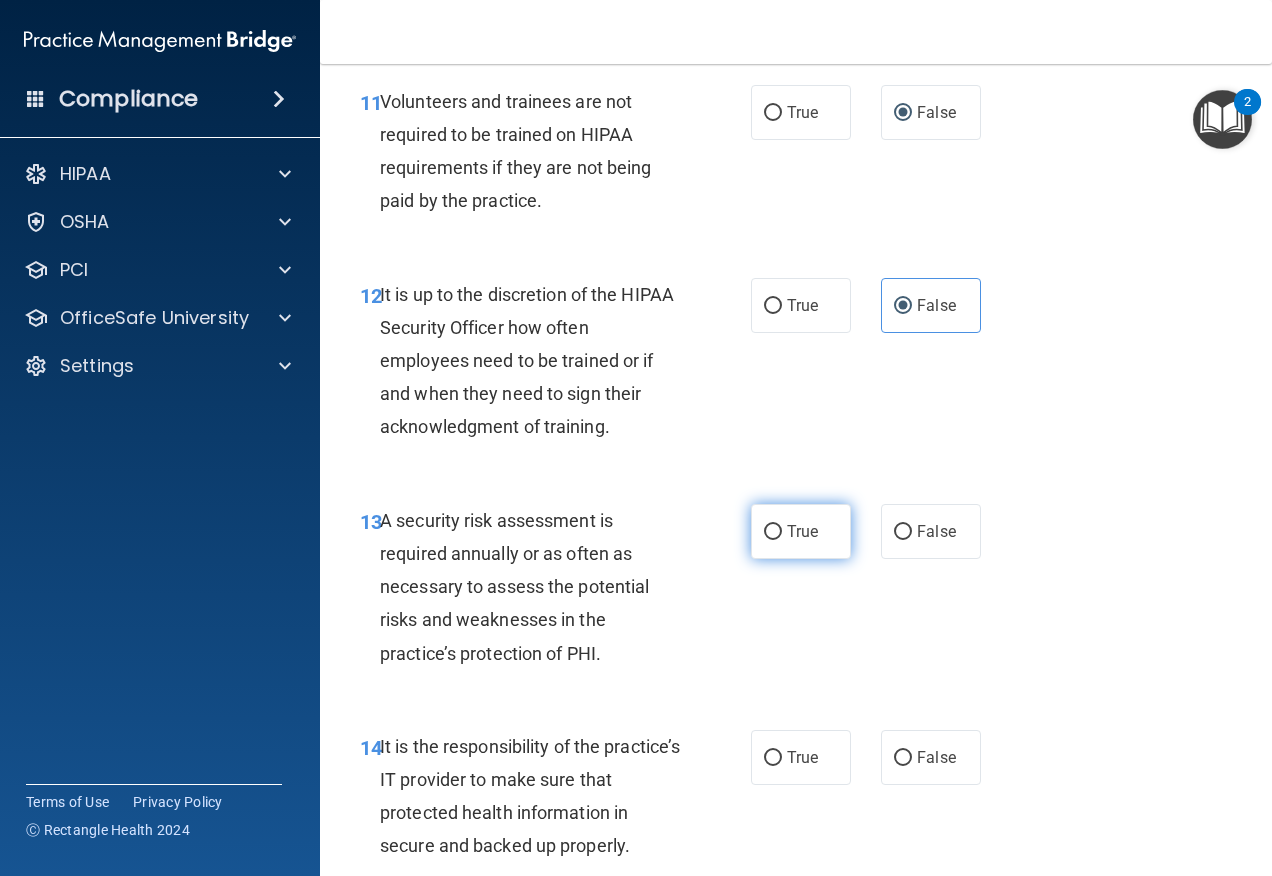 click on "True" at bounding box center (802, 531) 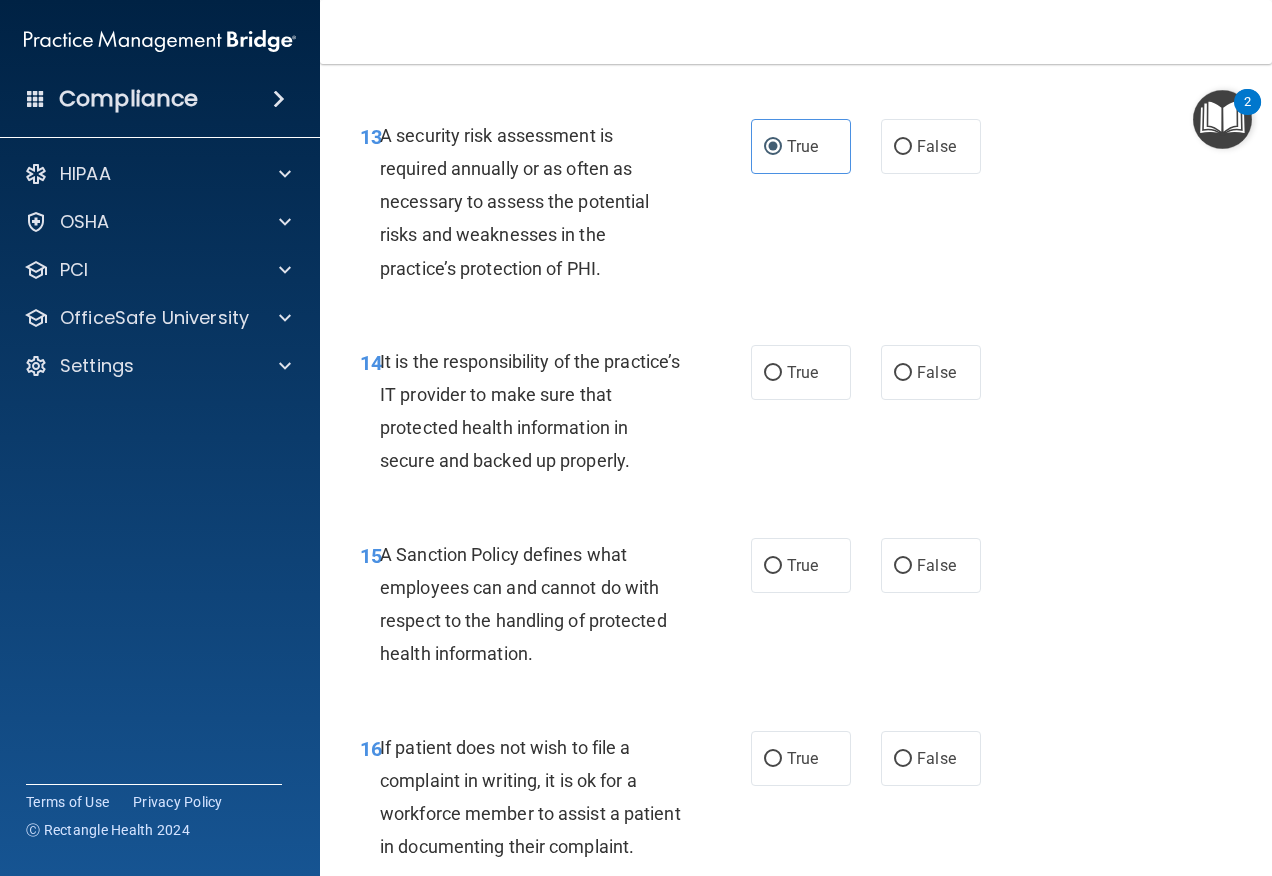 scroll, scrollTop: 3100, scrollLeft: 0, axis: vertical 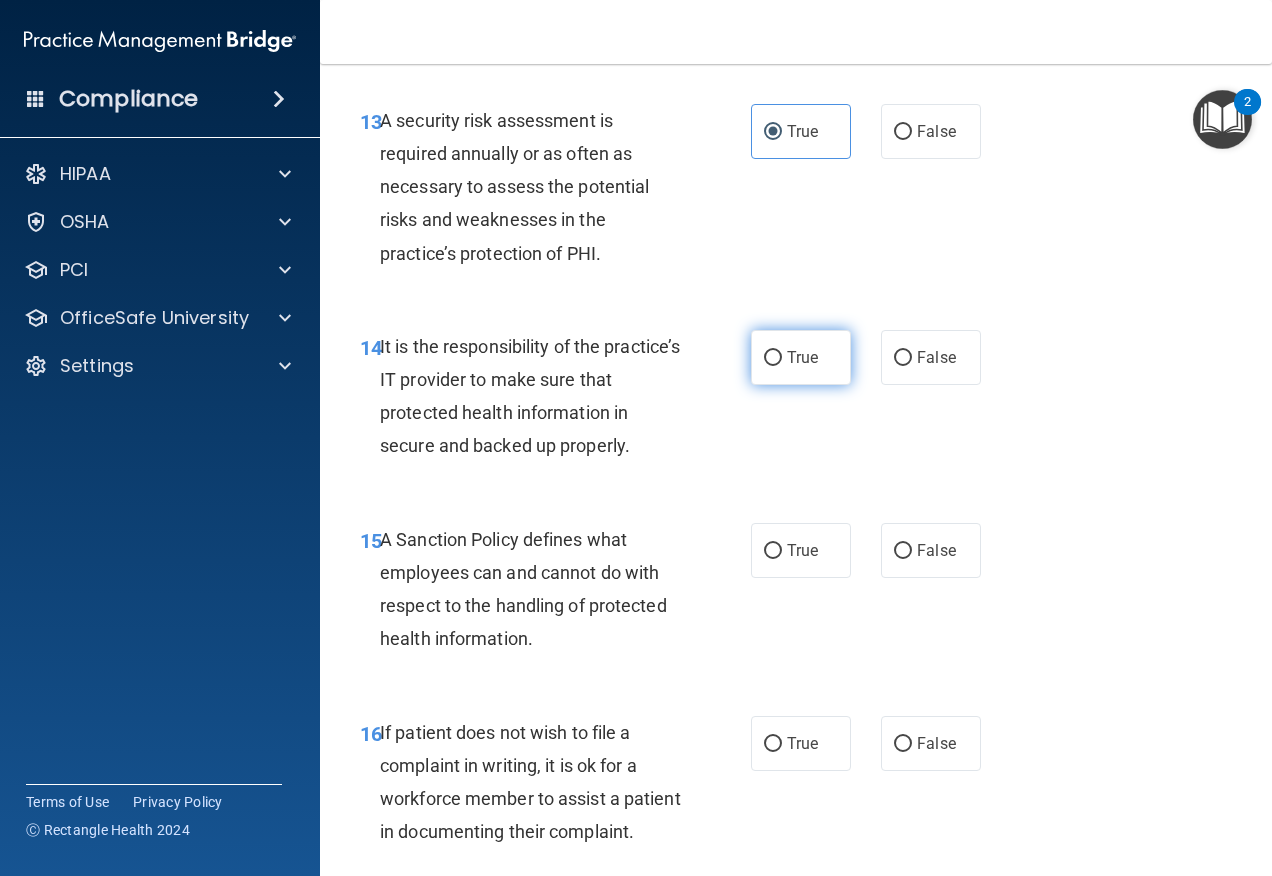 click on "True" at bounding box center [773, 358] 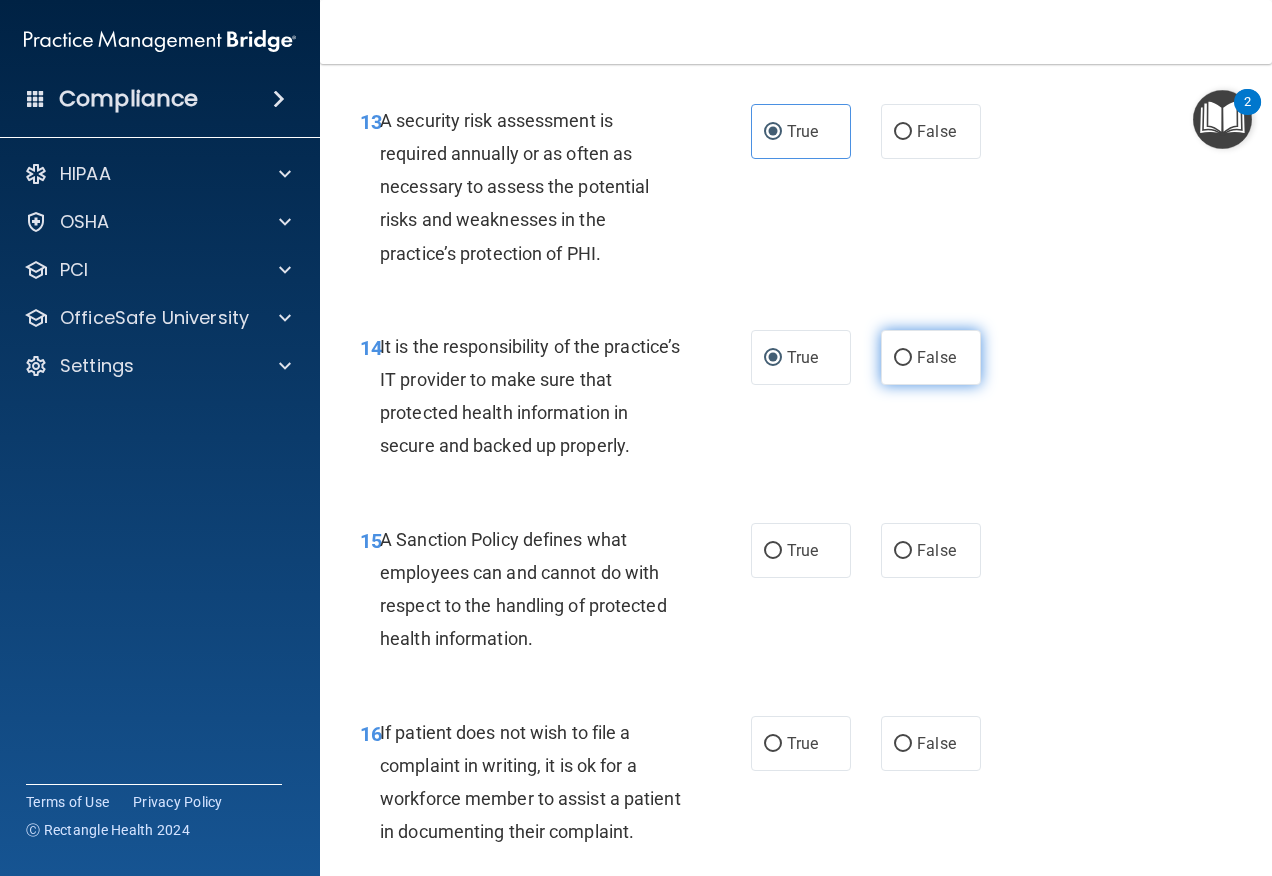 click on "False" at bounding box center [903, 358] 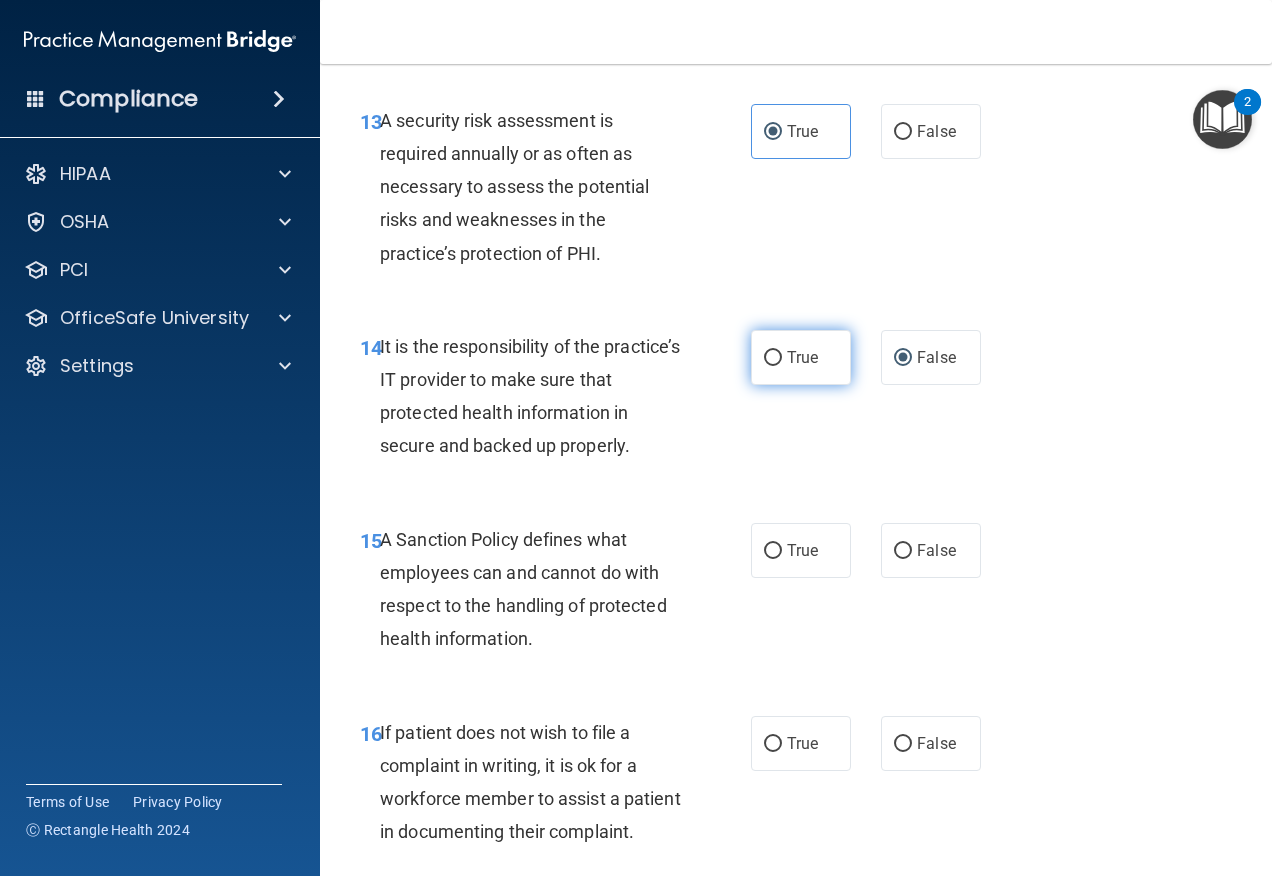 click on "True" at bounding box center [802, 357] 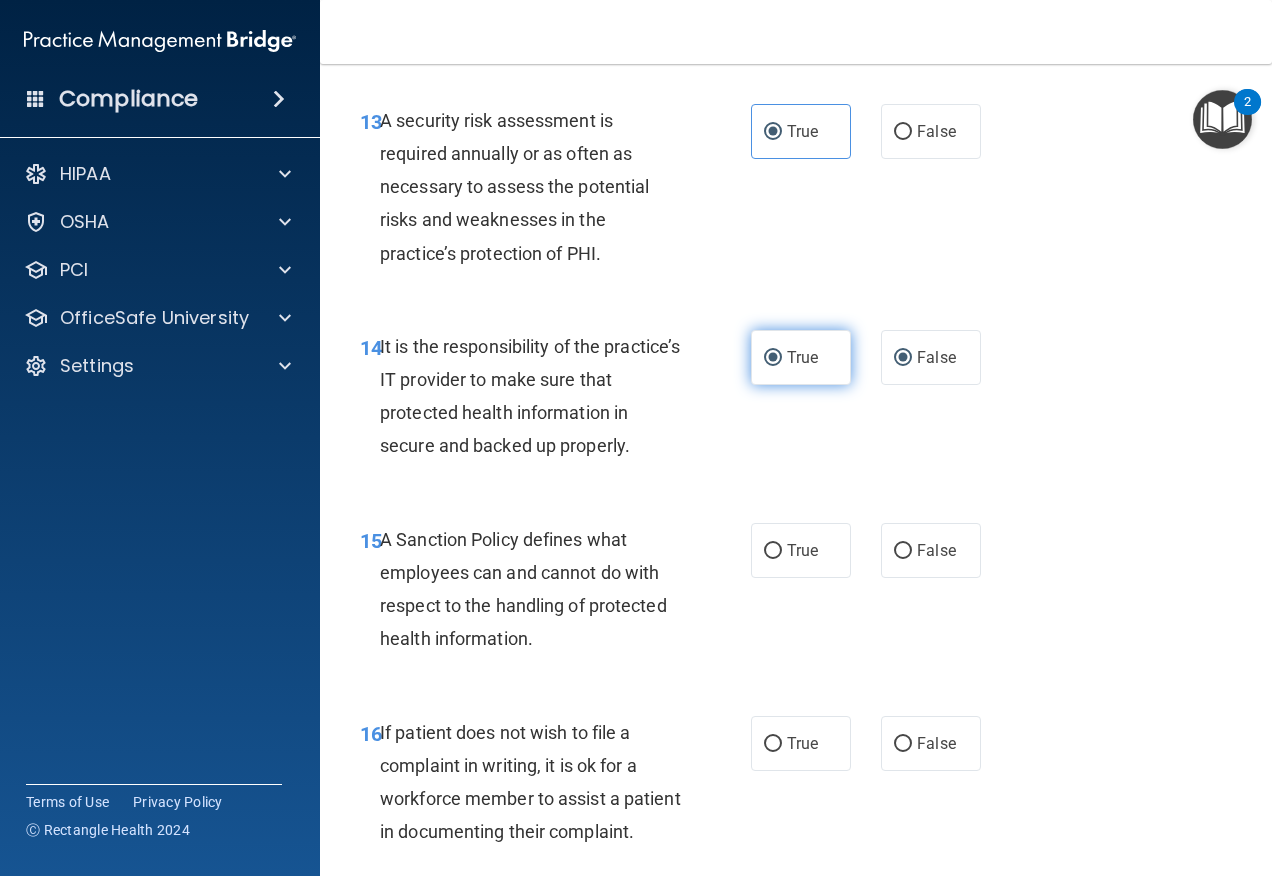 radio on "false" 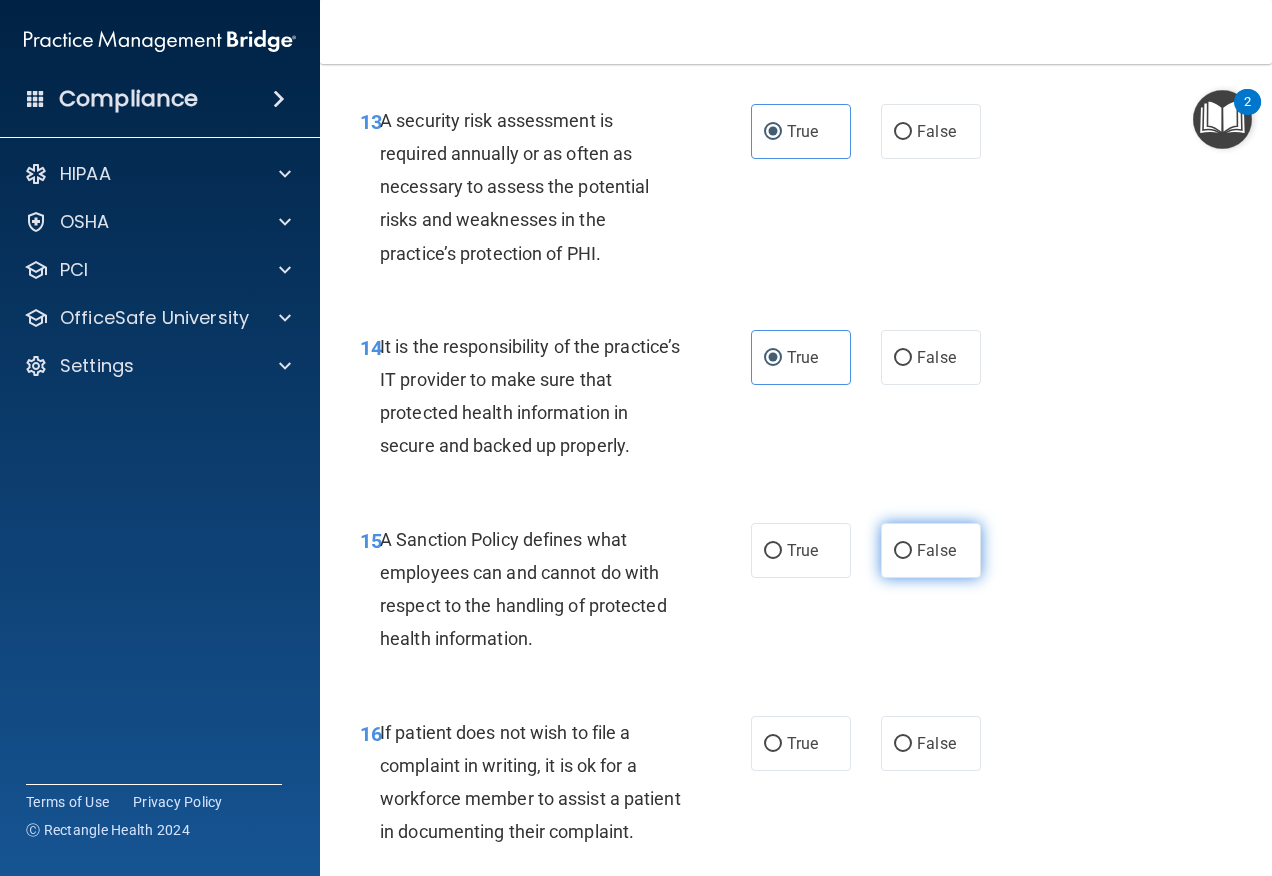 click on "False" at bounding box center (936, 550) 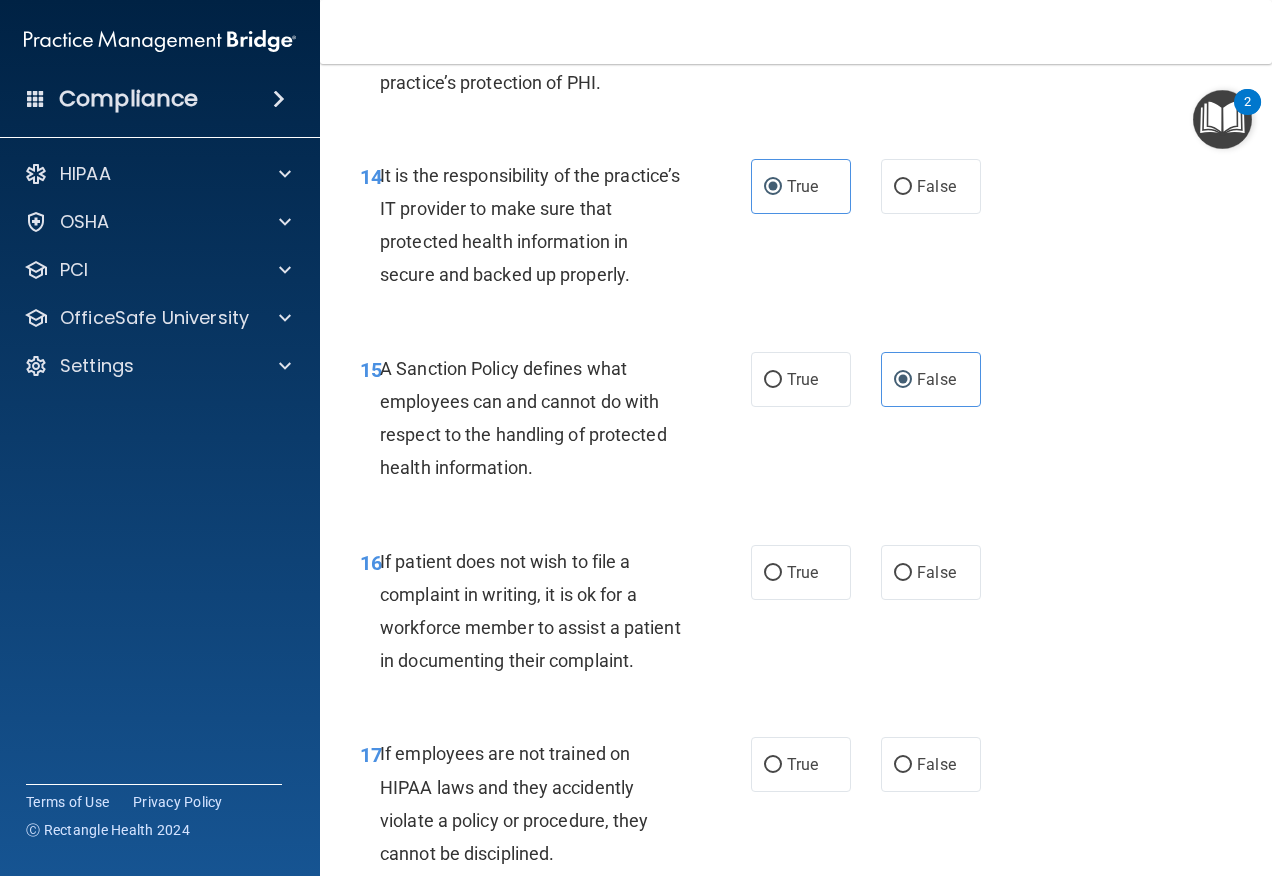 scroll, scrollTop: 3300, scrollLeft: 0, axis: vertical 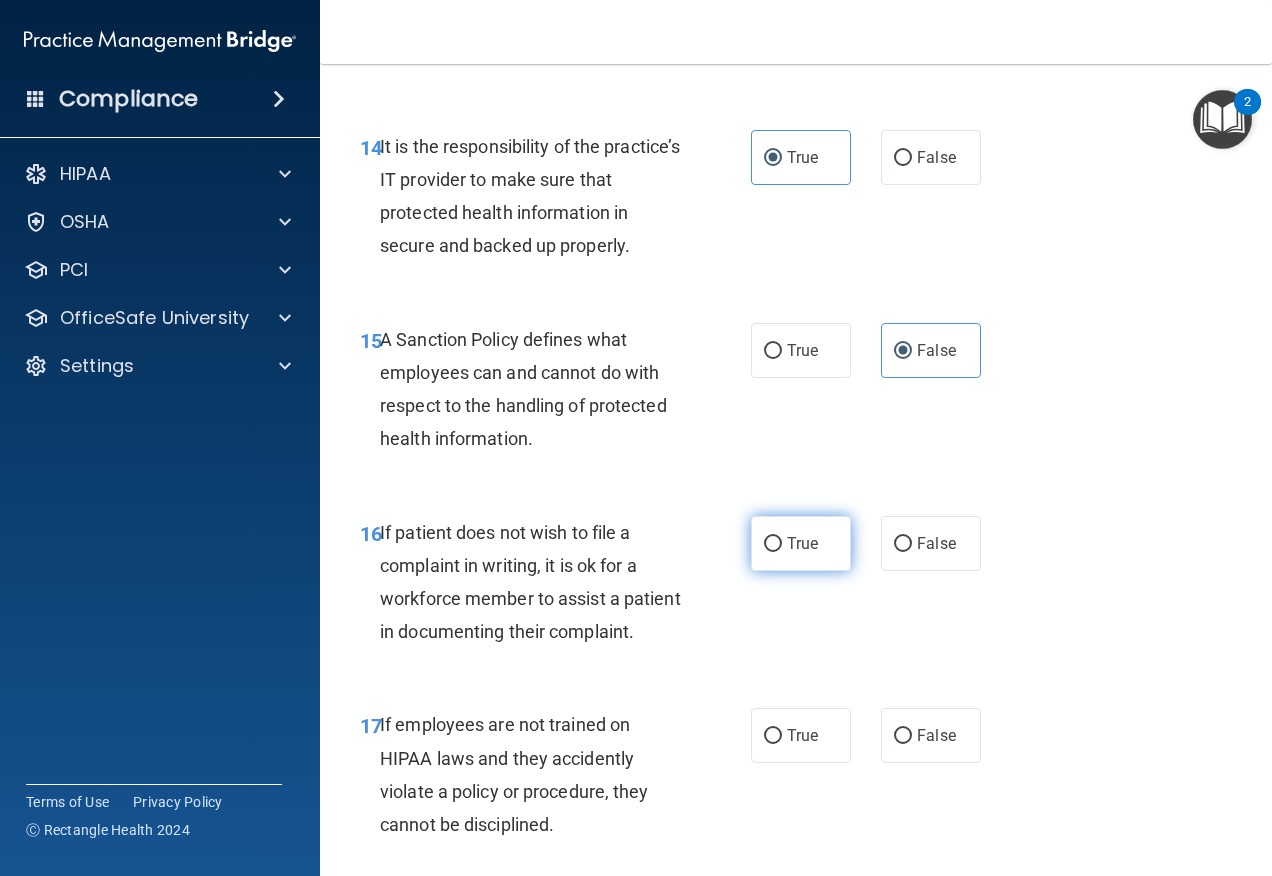 click on "True" at bounding box center [802, 543] 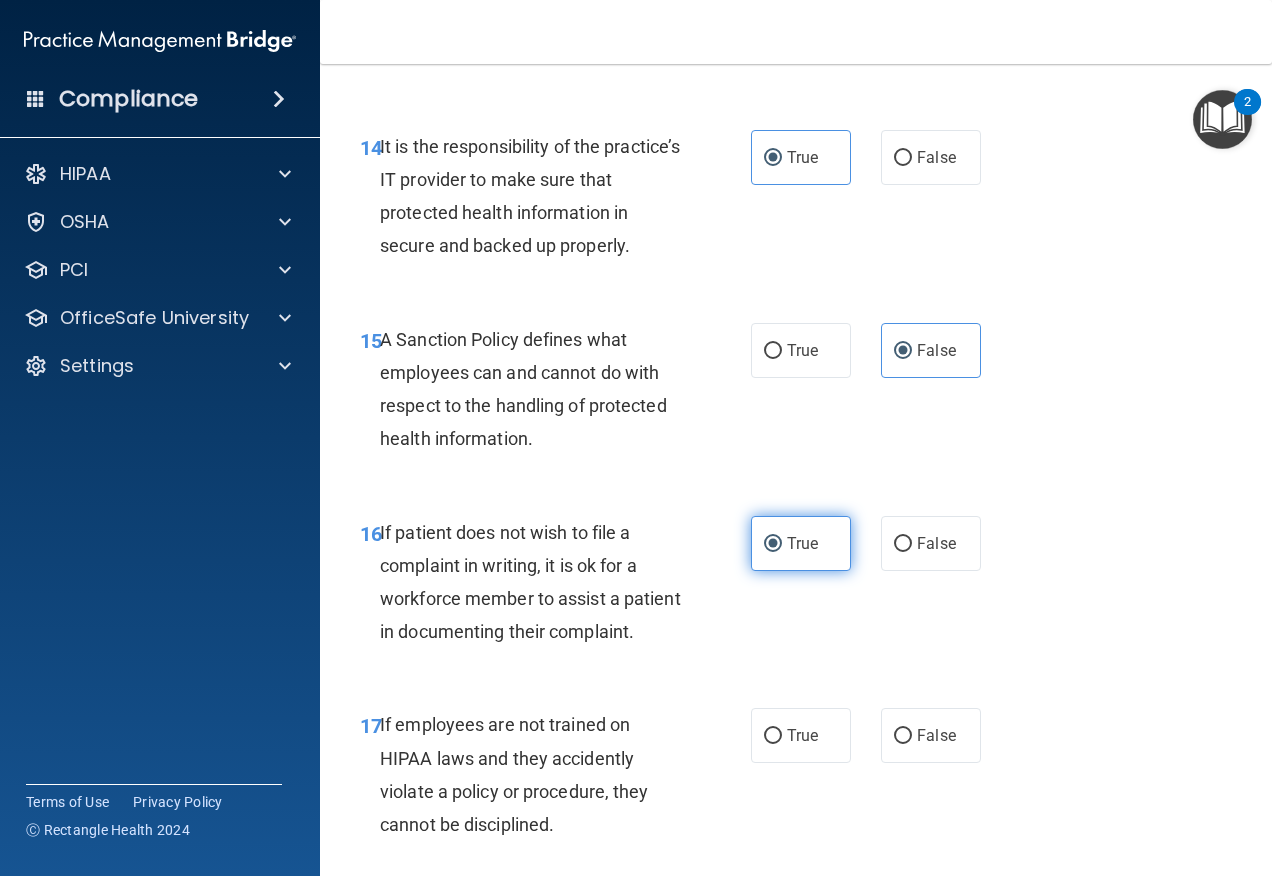 scroll, scrollTop: 3500, scrollLeft: 0, axis: vertical 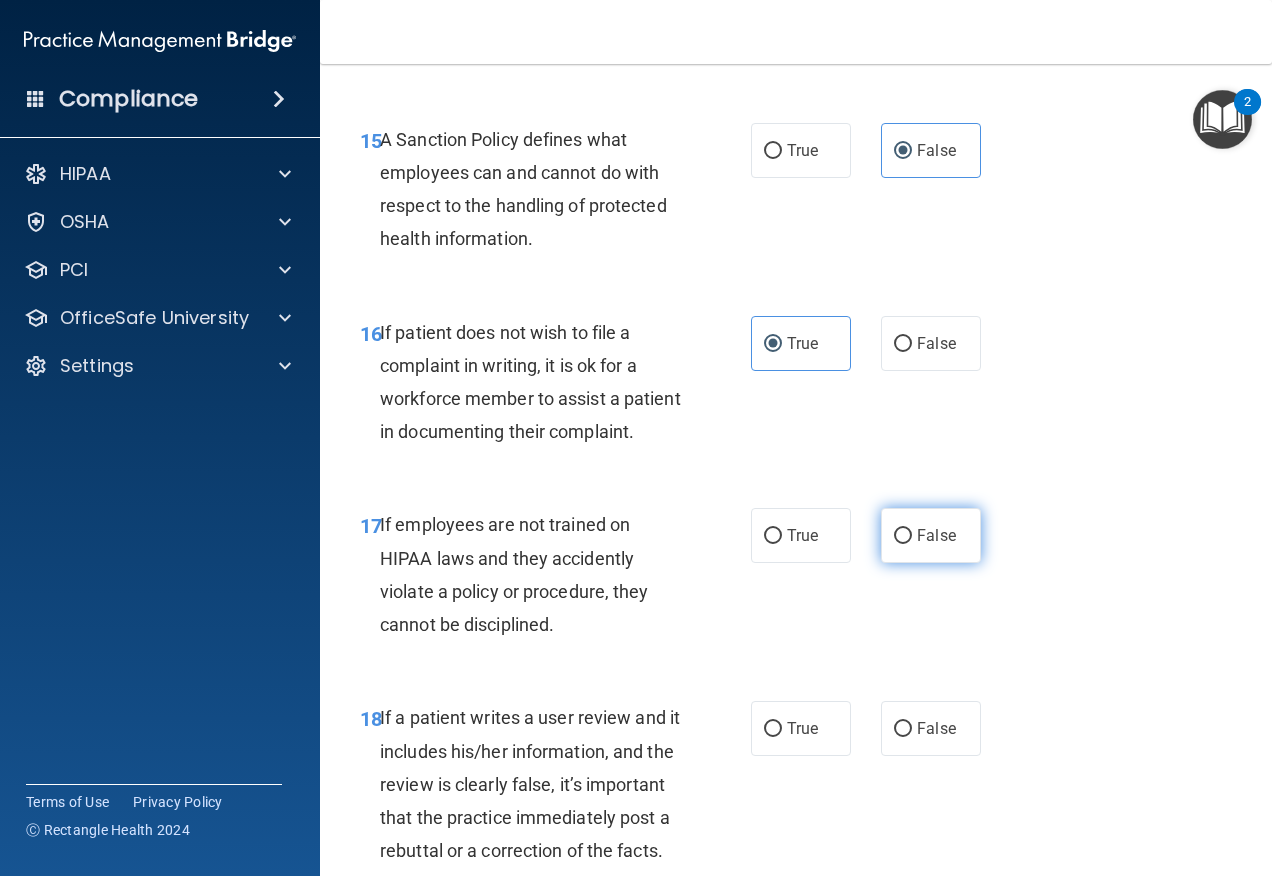 click on "False" at bounding box center [903, 536] 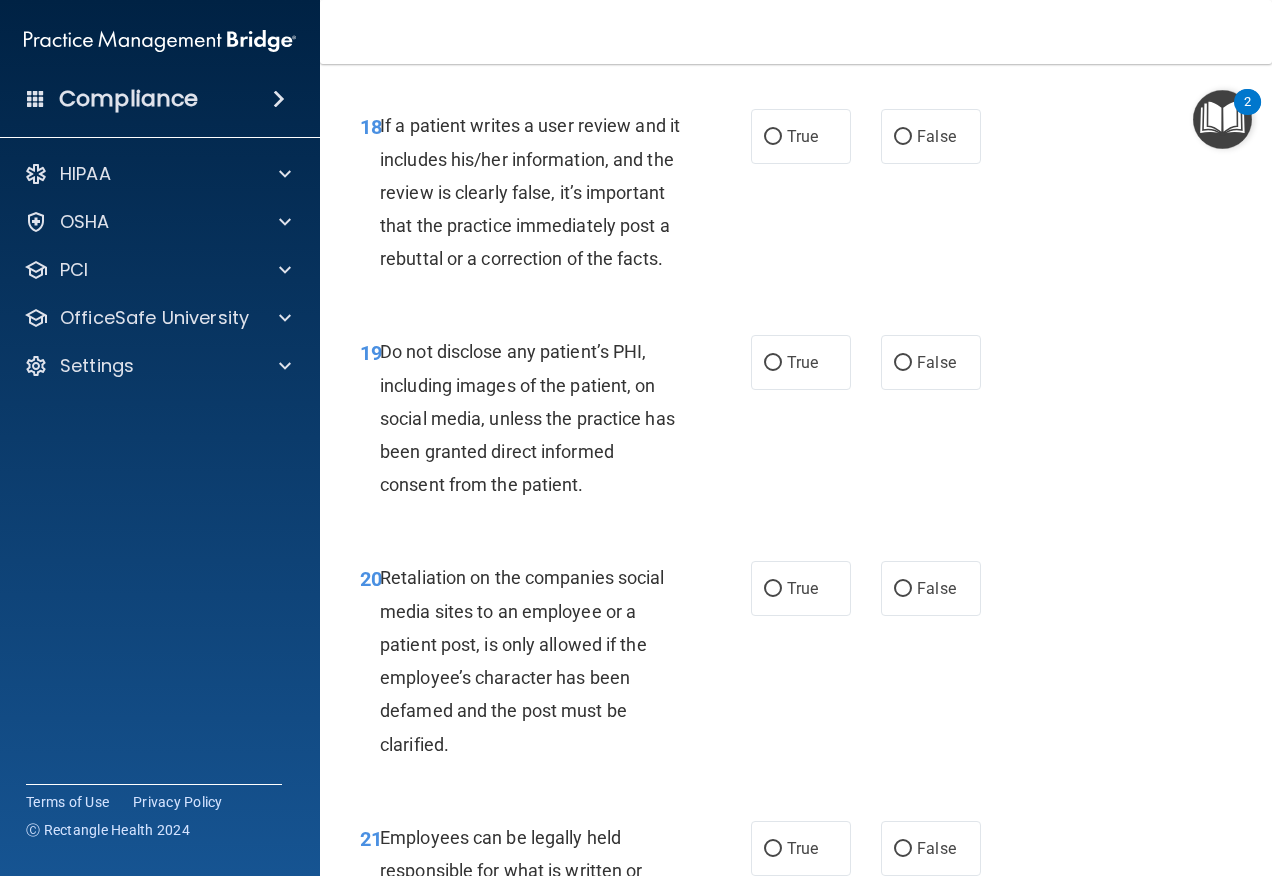 scroll, scrollTop: 4100, scrollLeft: 0, axis: vertical 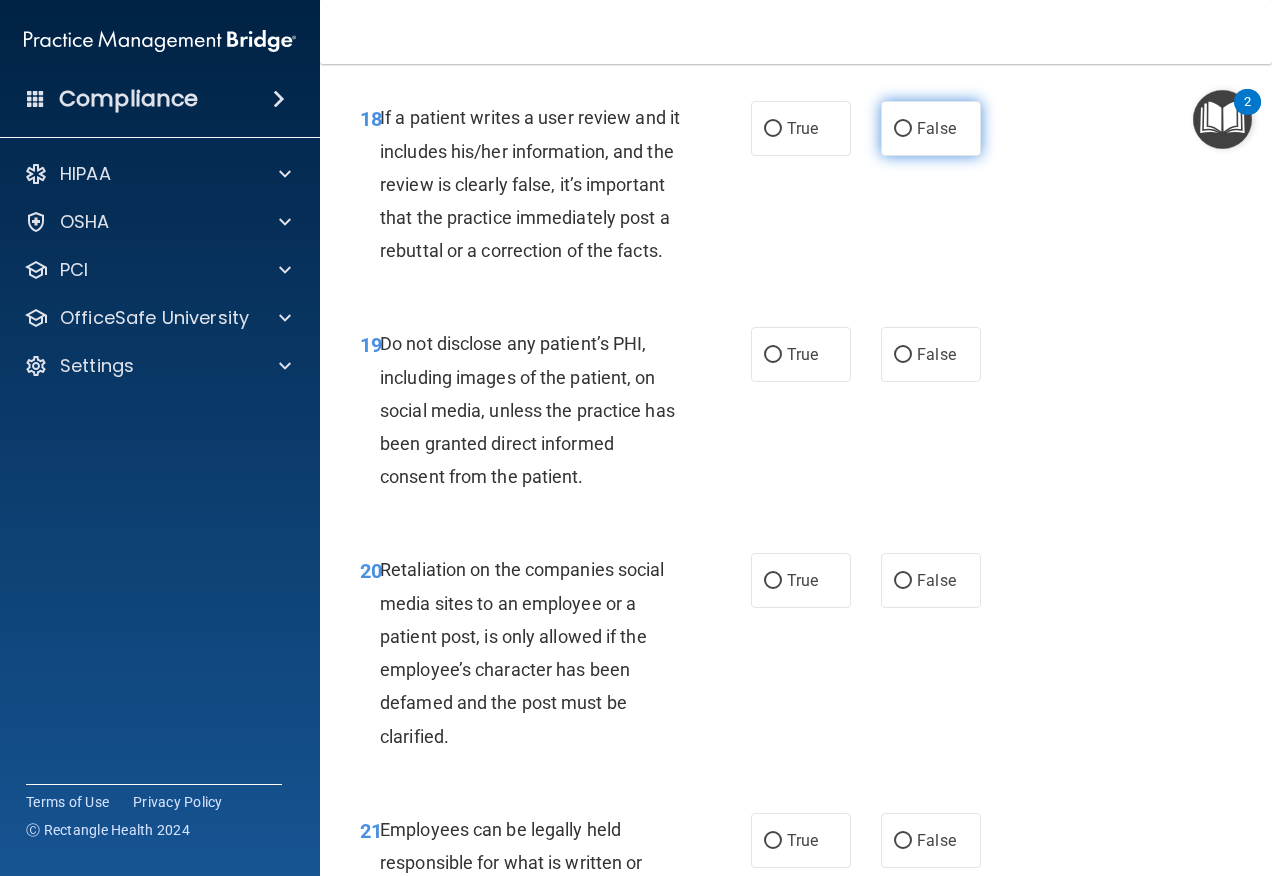 click on "False" at bounding box center [936, 128] 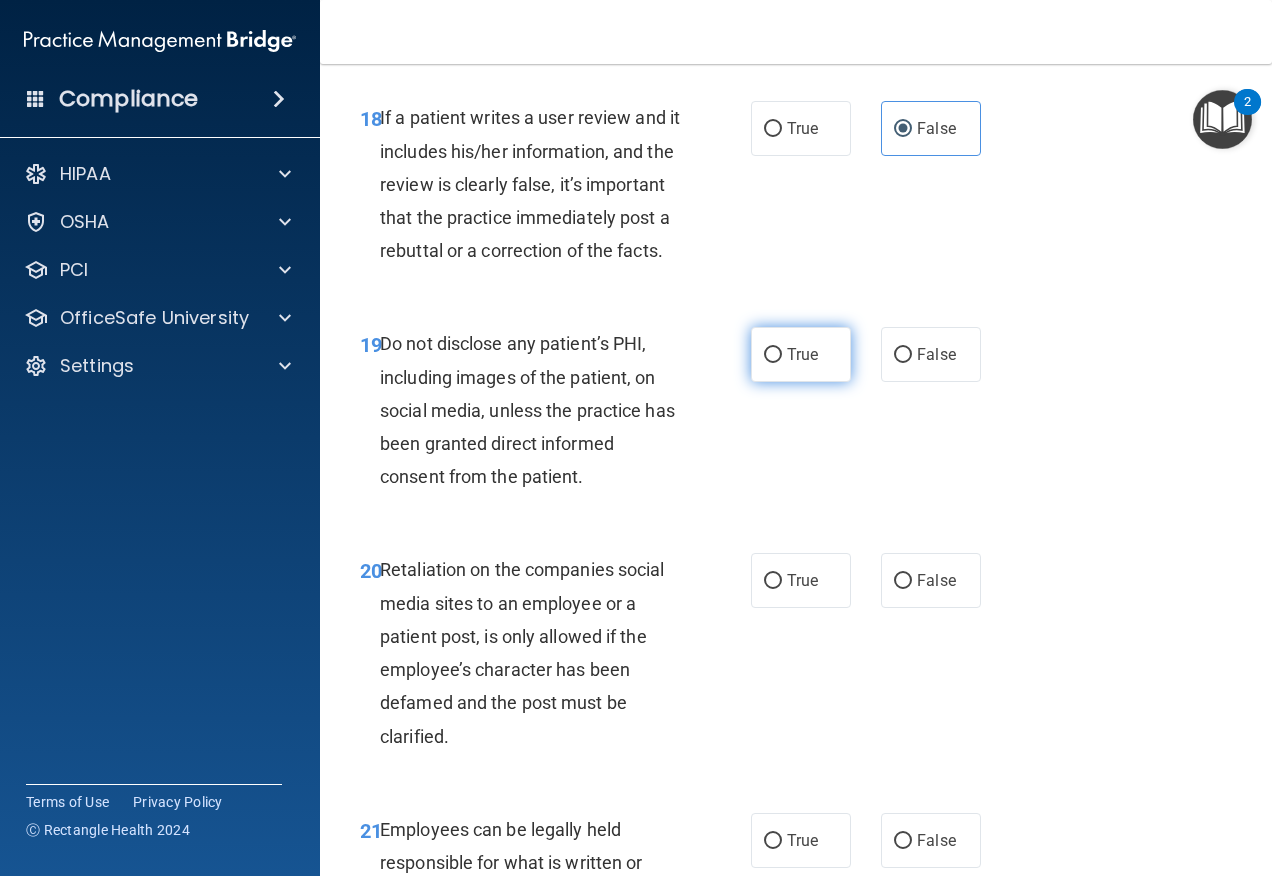 click on "True" at bounding box center [802, 354] 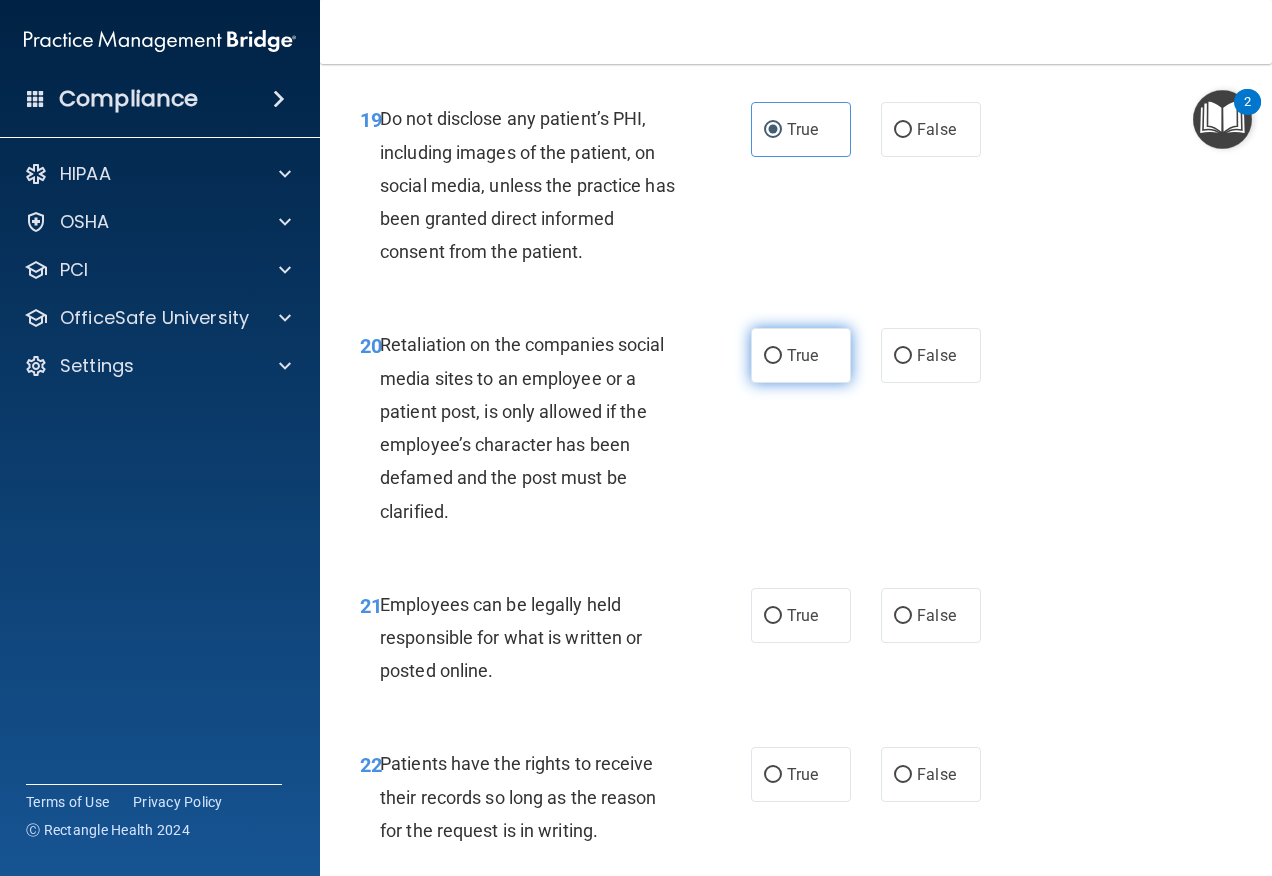 scroll, scrollTop: 4400, scrollLeft: 0, axis: vertical 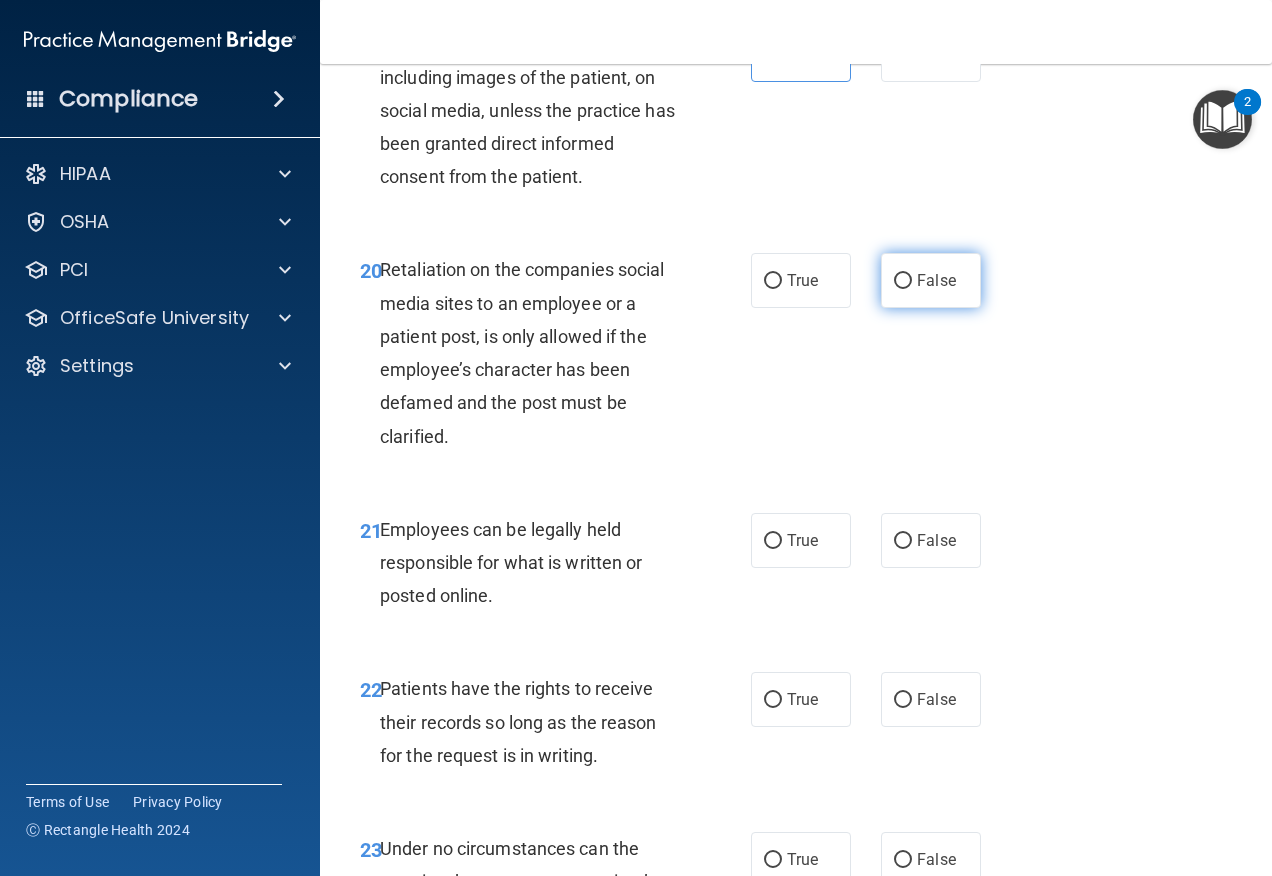 click on "False" at bounding box center (931, 280) 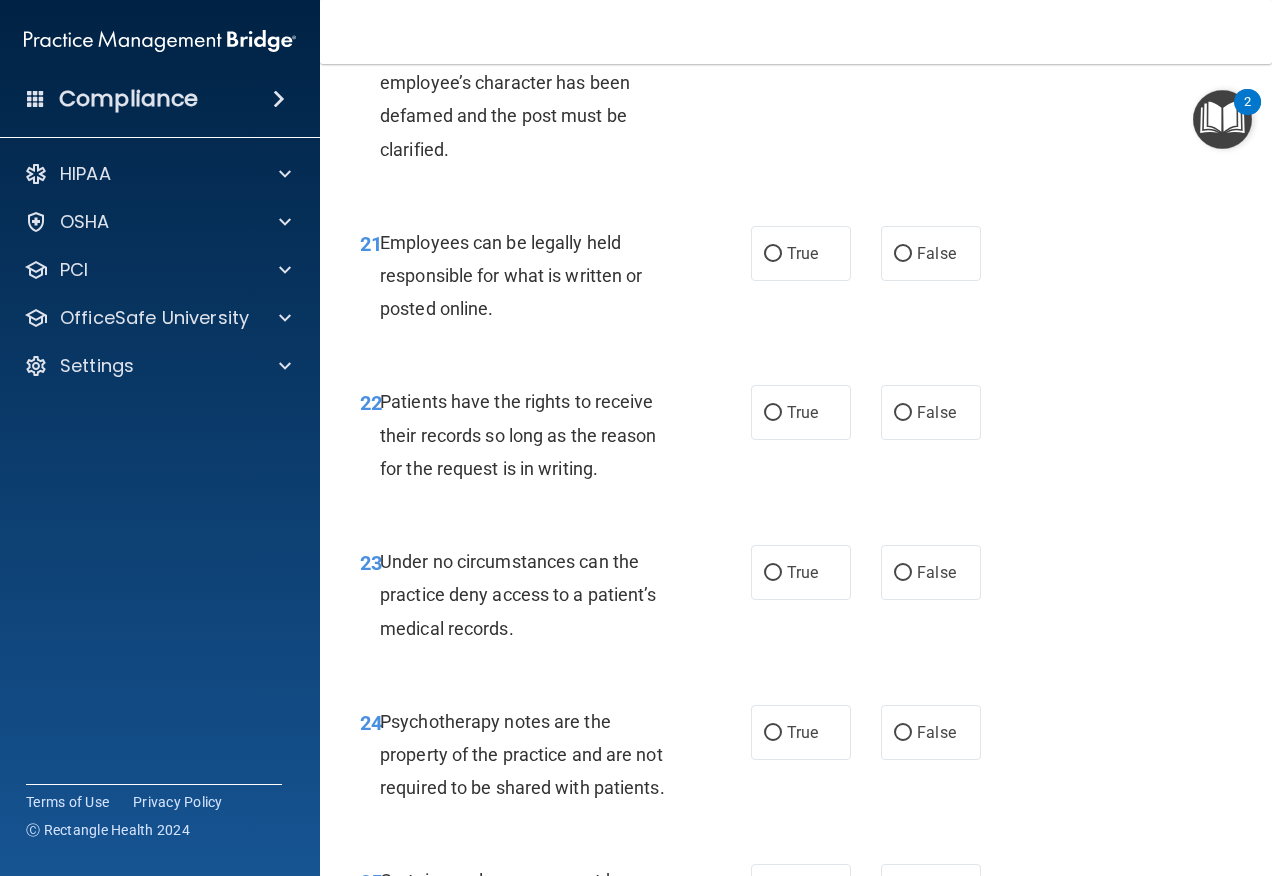 scroll, scrollTop: 4700, scrollLeft: 0, axis: vertical 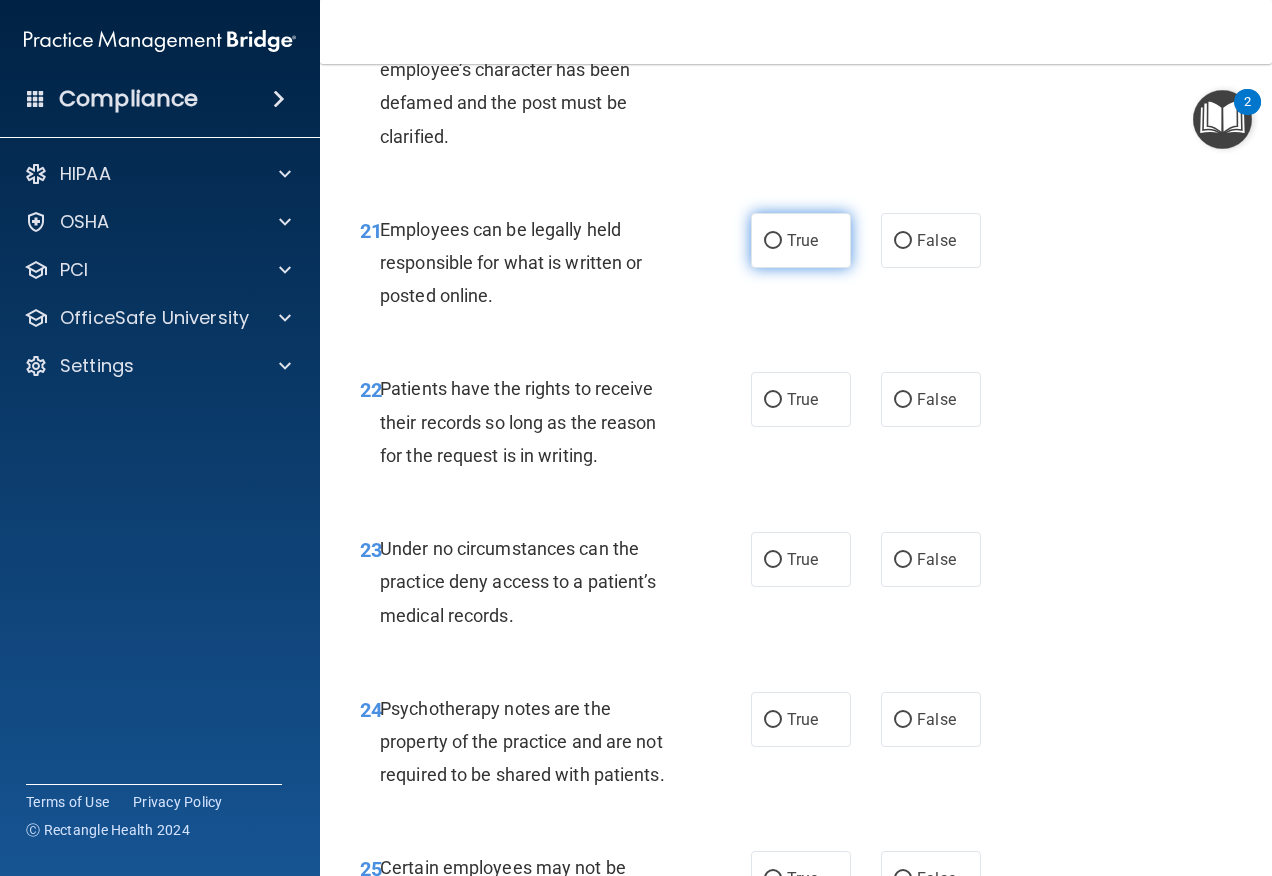 click on "True" at bounding box center (801, 240) 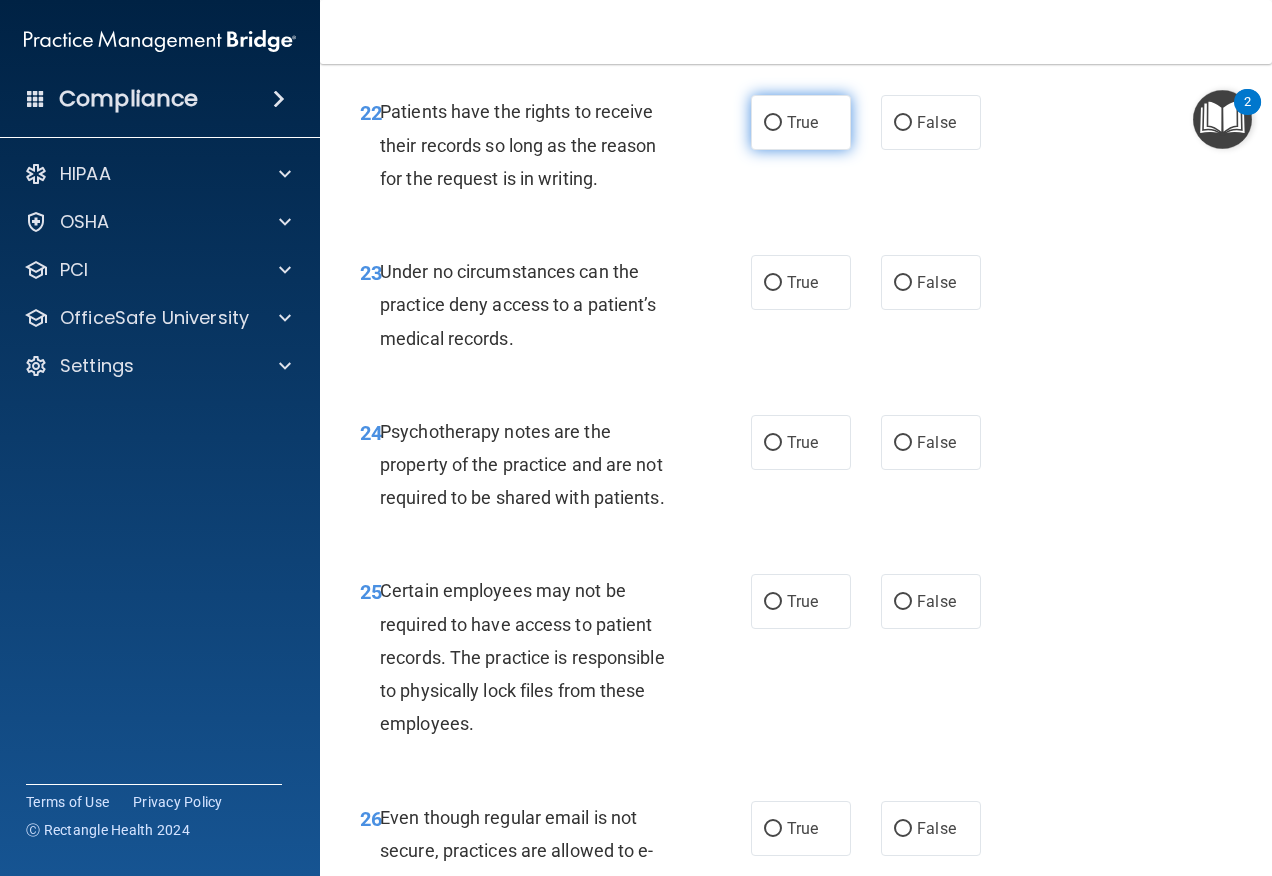 scroll, scrollTop: 5000, scrollLeft: 0, axis: vertical 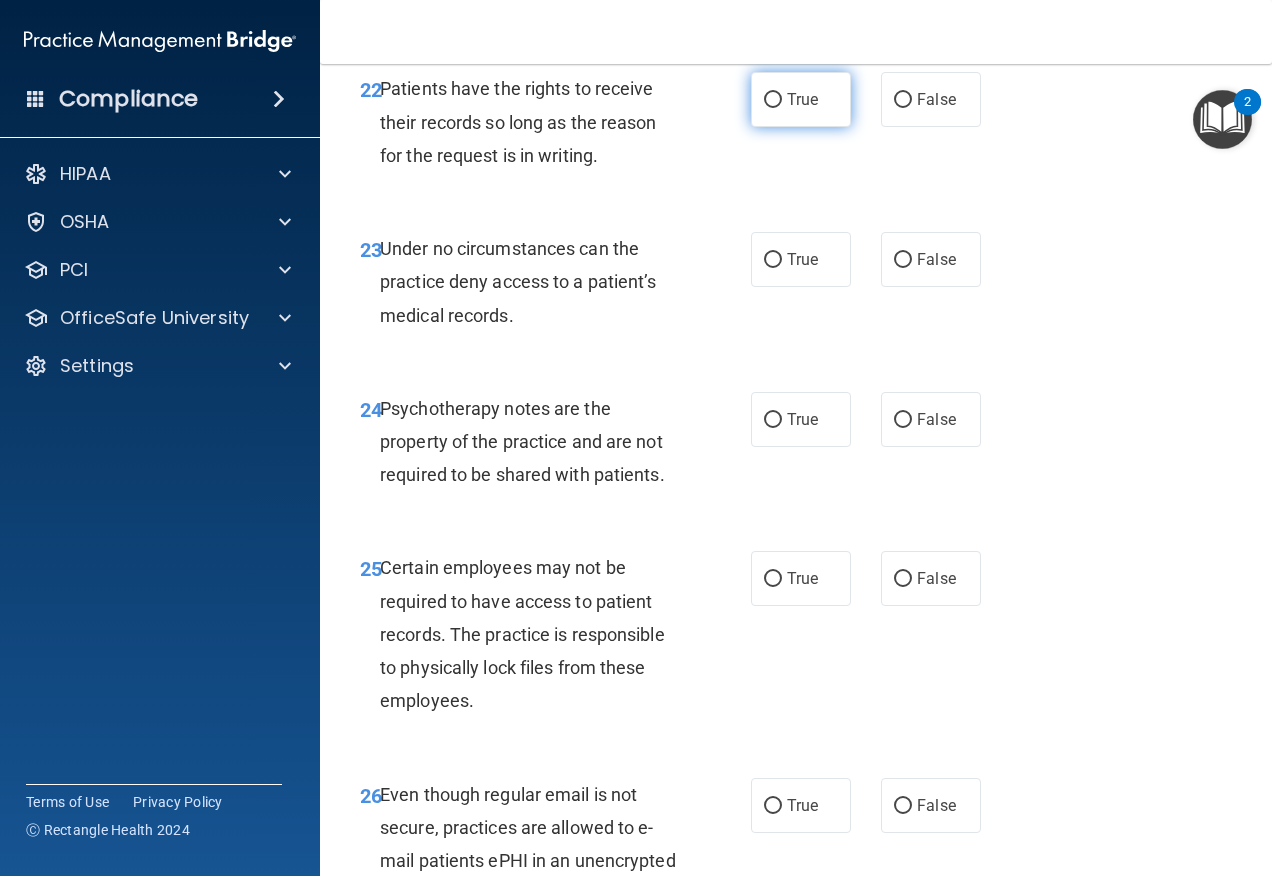 click on "True" at bounding box center (801, 99) 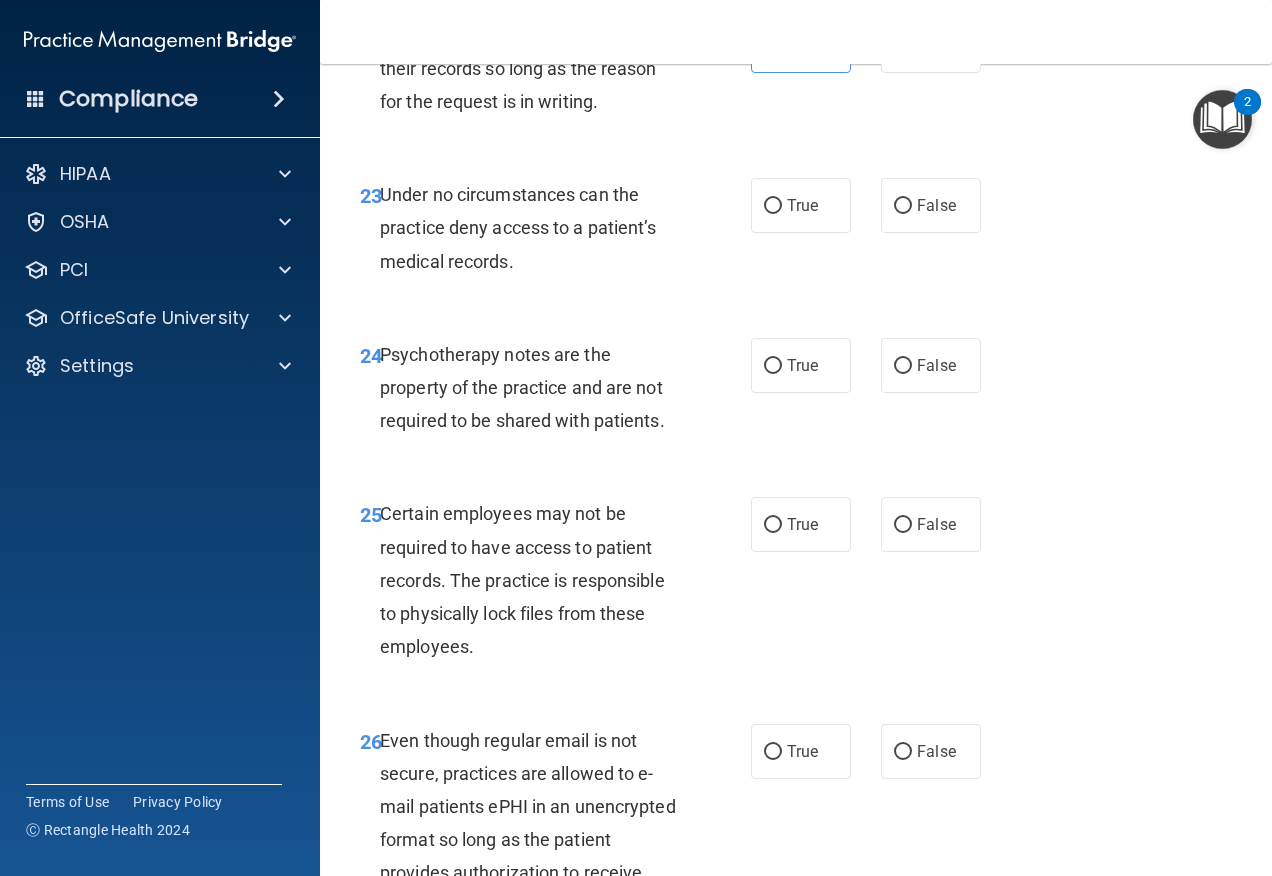 scroll, scrollTop: 5200, scrollLeft: 0, axis: vertical 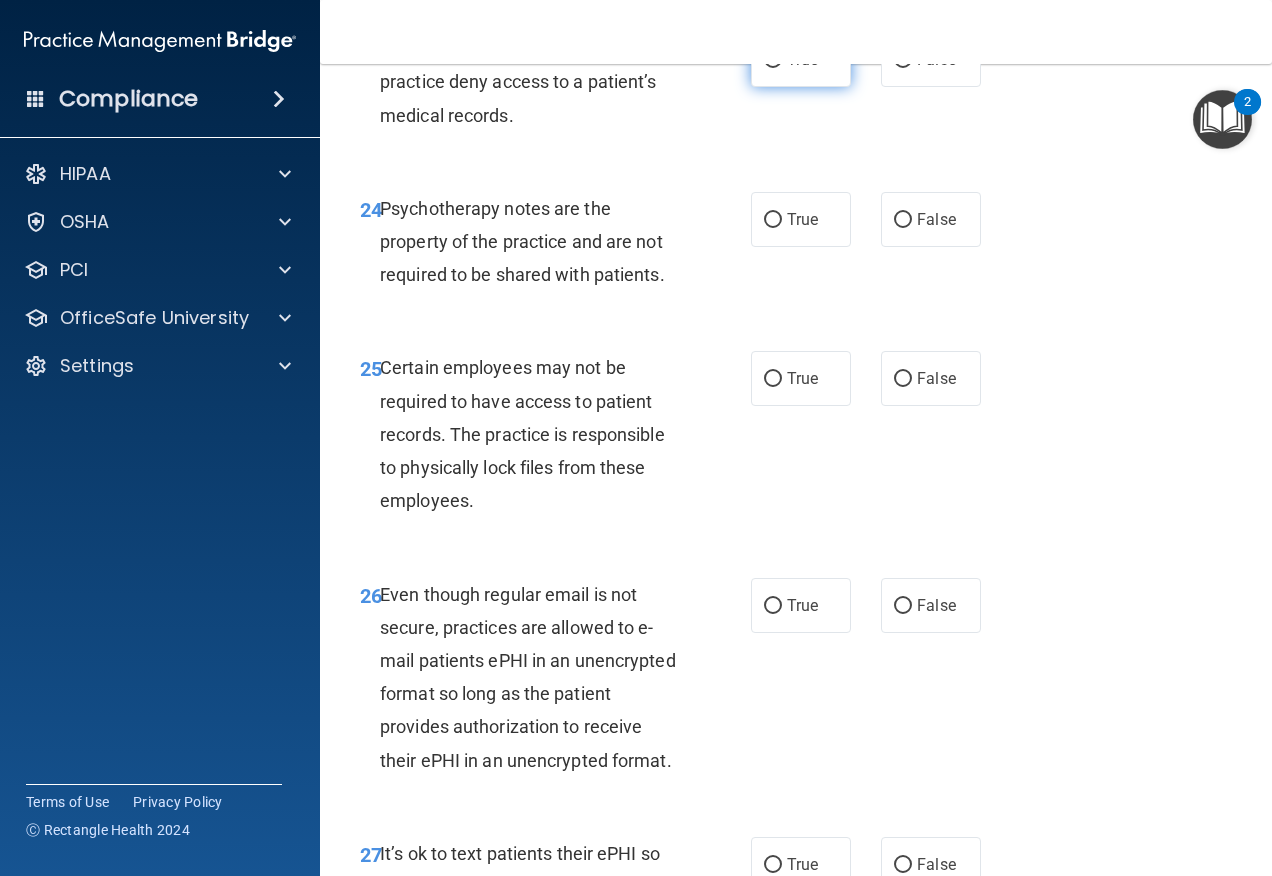 click on "True" at bounding box center [801, 59] 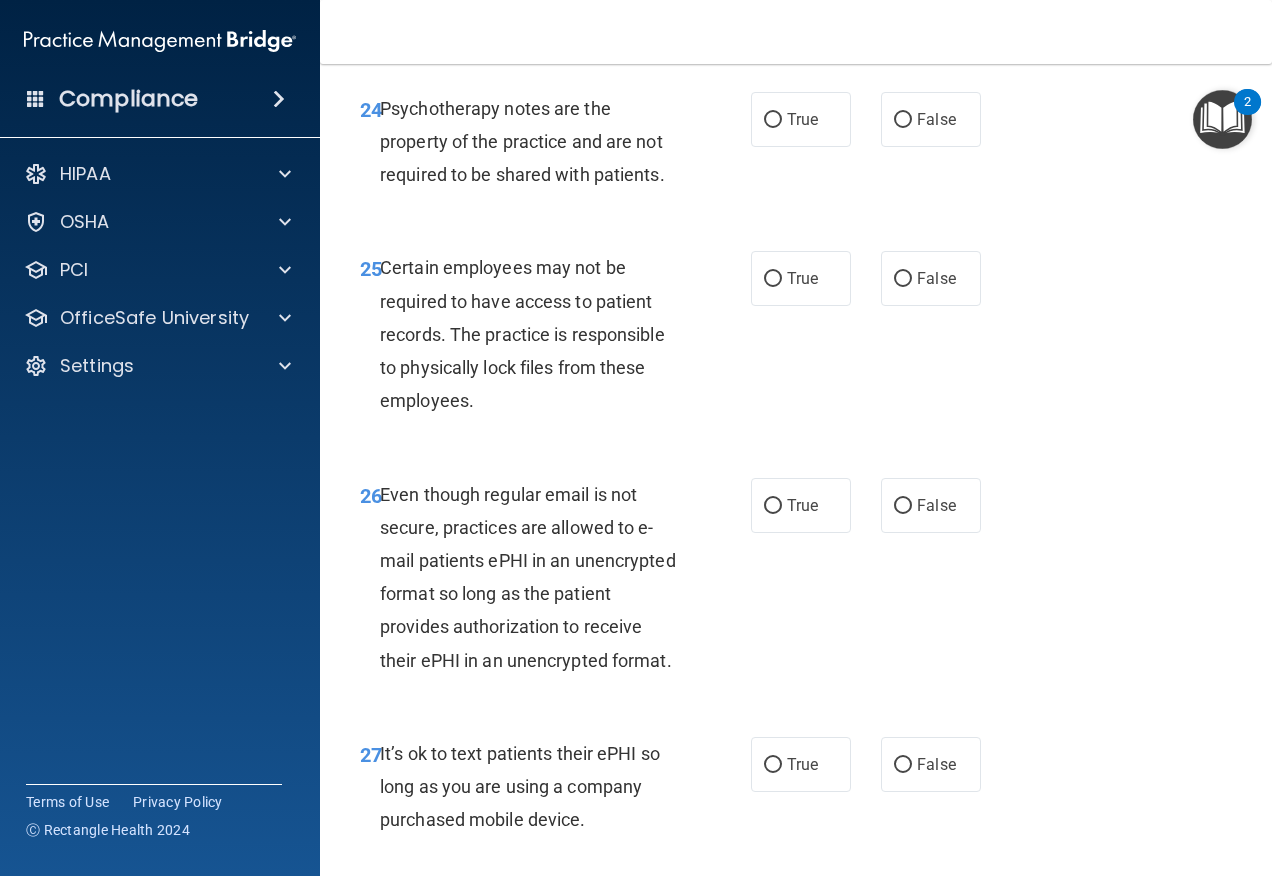 scroll, scrollTop: 5400, scrollLeft: 0, axis: vertical 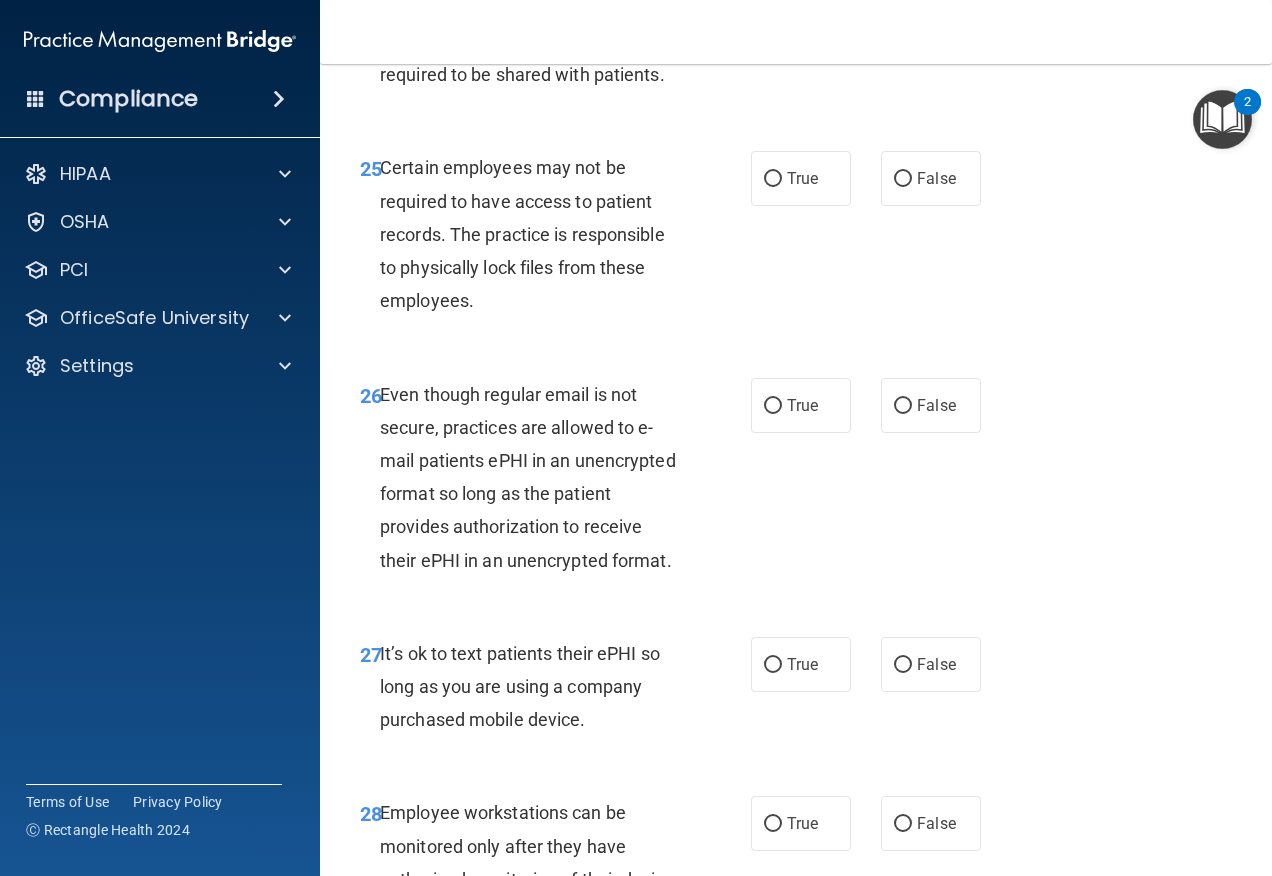 click on "True" at bounding box center [802, 19] 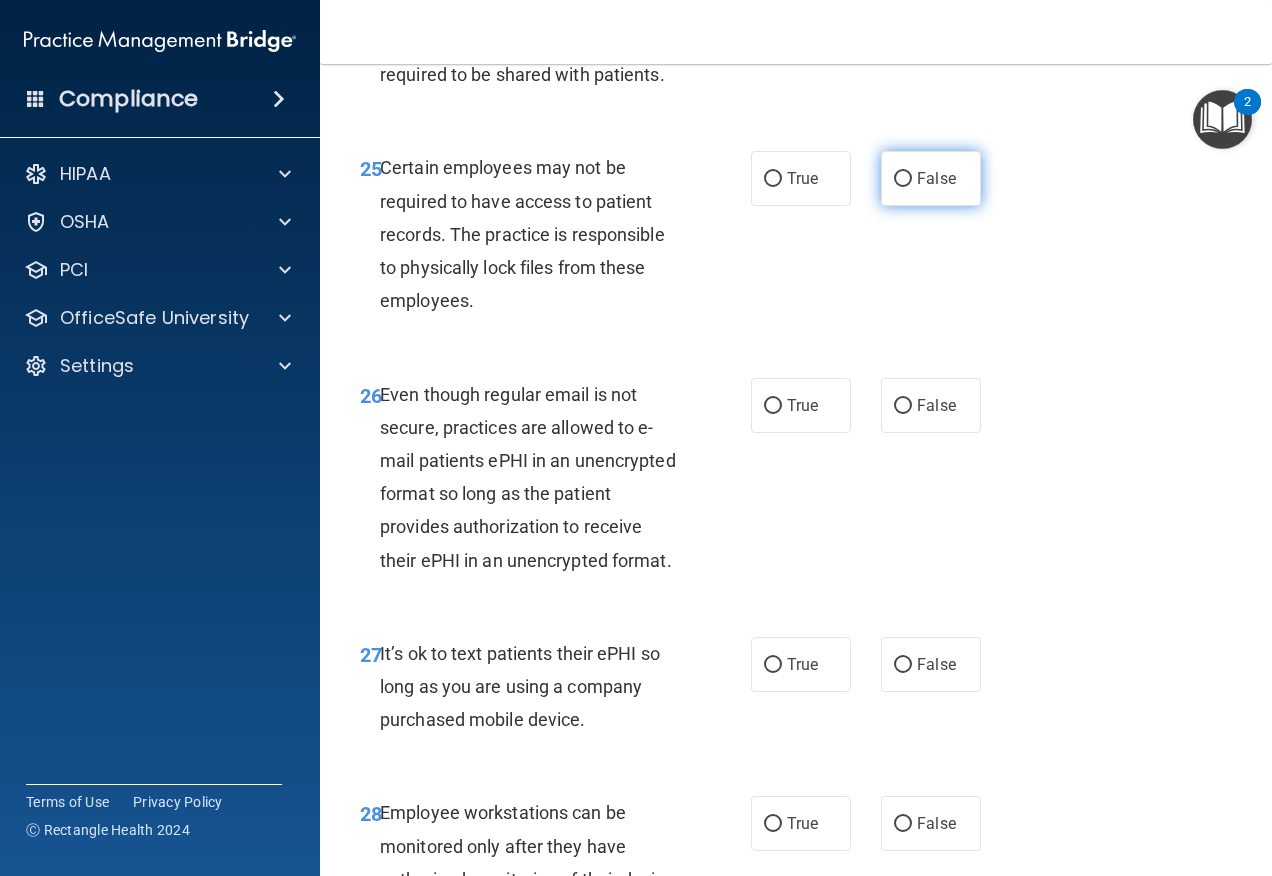 click on "False" at bounding box center (903, 179) 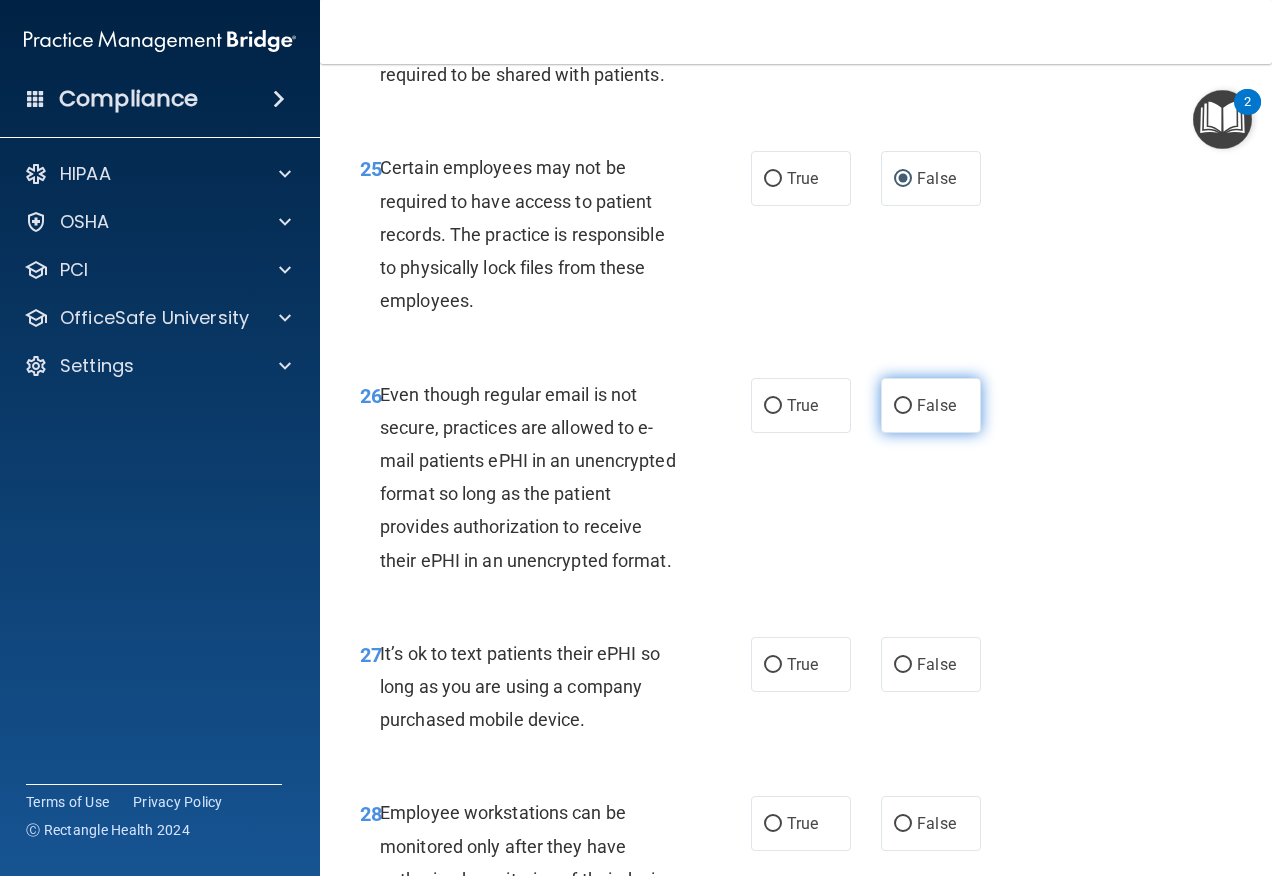 click on "False" at bounding box center (936, 405) 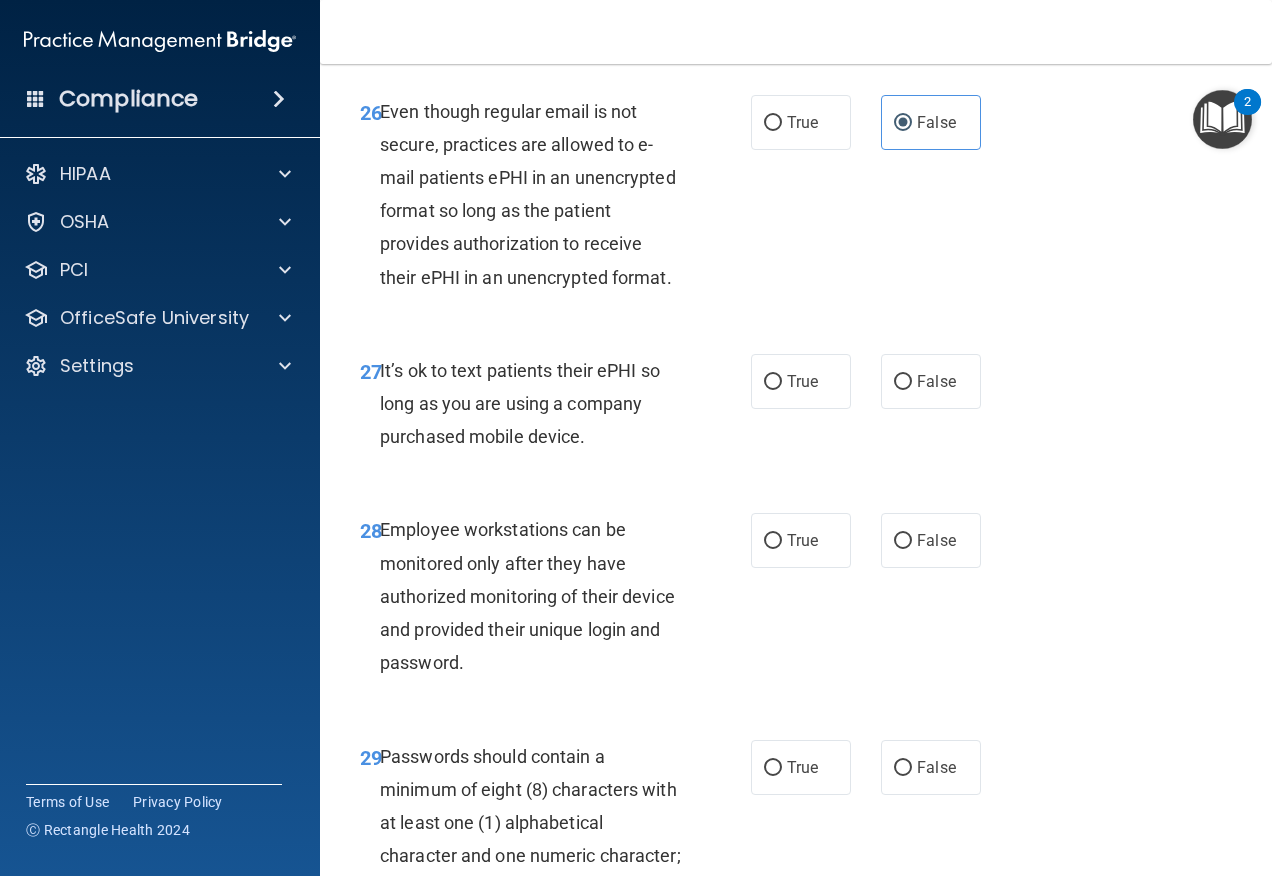 scroll, scrollTop: 5800, scrollLeft: 0, axis: vertical 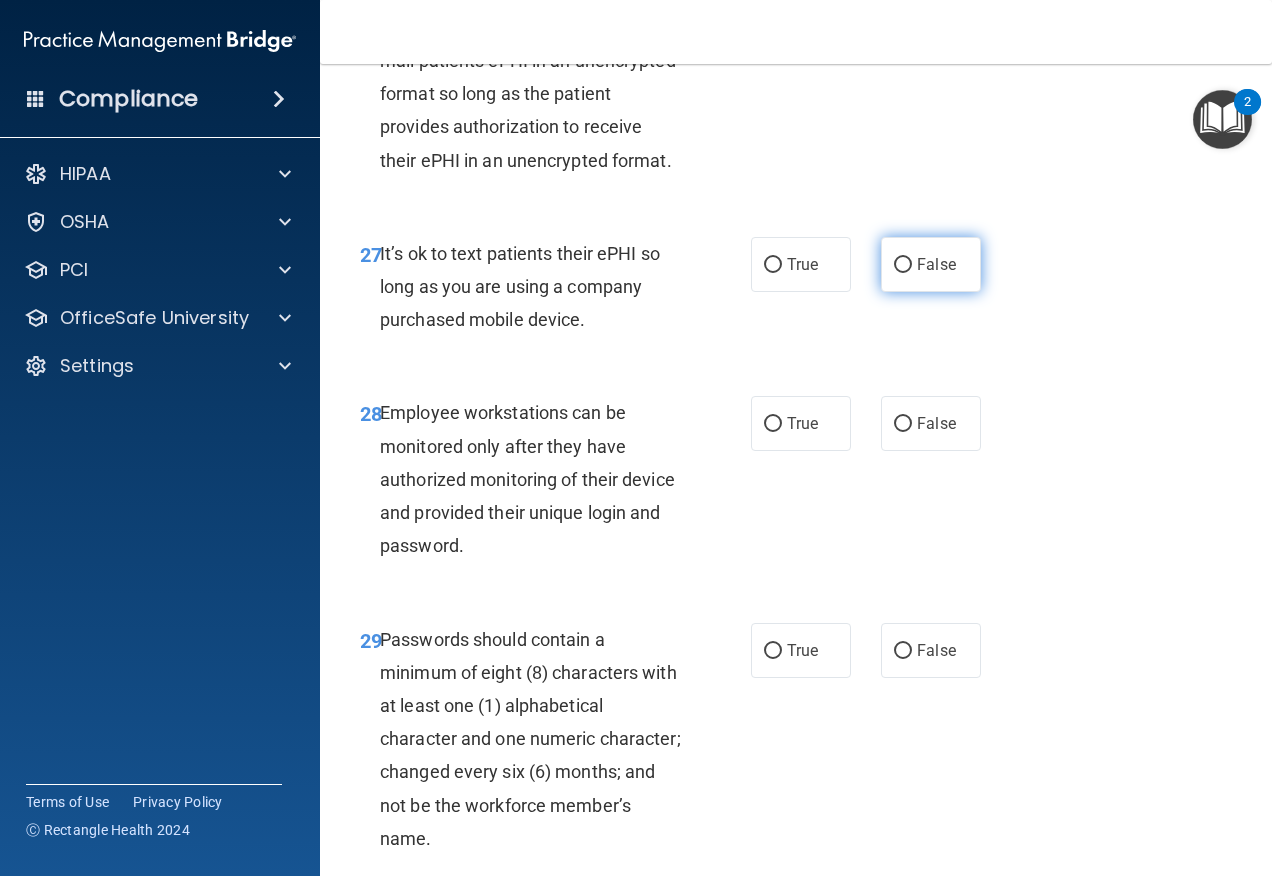 click on "False" at bounding box center (931, 264) 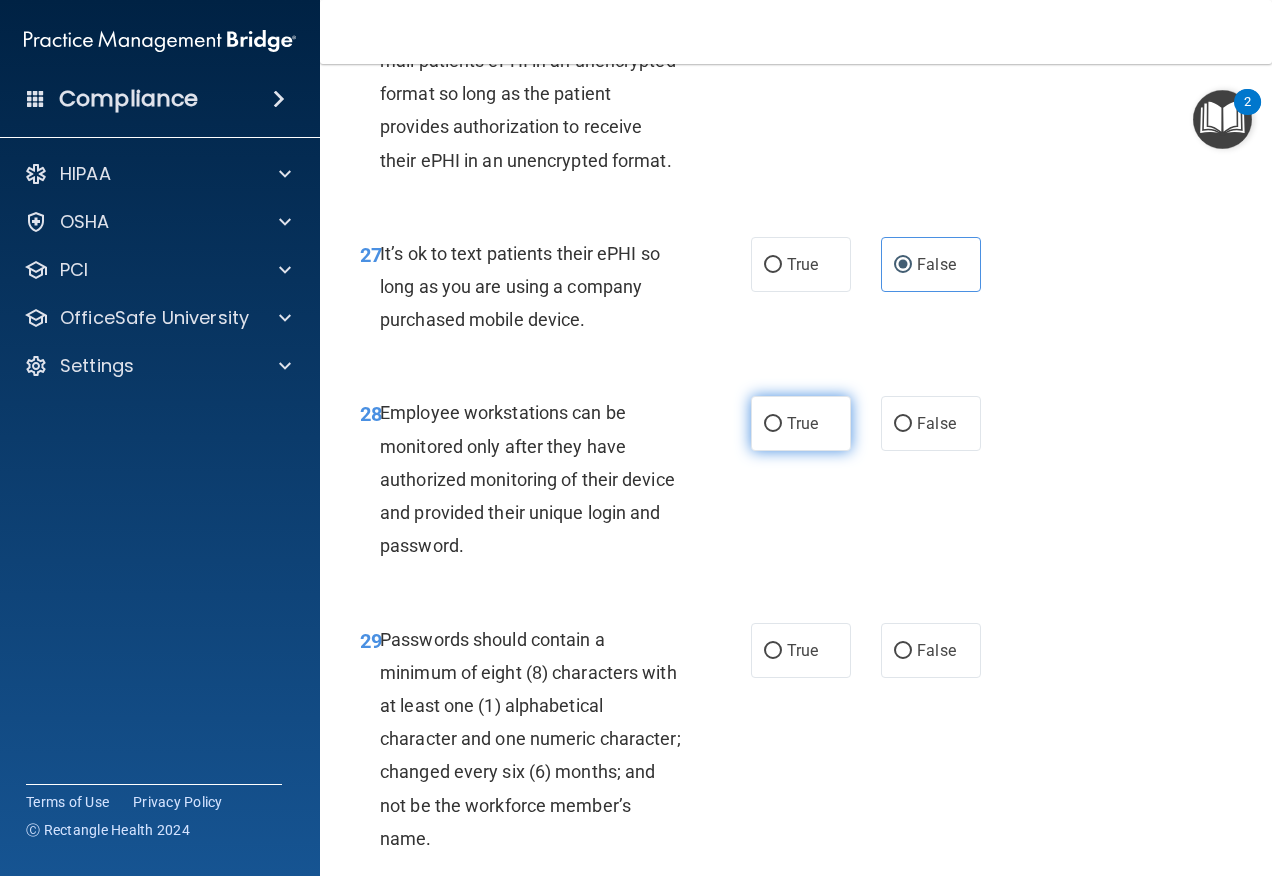 click on "True" at bounding box center (773, 424) 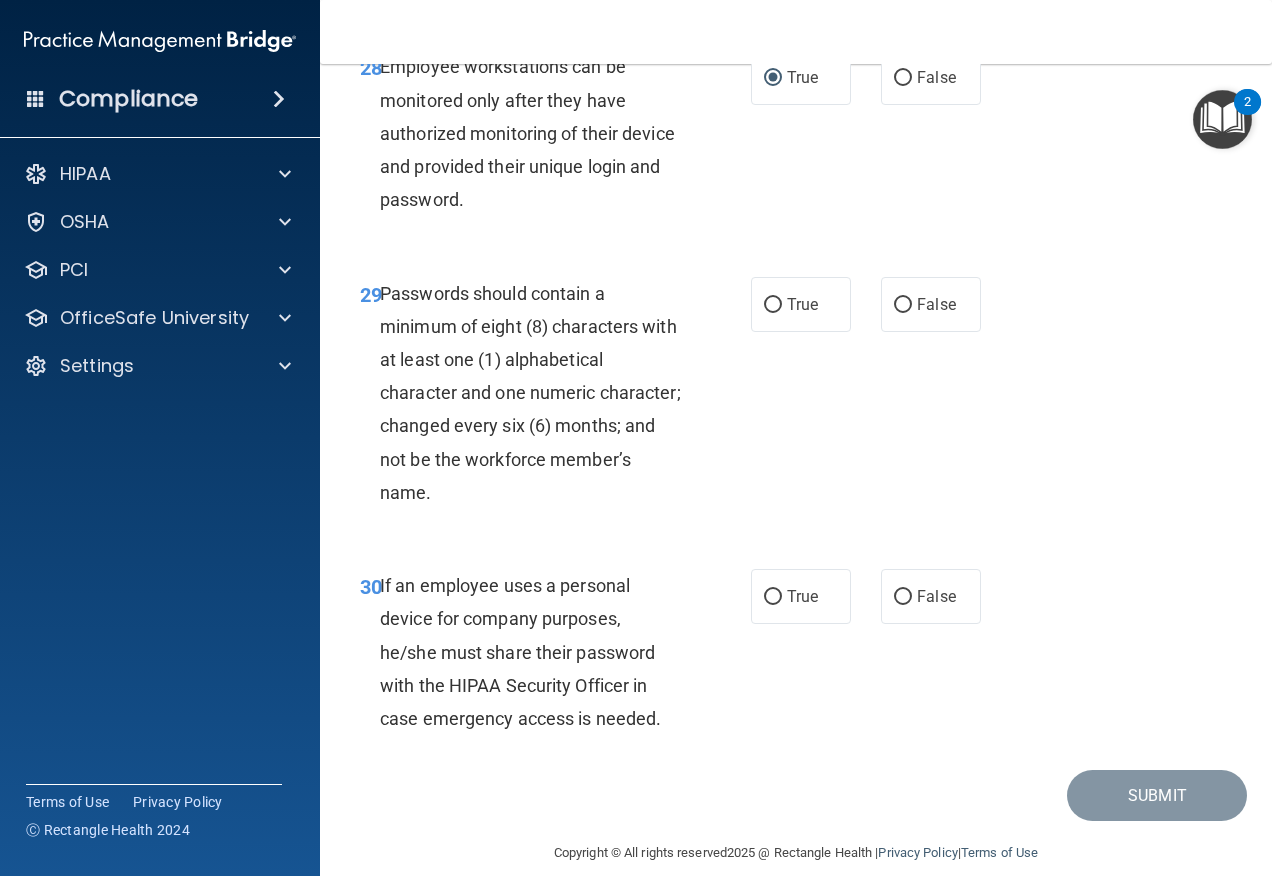 scroll, scrollTop: 6200, scrollLeft: 0, axis: vertical 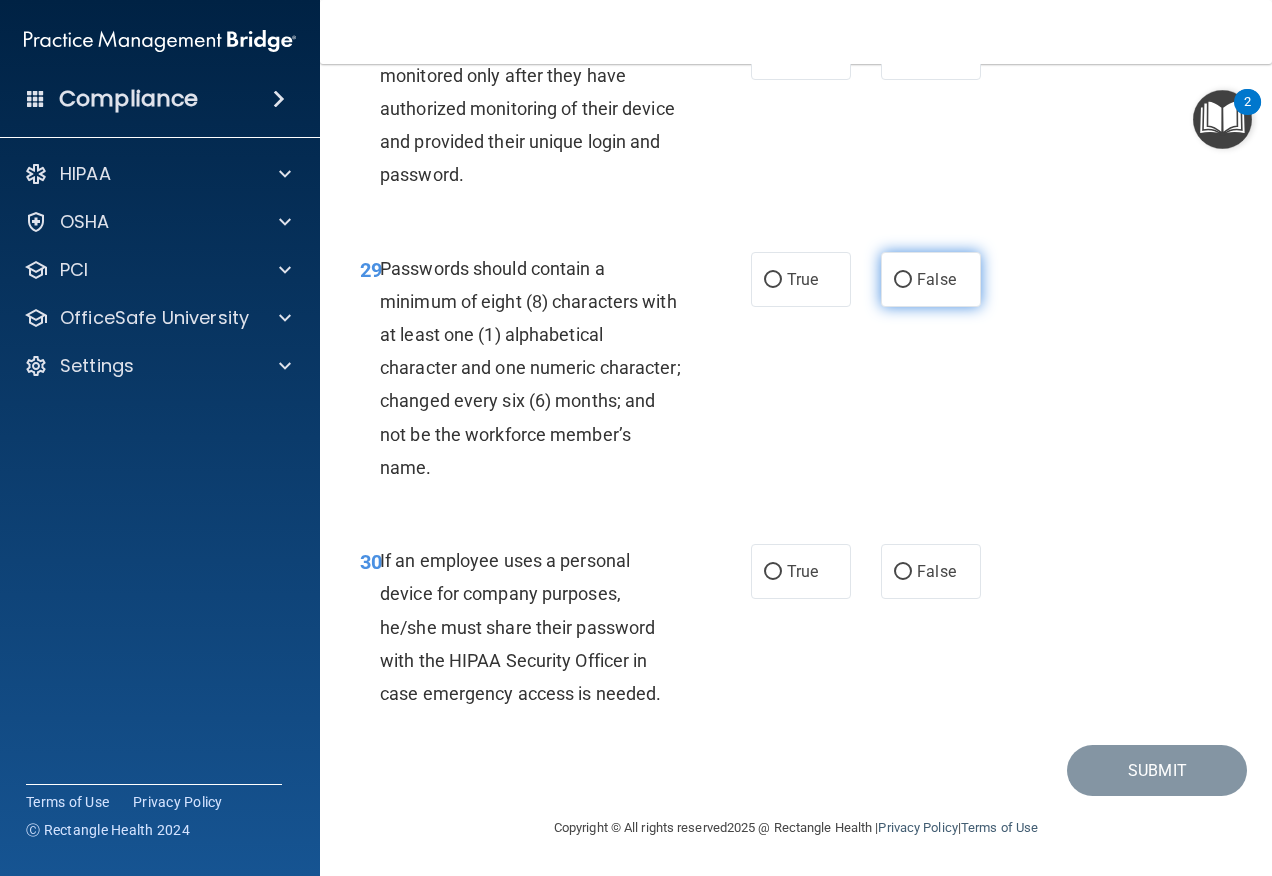 click on "False" at bounding box center [903, 280] 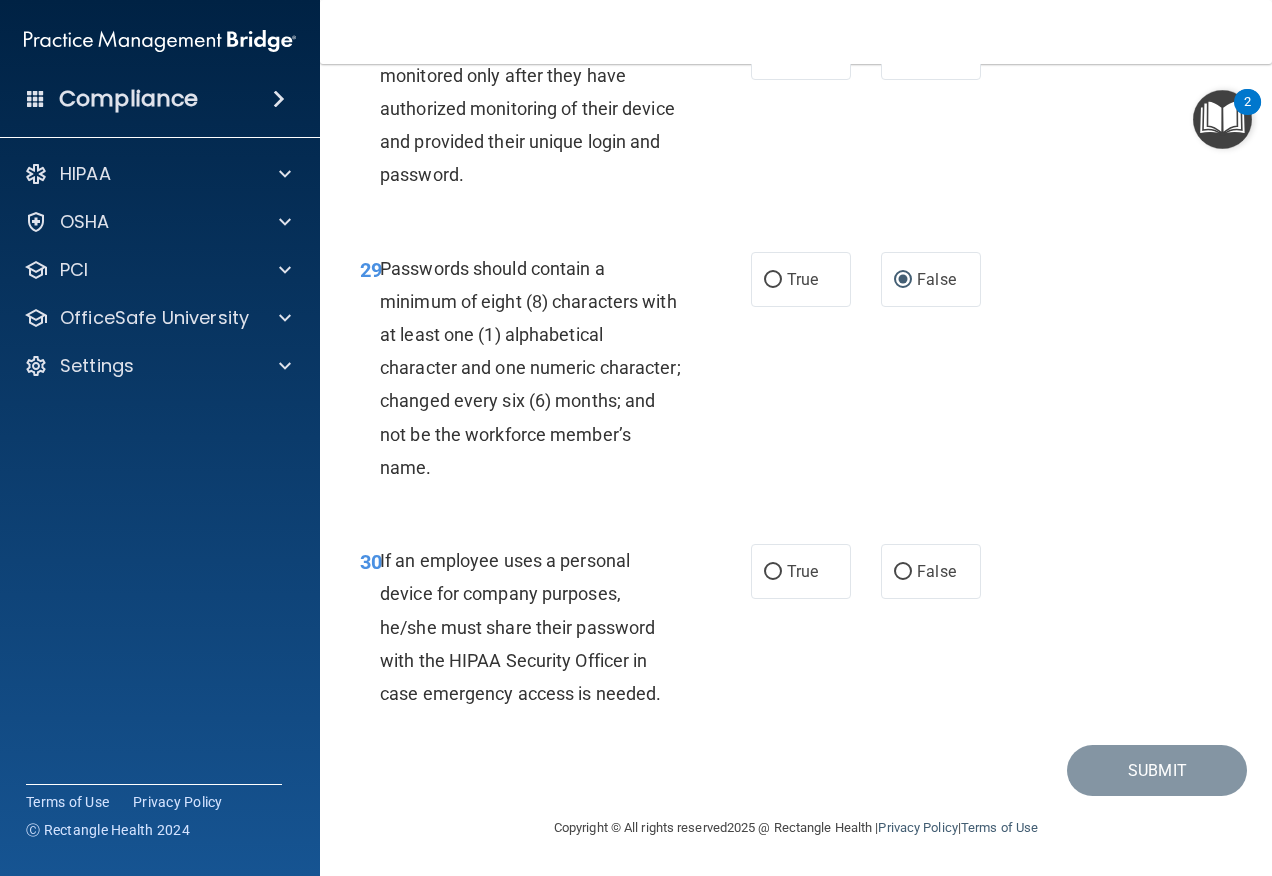 scroll, scrollTop: 6337, scrollLeft: 0, axis: vertical 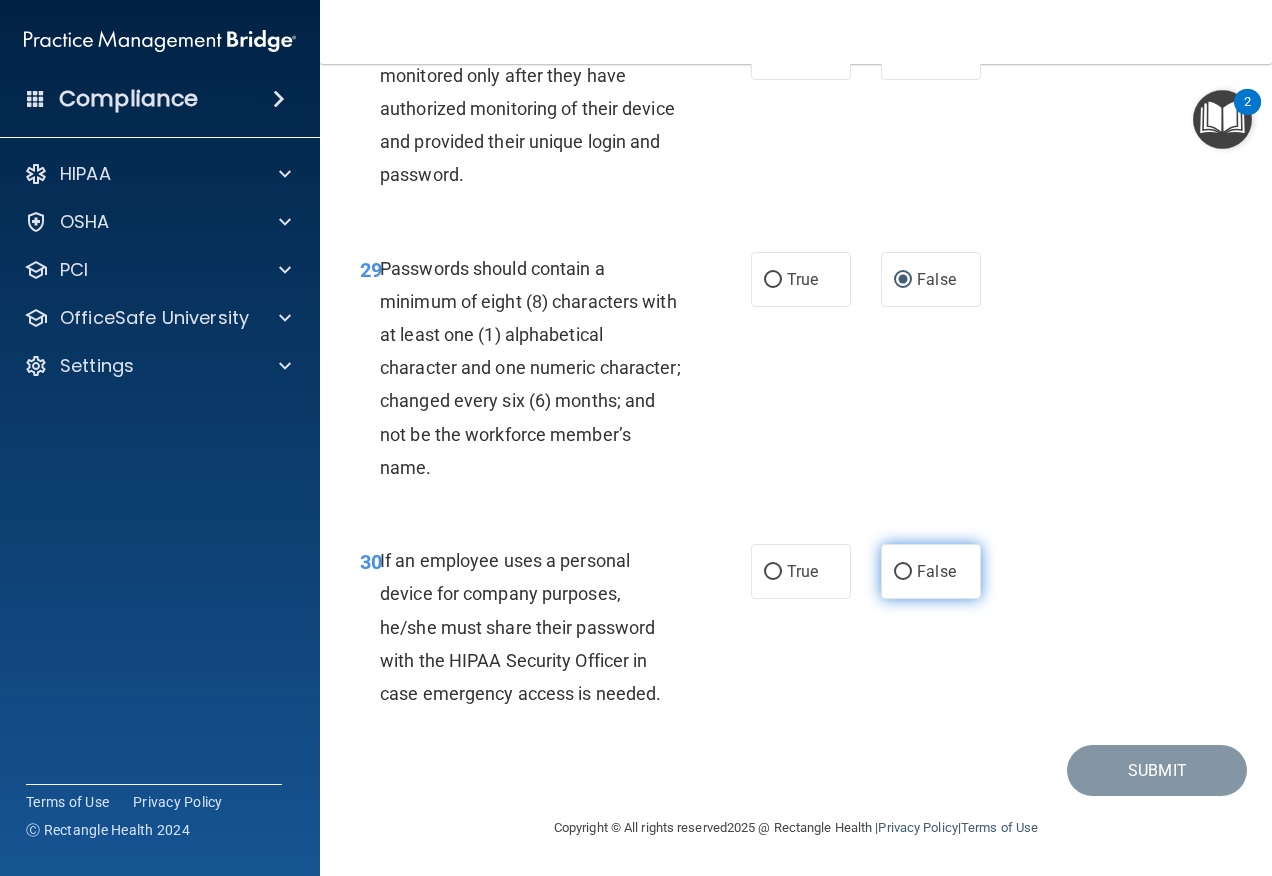 click on "False" at bounding box center (931, 571) 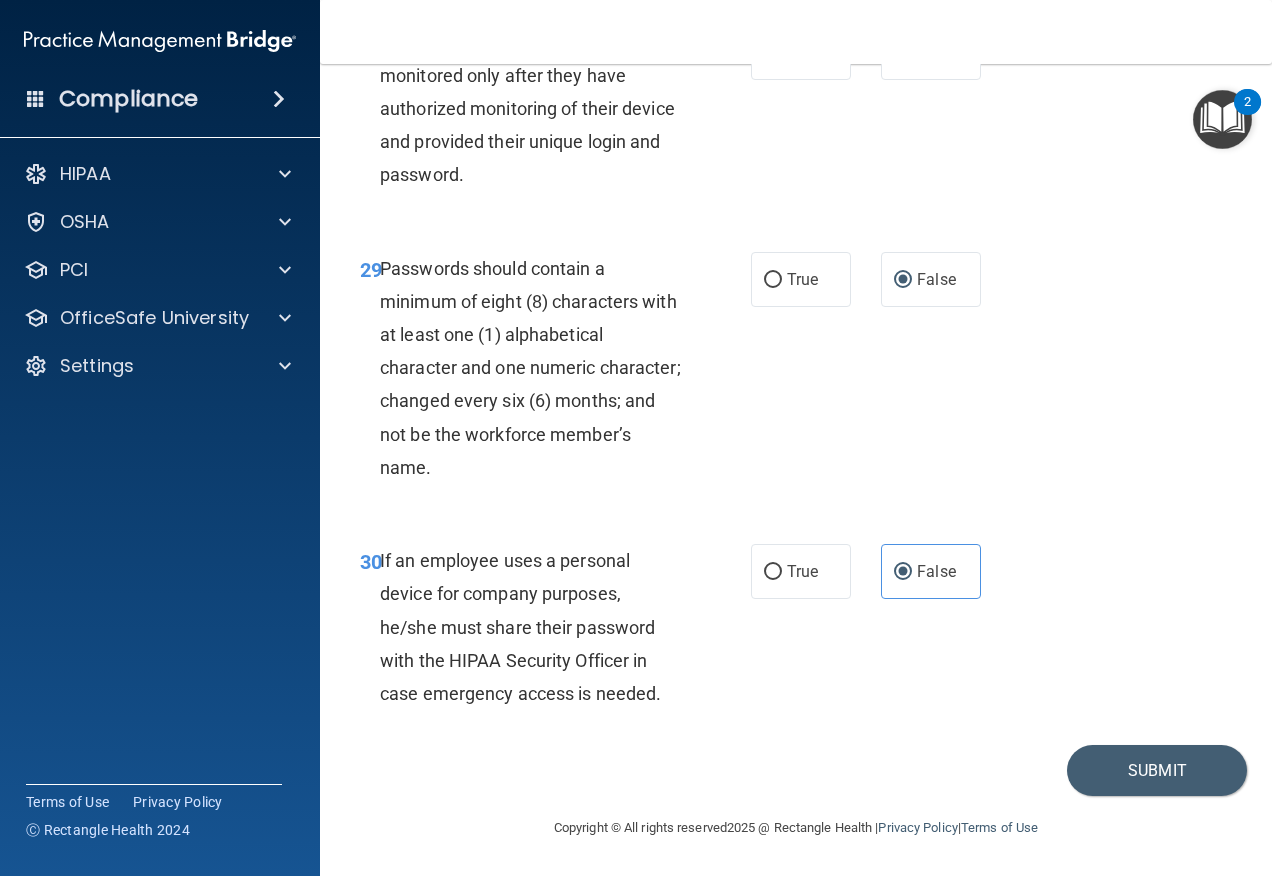 scroll, scrollTop: 6337, scrollLeft: 0, axis: vertical 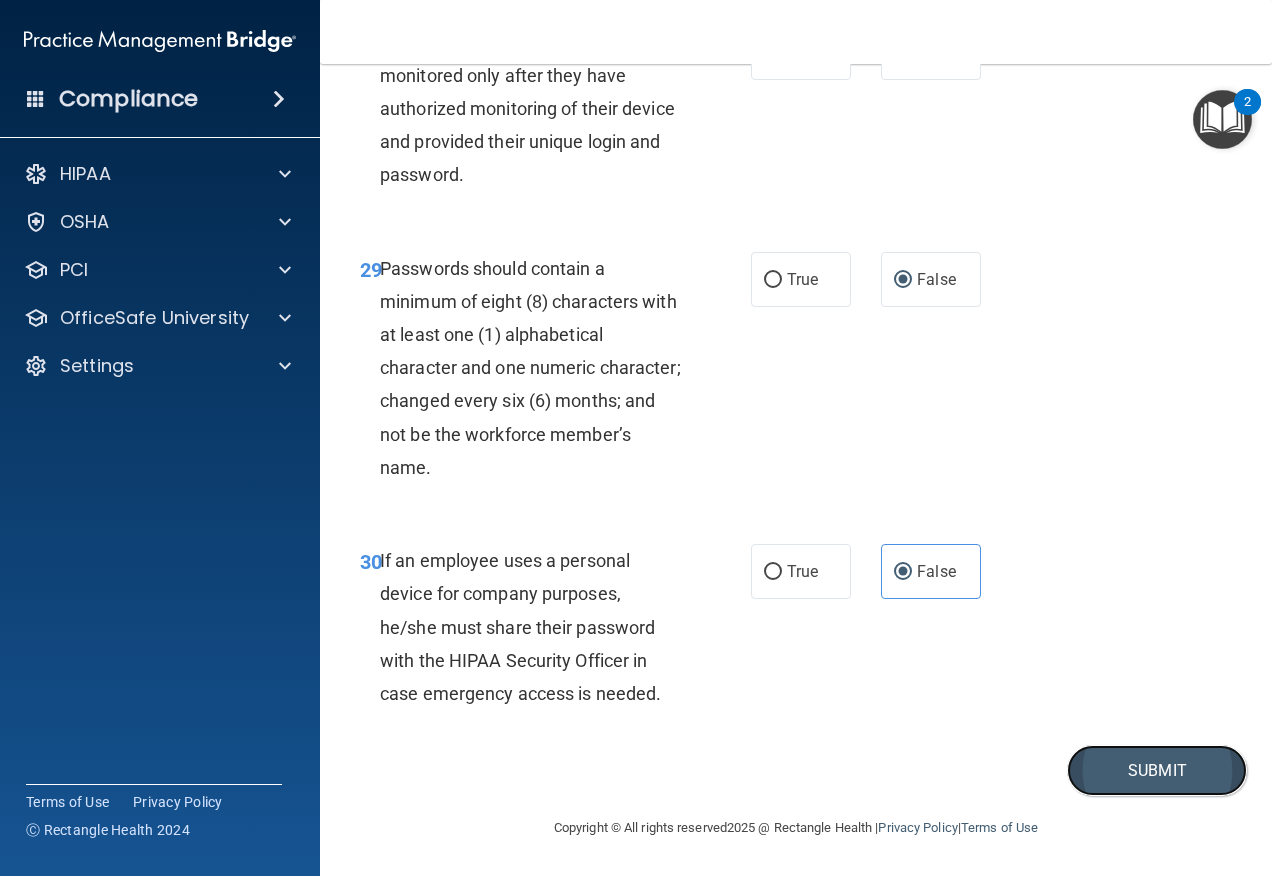 click on "Submit" at bounding box center (1157, 770) 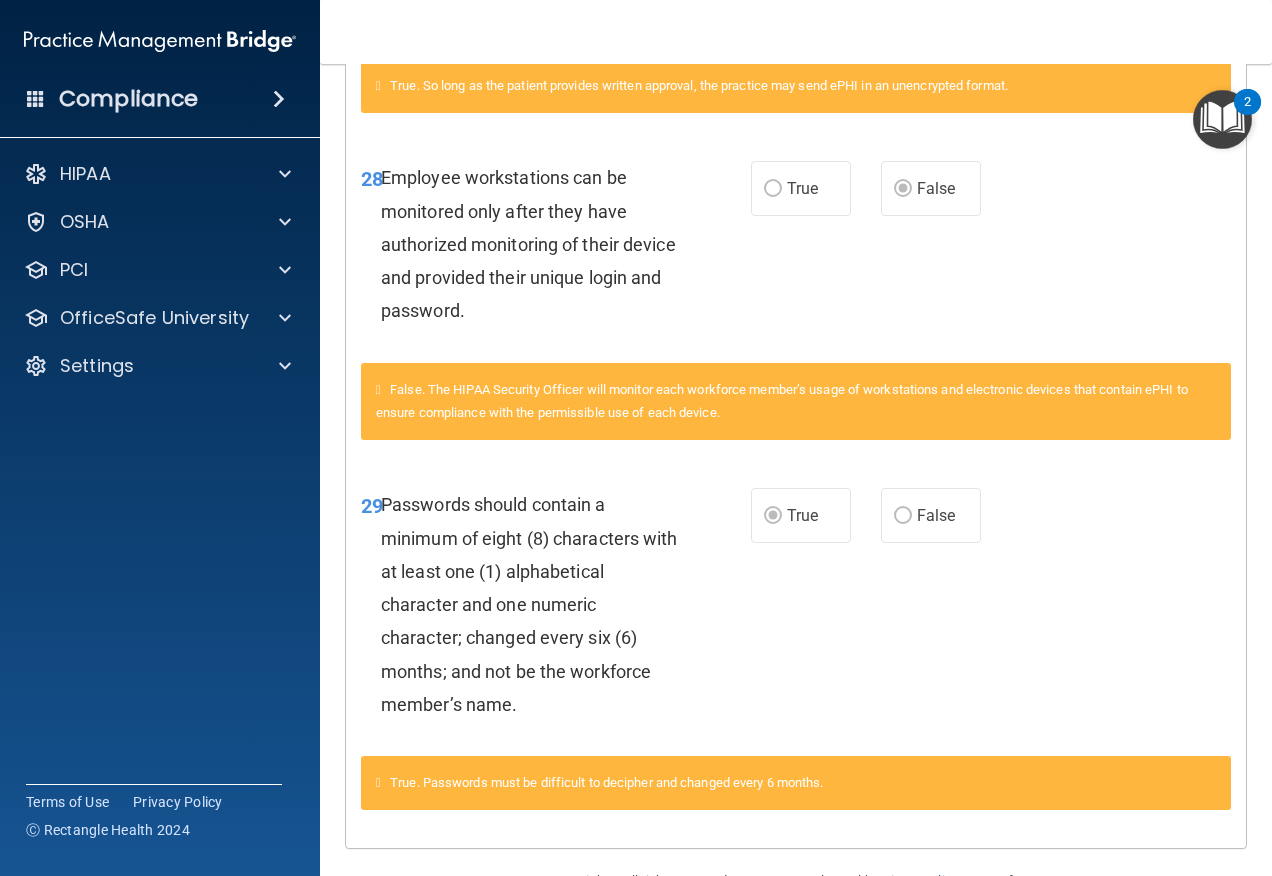 scroll, scrollTop: 2698, scrollLeft: 0, axis: vertical 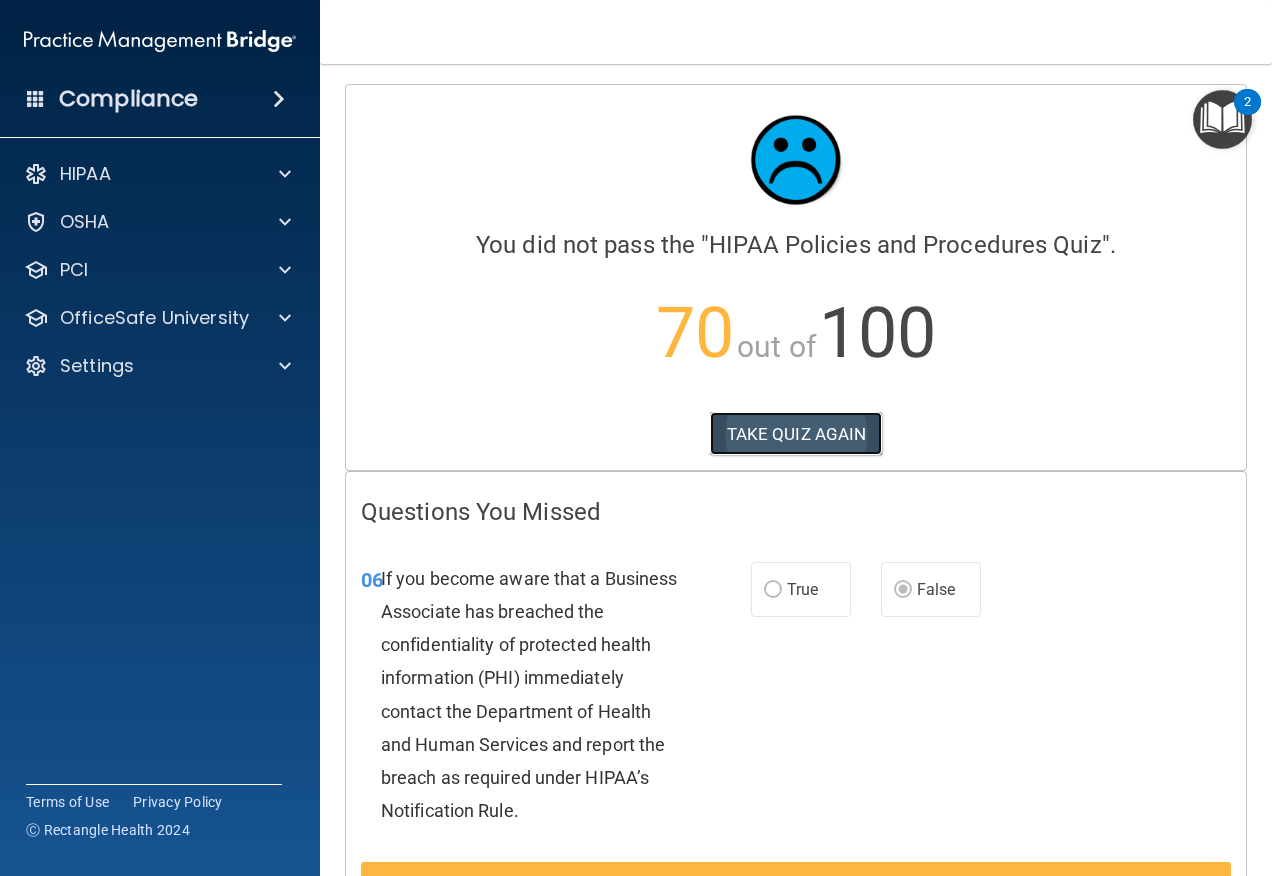 click on "TAKE QUIZ AGAIN" at bounding box center [796, 434] 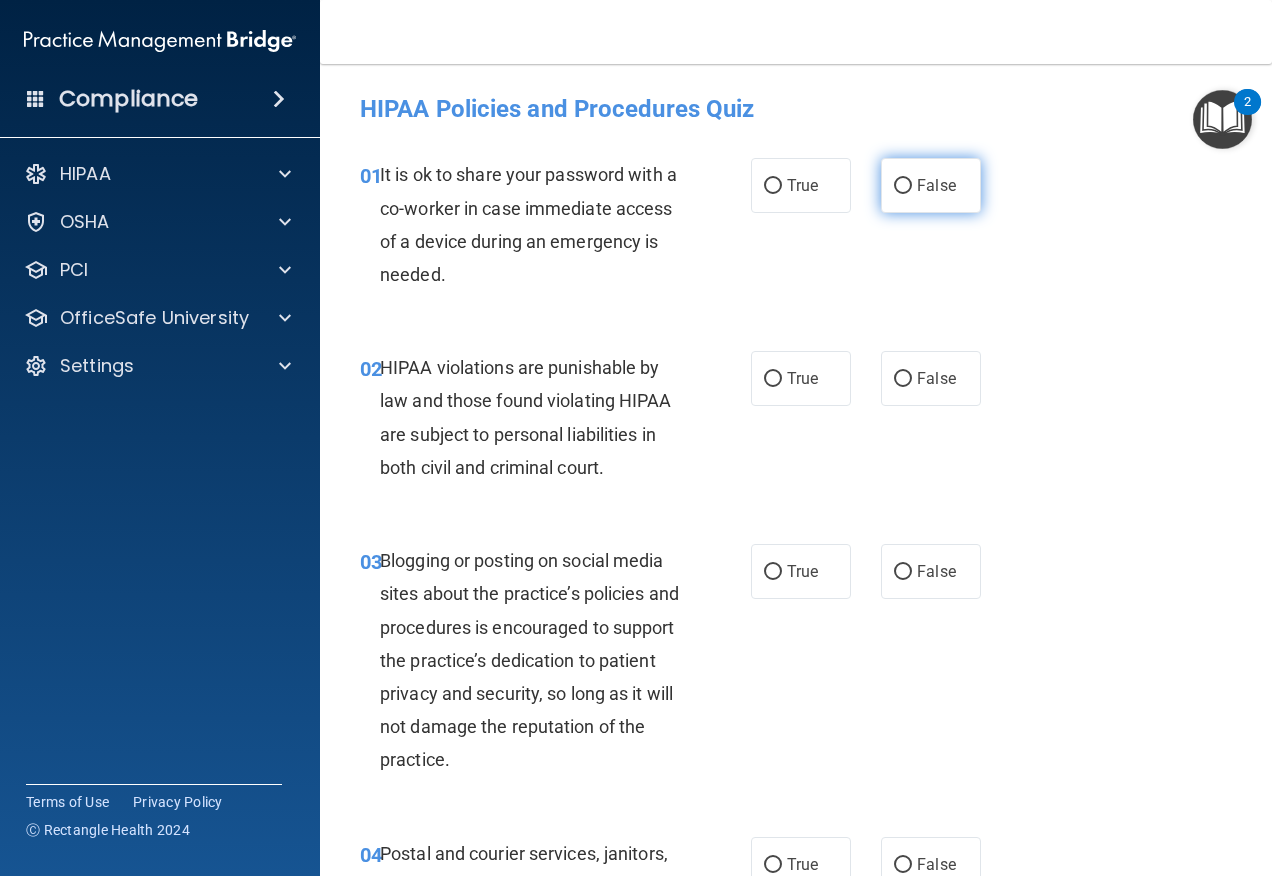 click on "False" at bounding box center (903, 186) 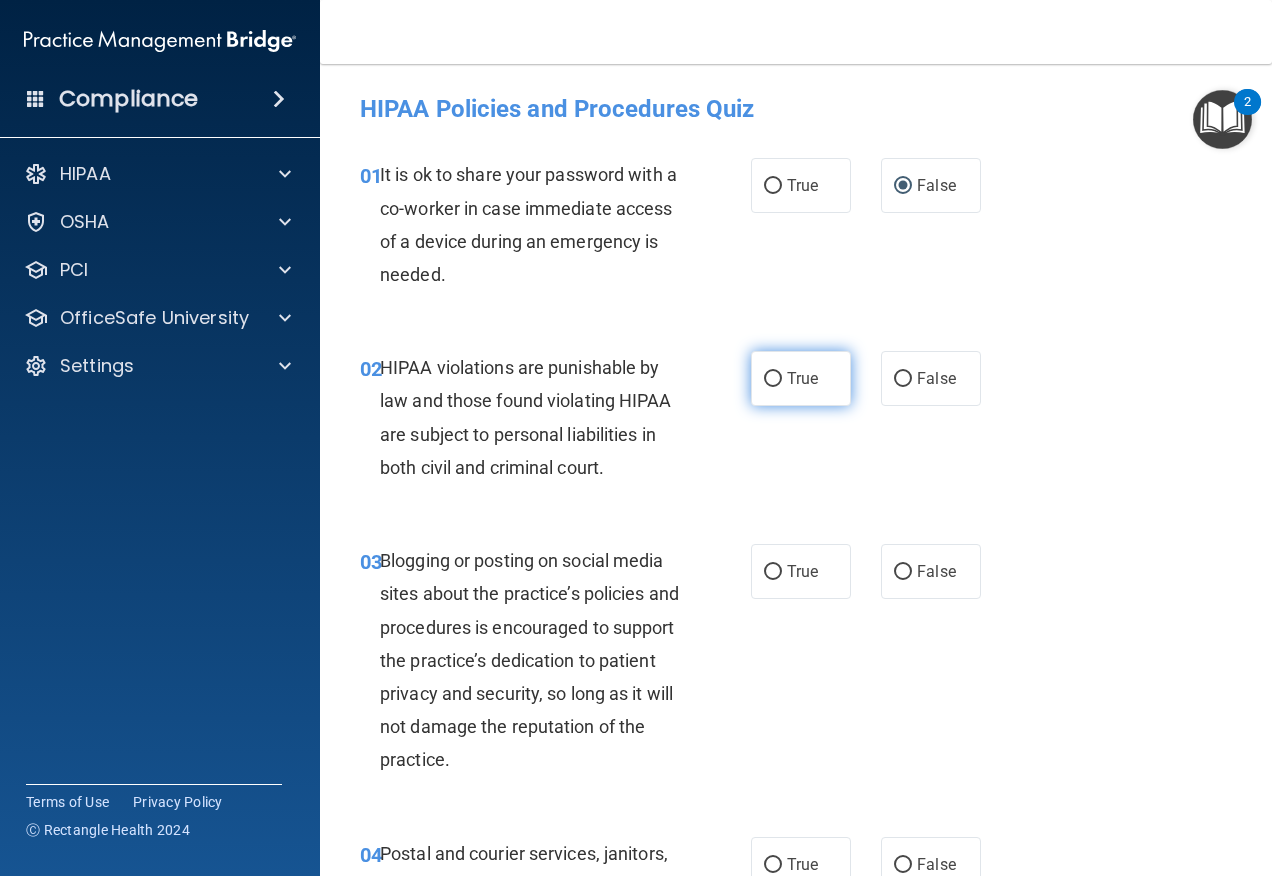 click on "True" at bounding box center [773, 379] 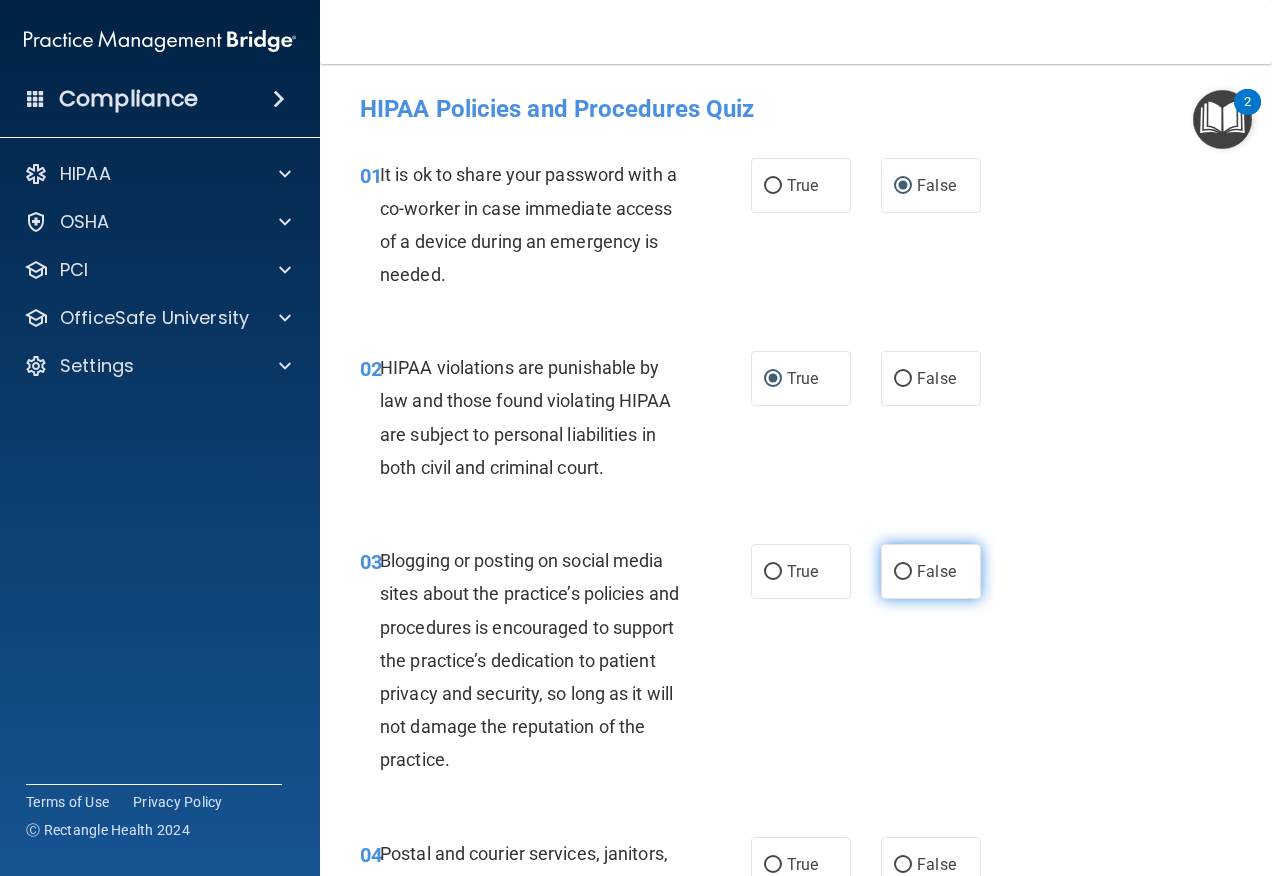 click on "False" at bounding box center (936, 571) 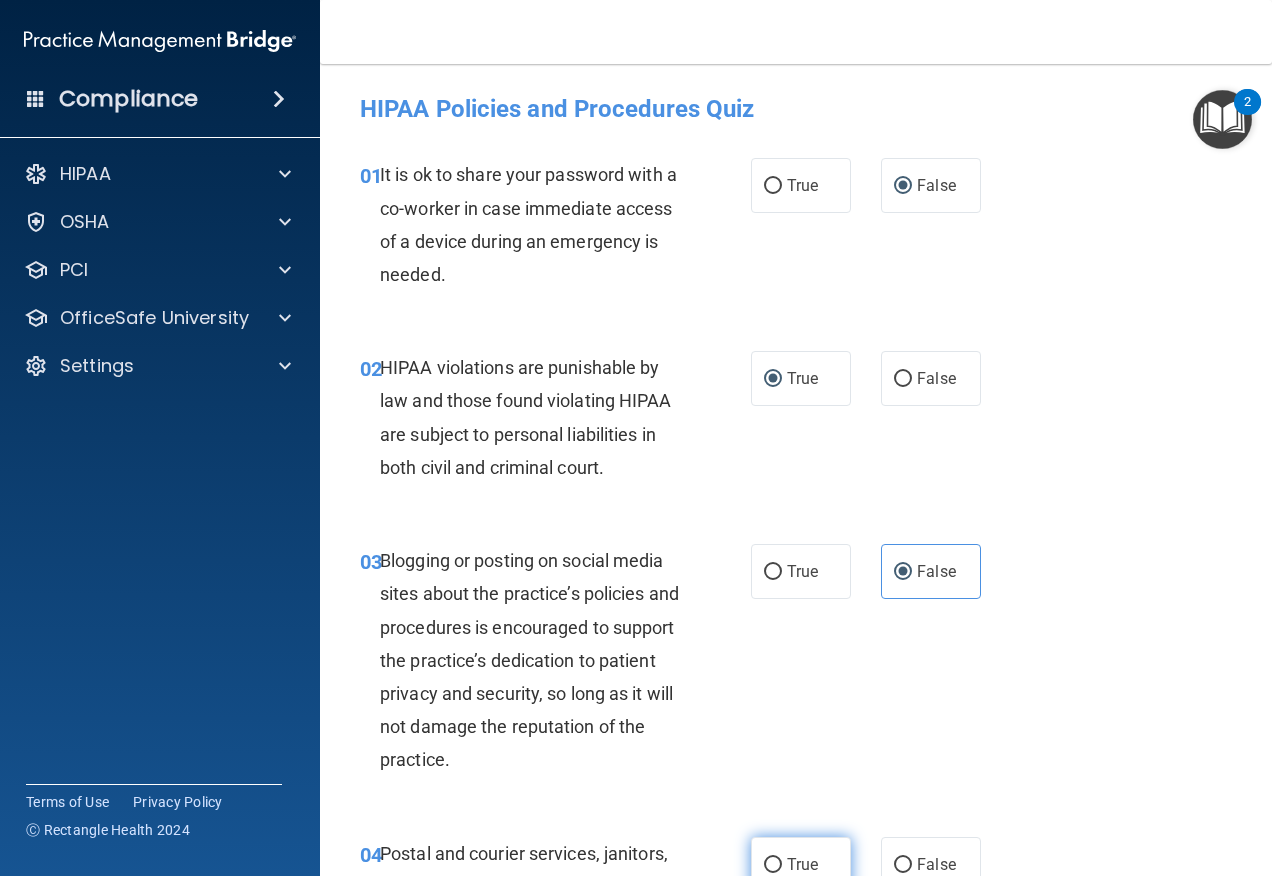 click on "True" at bounding box center [802, 864] 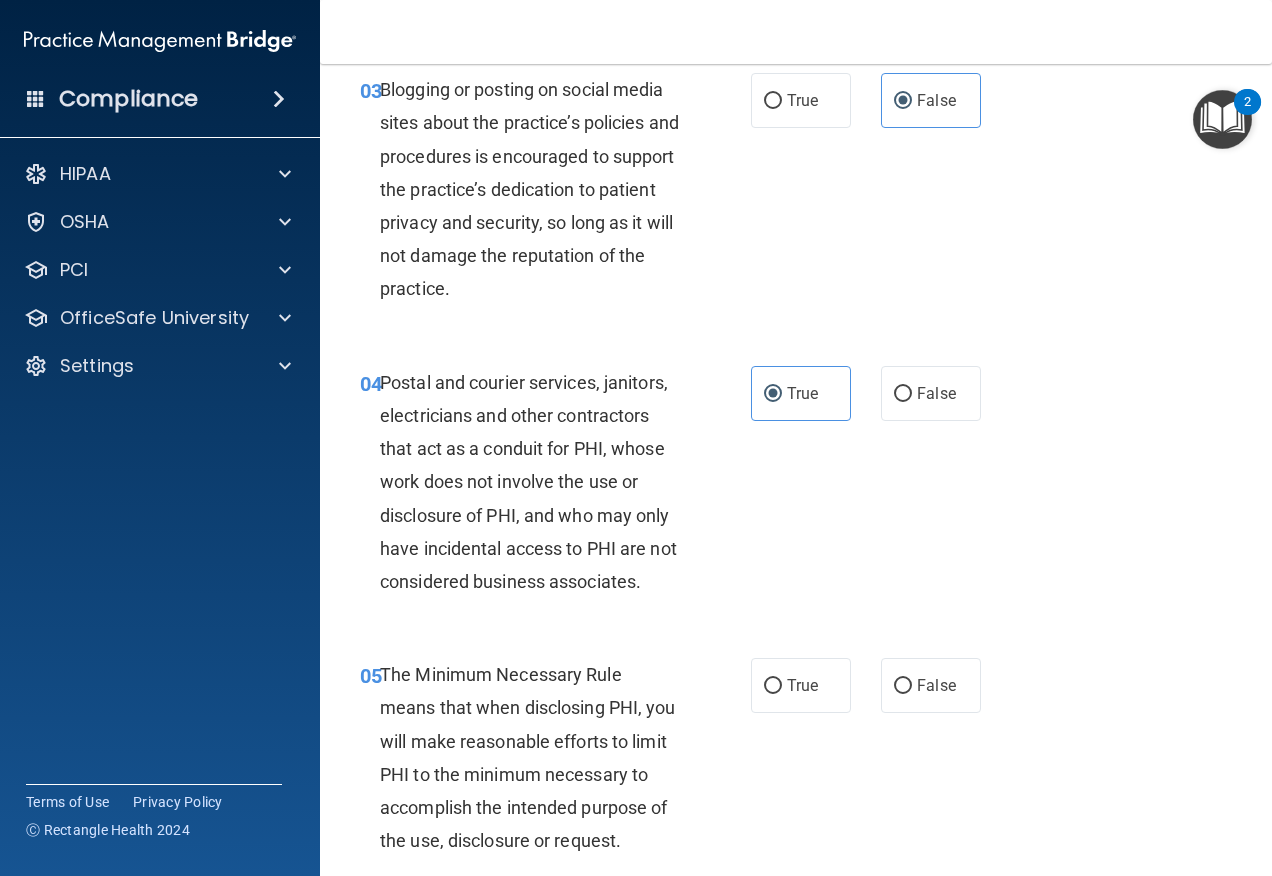 scroll, scrollTop: 500, scrollLeft: 0, axis: vertical 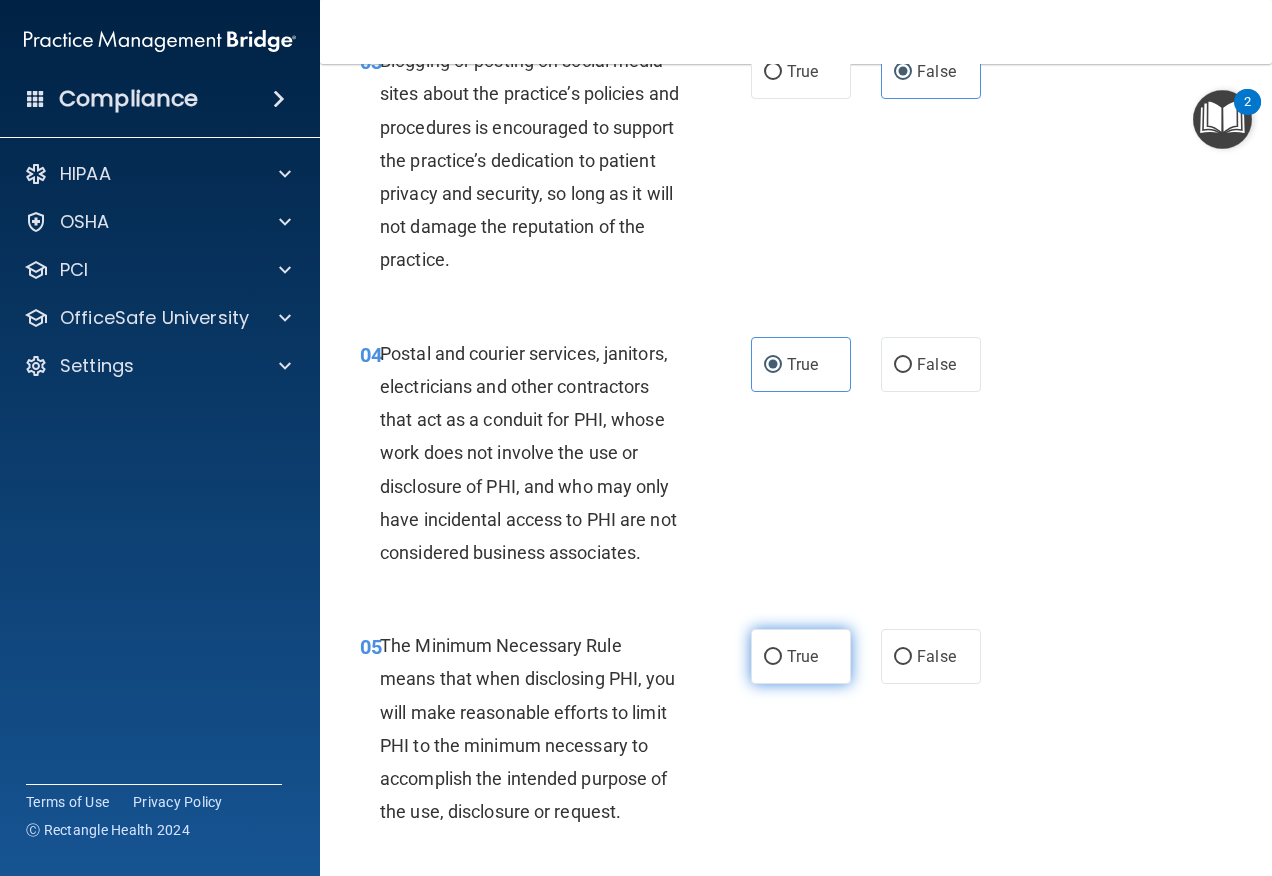 click on "True" at bounding box center [802, 656] 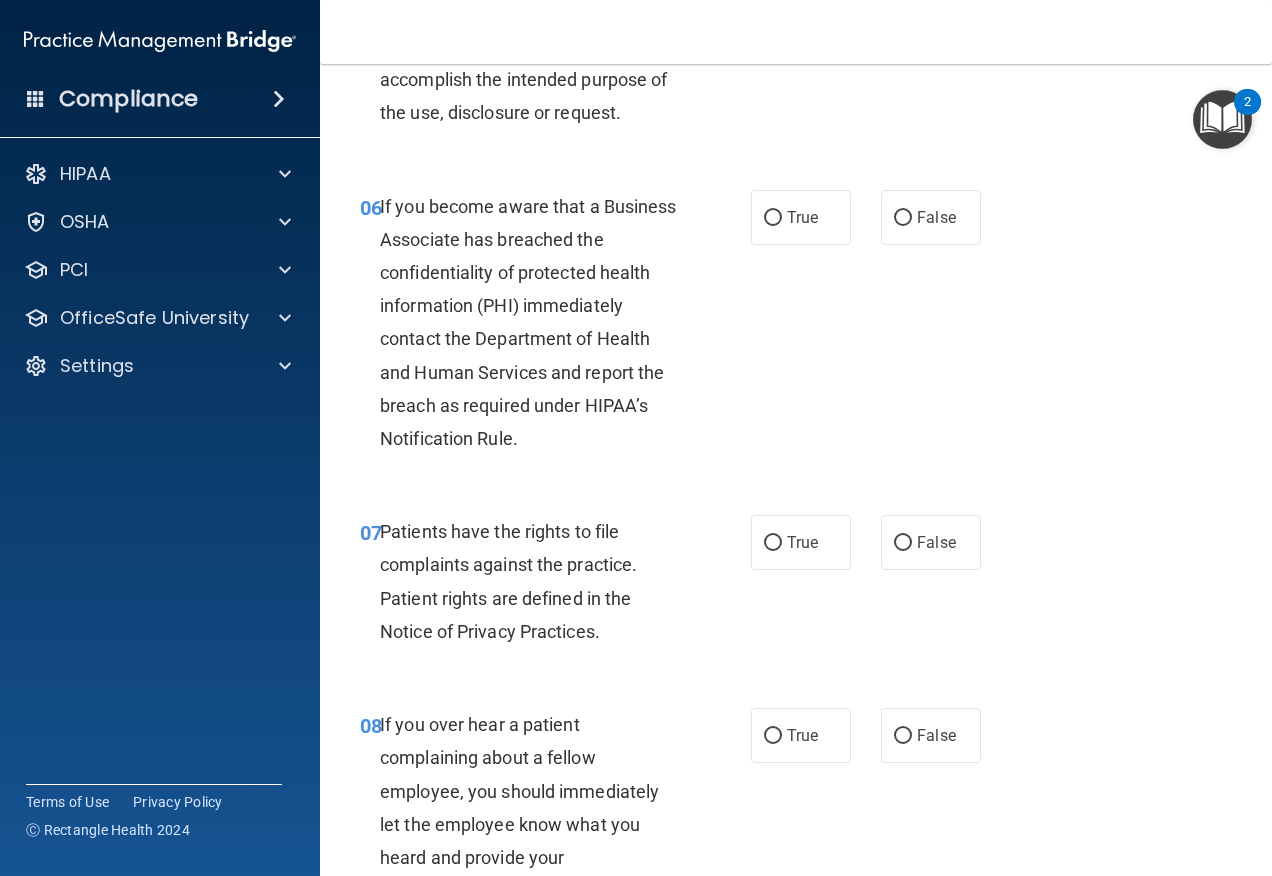 scroll, scrollTop: 1200, scrollLeft: 0, axis: vertical 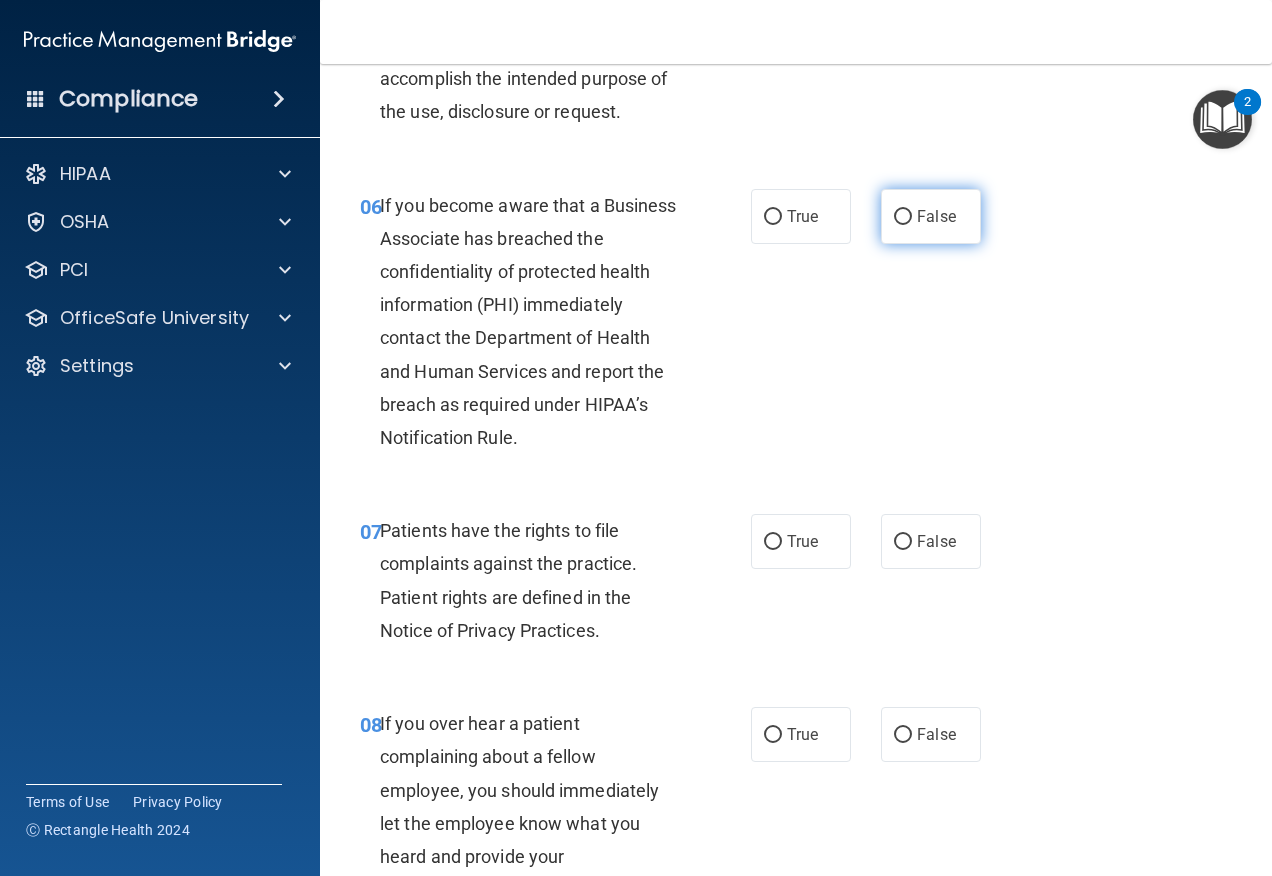 click on "False" at bounding box center (903, 217) 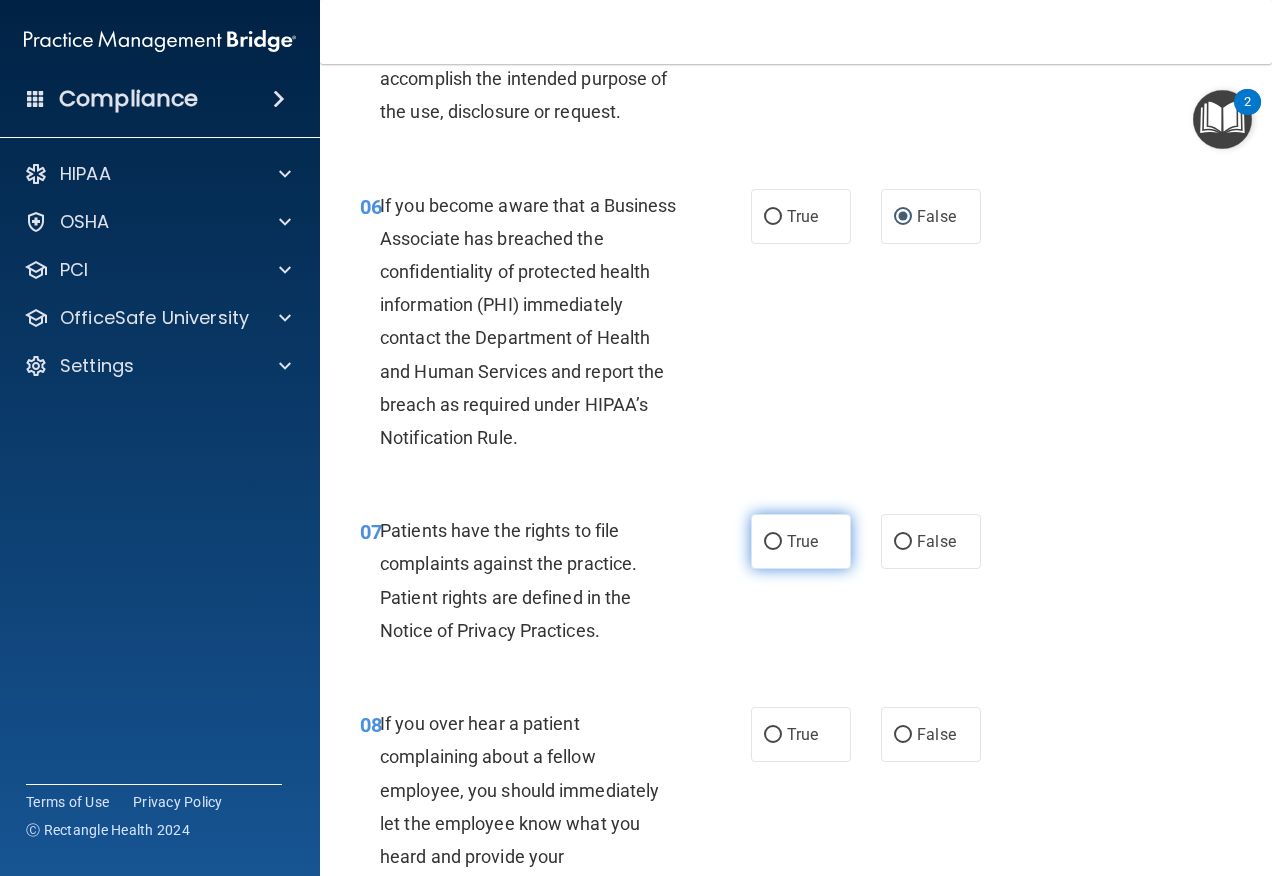 click on "True" at bounding box center (801, 541) 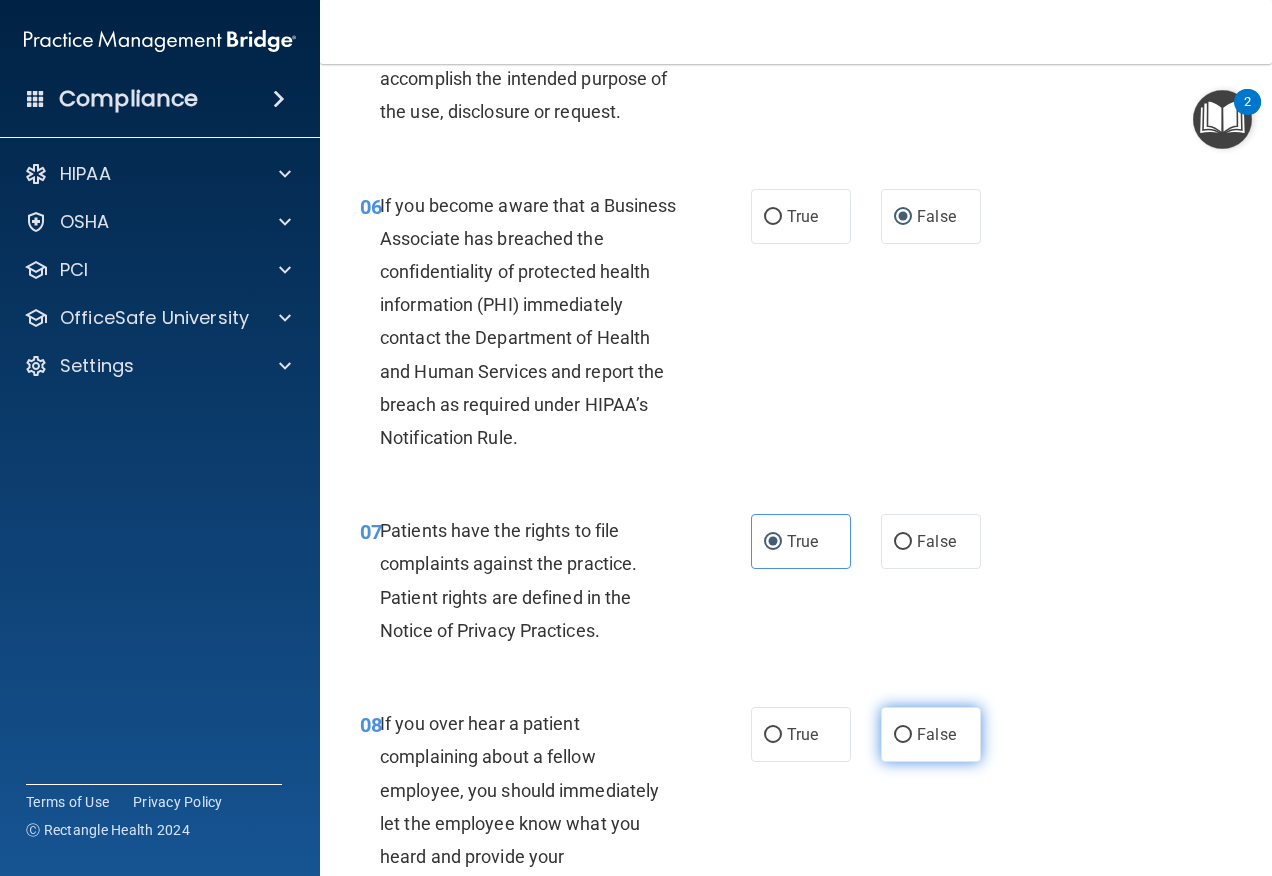 click on "False" at bounding box center [903, 735] 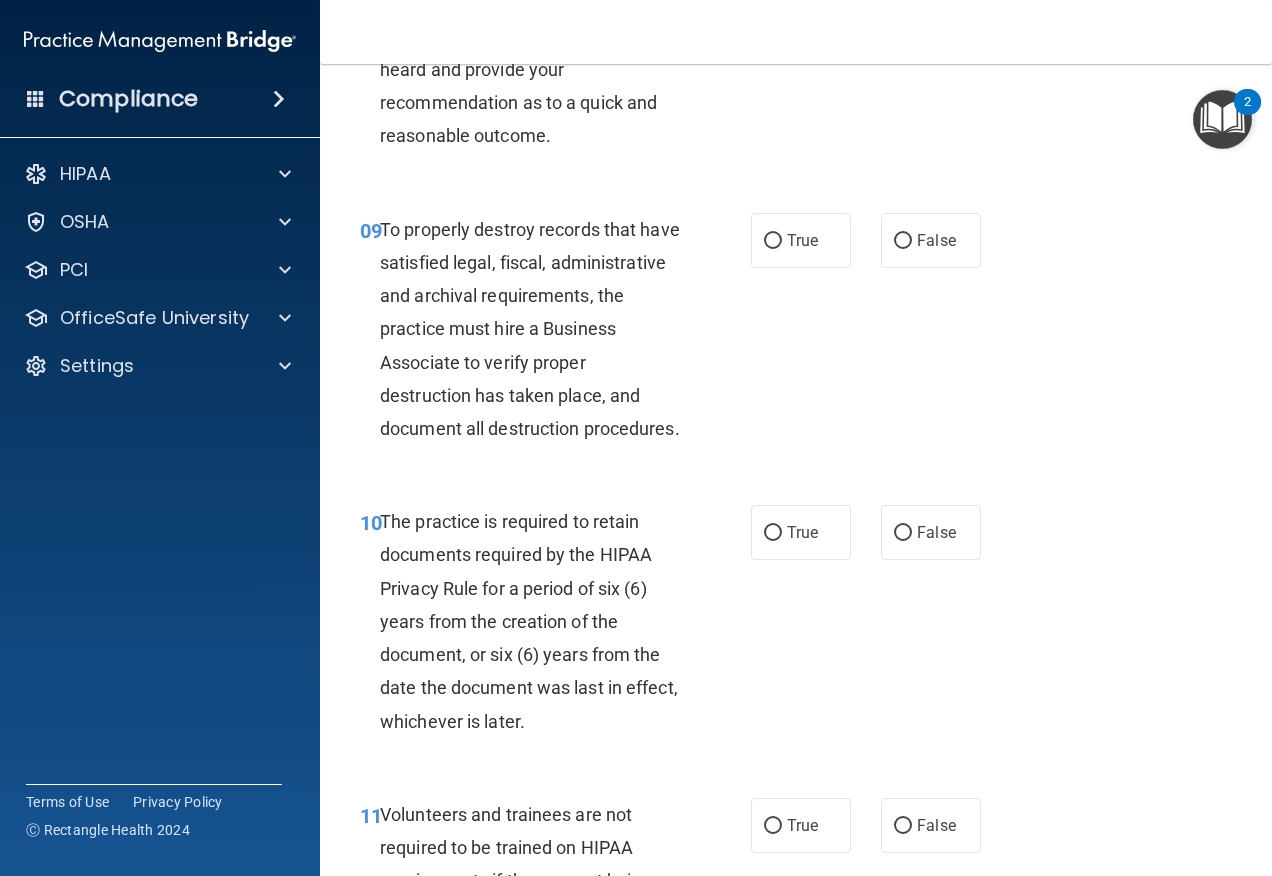 scroll, scrollTop: 2000, scrollLeft: 0, axis: vertical 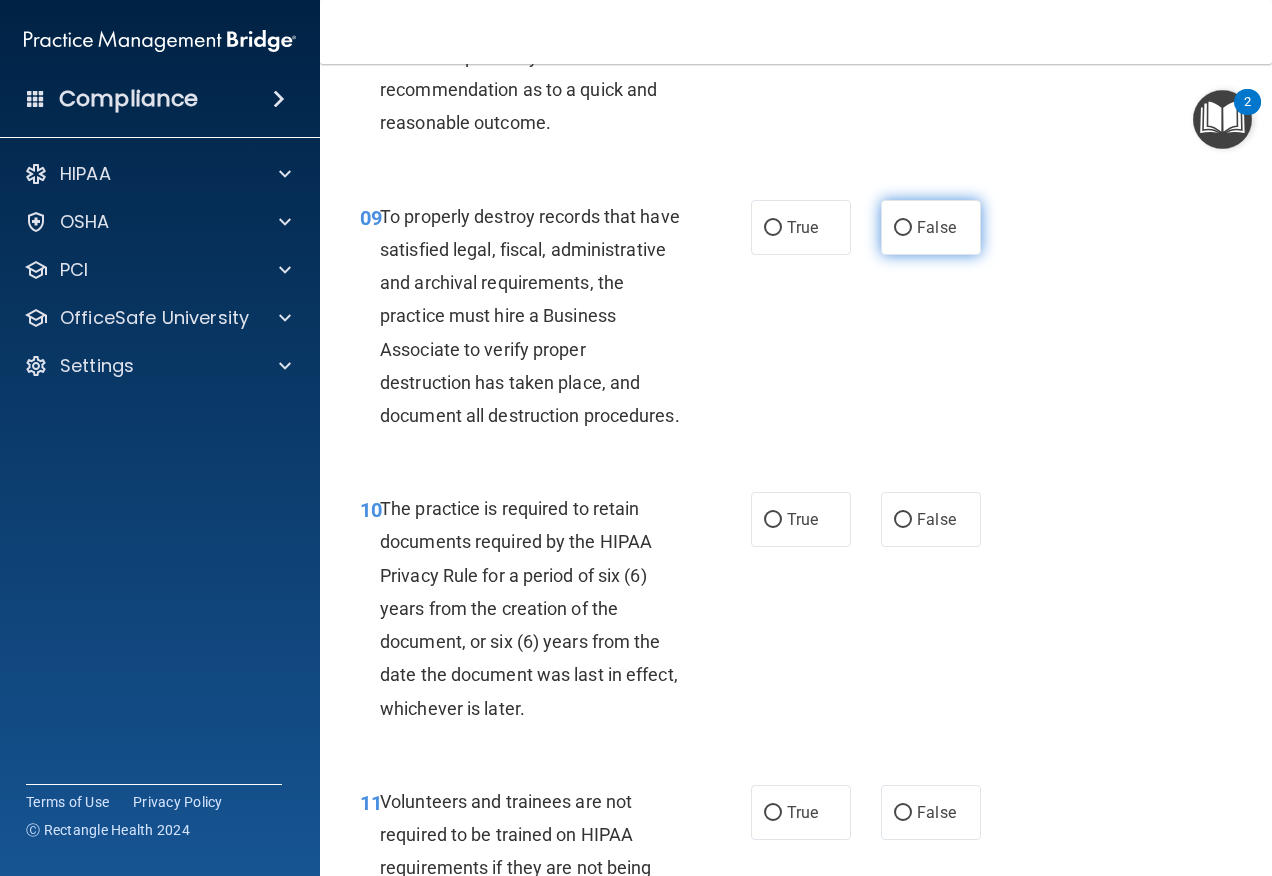 click on "False" at bounding box center (903, 228) 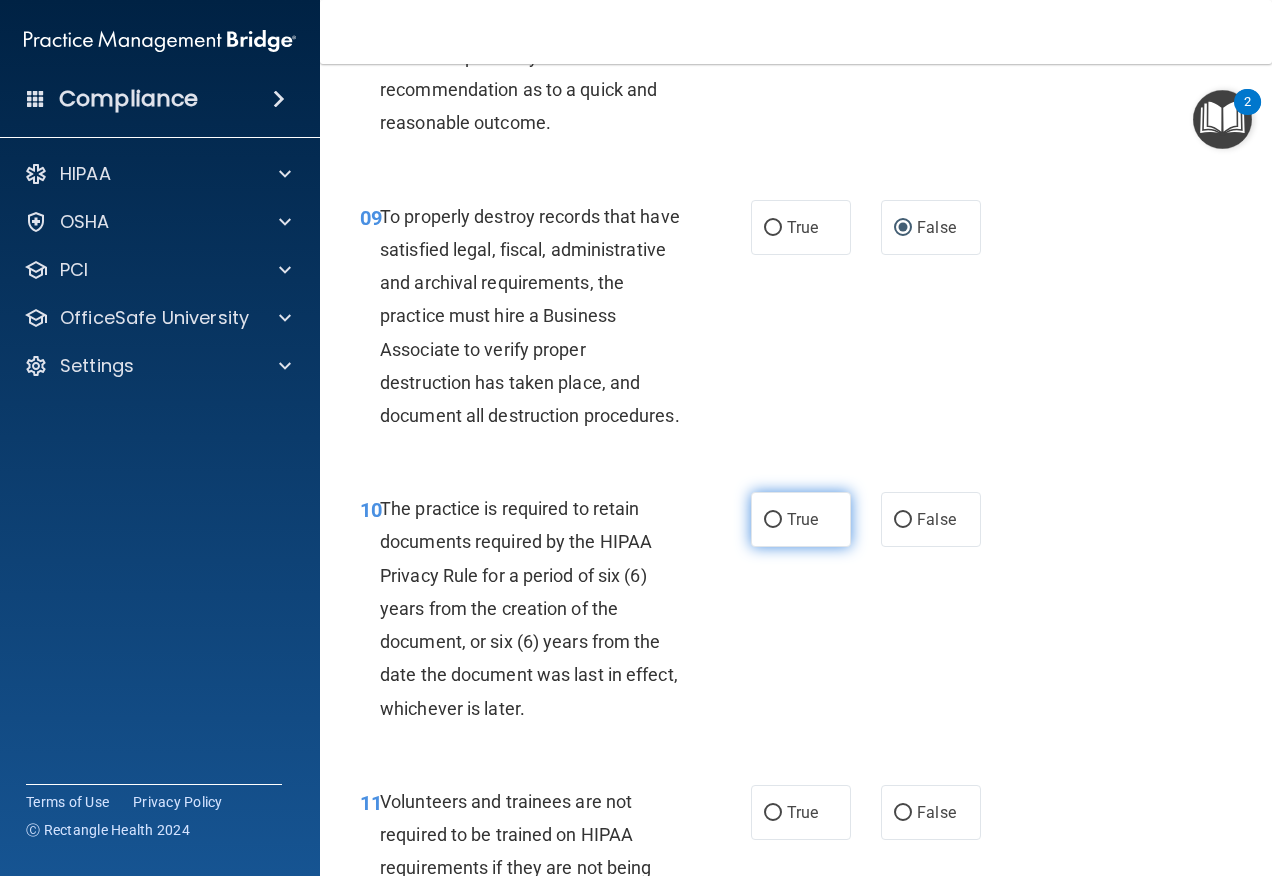 click on "True" at bounding box center [801, 519] 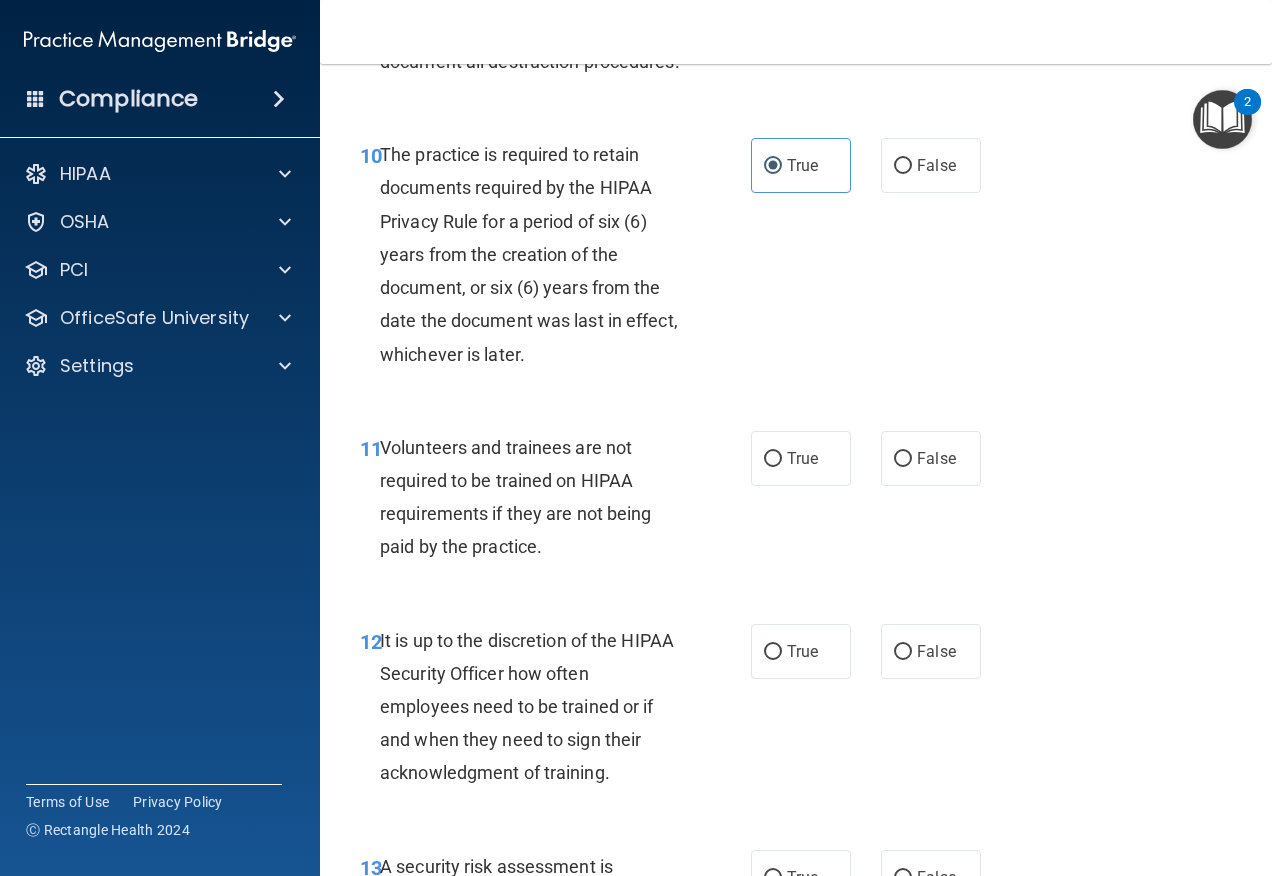 scroll, scrollTop: 2400, scrollLeft: 0, axis: vertical 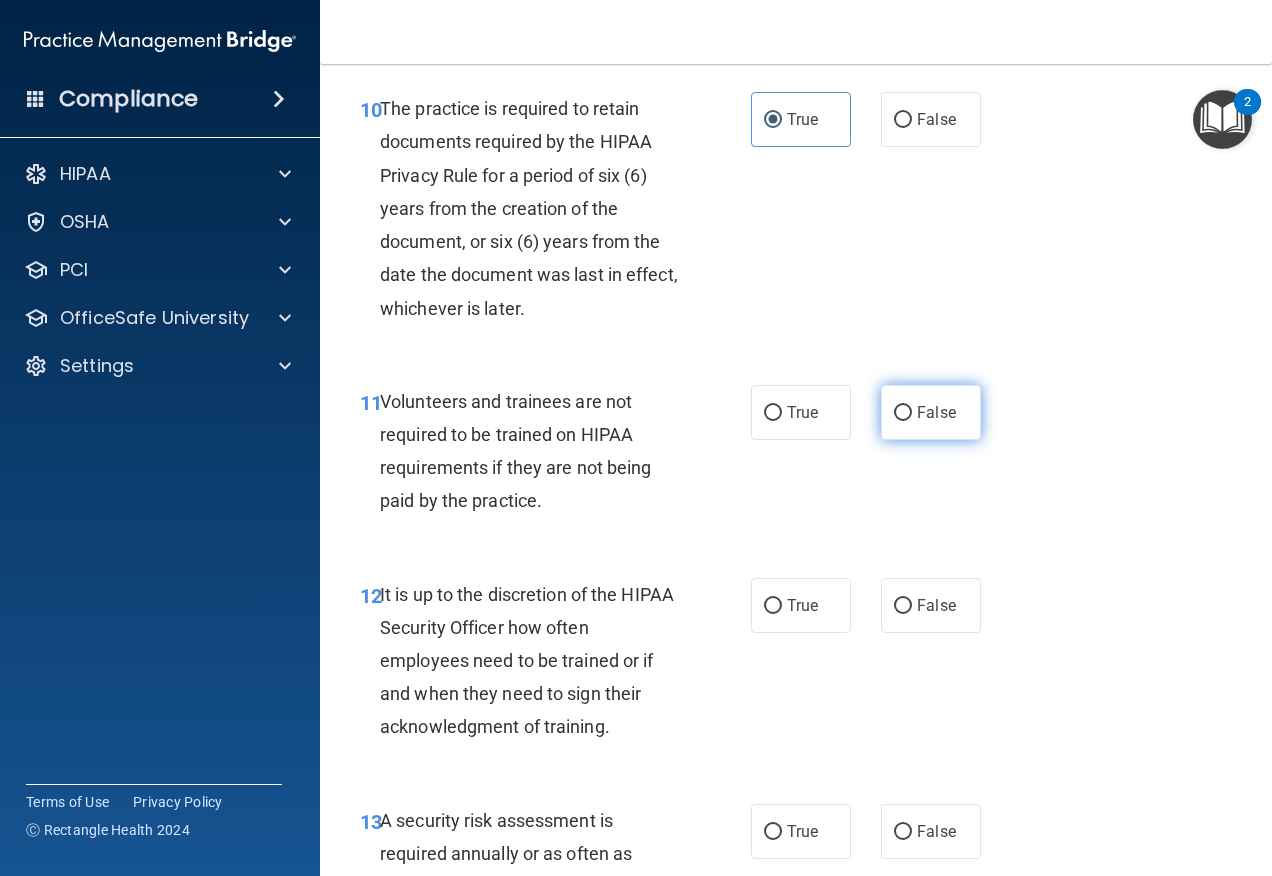 click on "False" at bounding box center [903, 413] 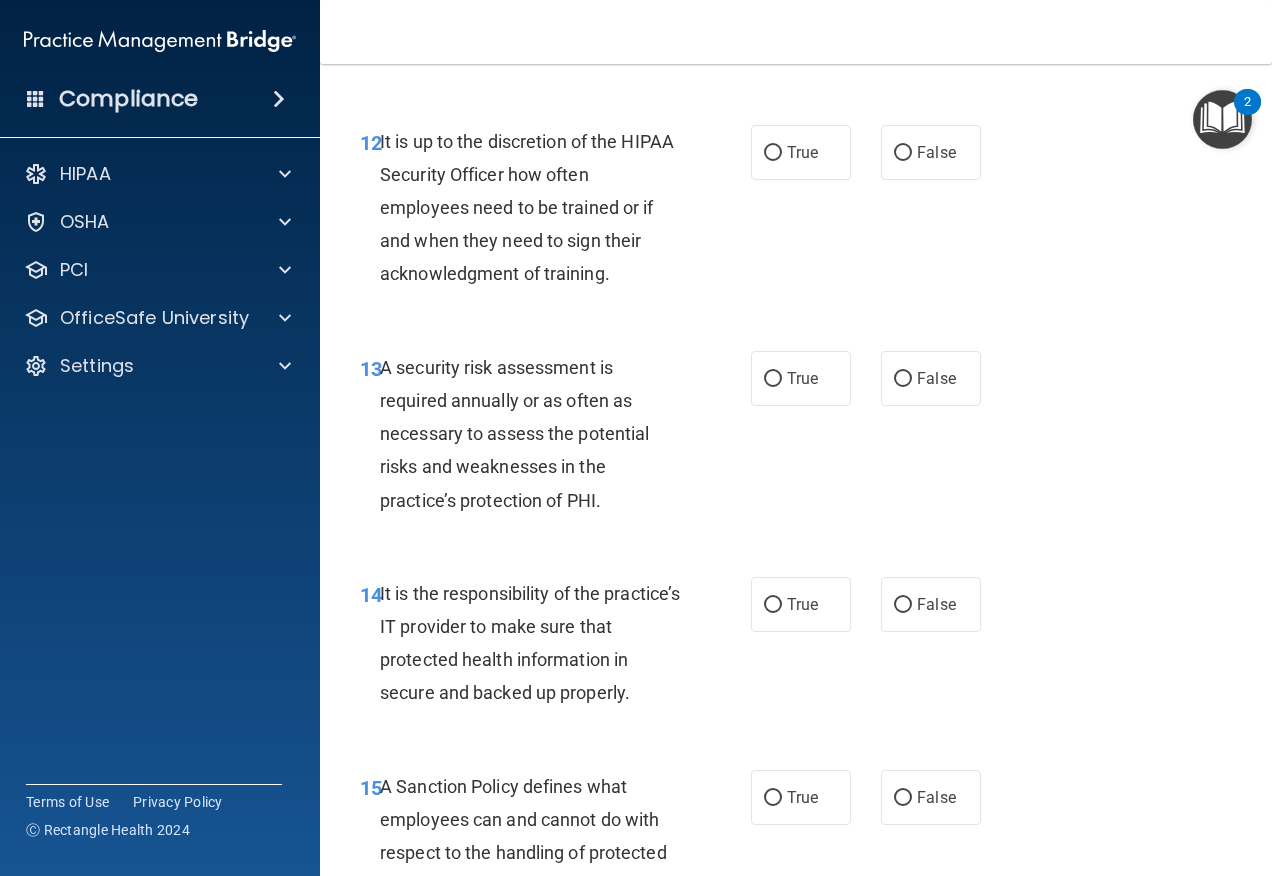 scroll, scrollTop: 2900, scrollLeft: 0, axis: vertical 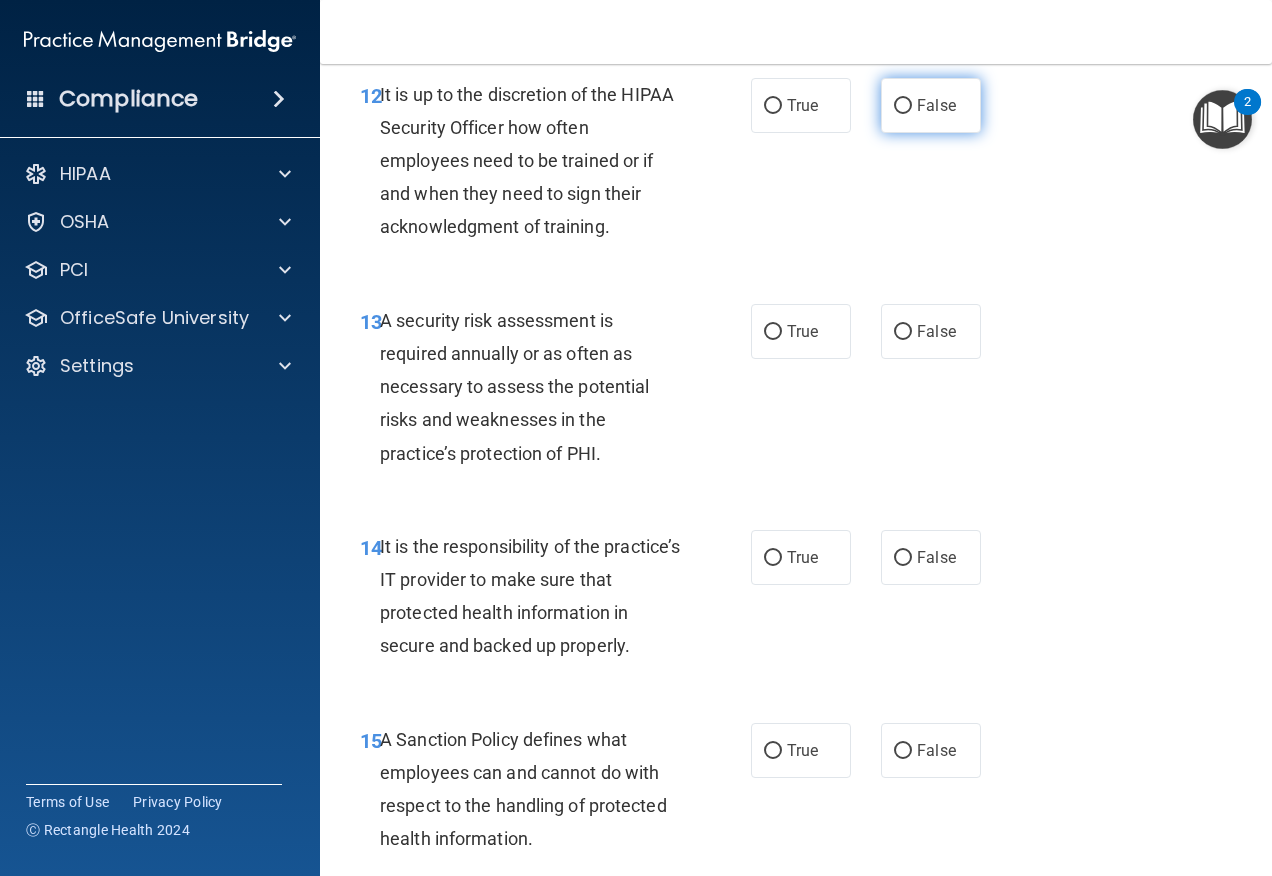 click on "False" at bounding box center (936, 105) 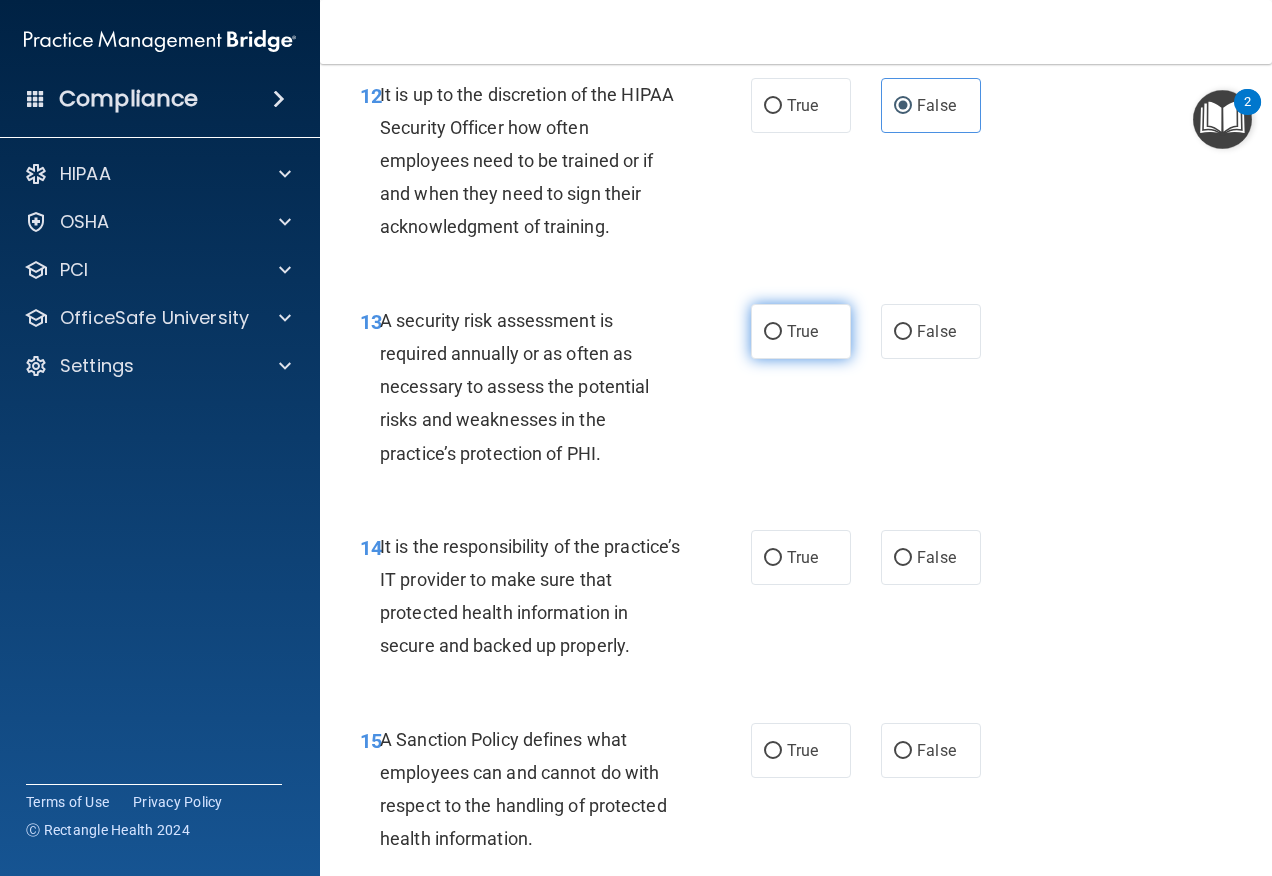 click on "True" at bounding box center (801, 331) 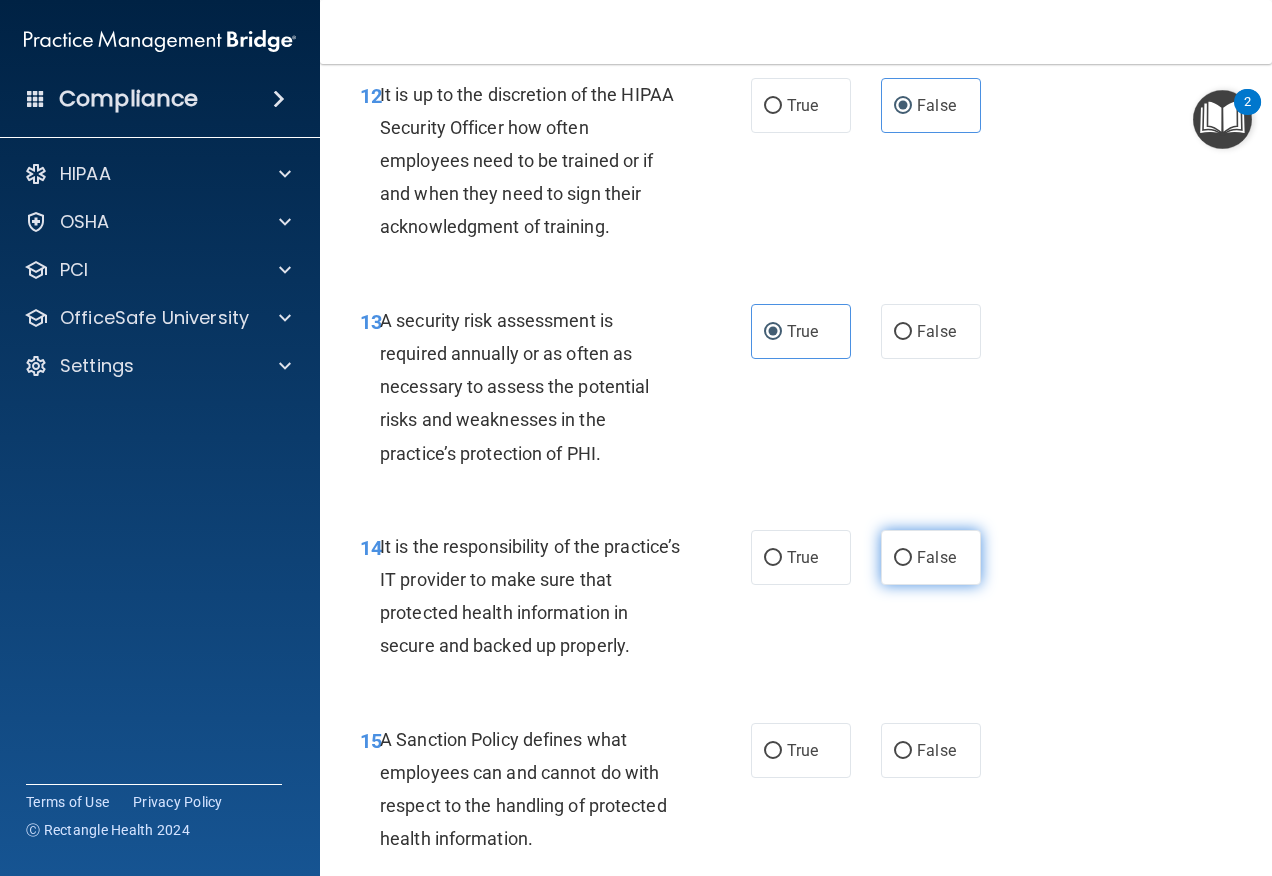 click on "False" at bounding box center [903, 558] 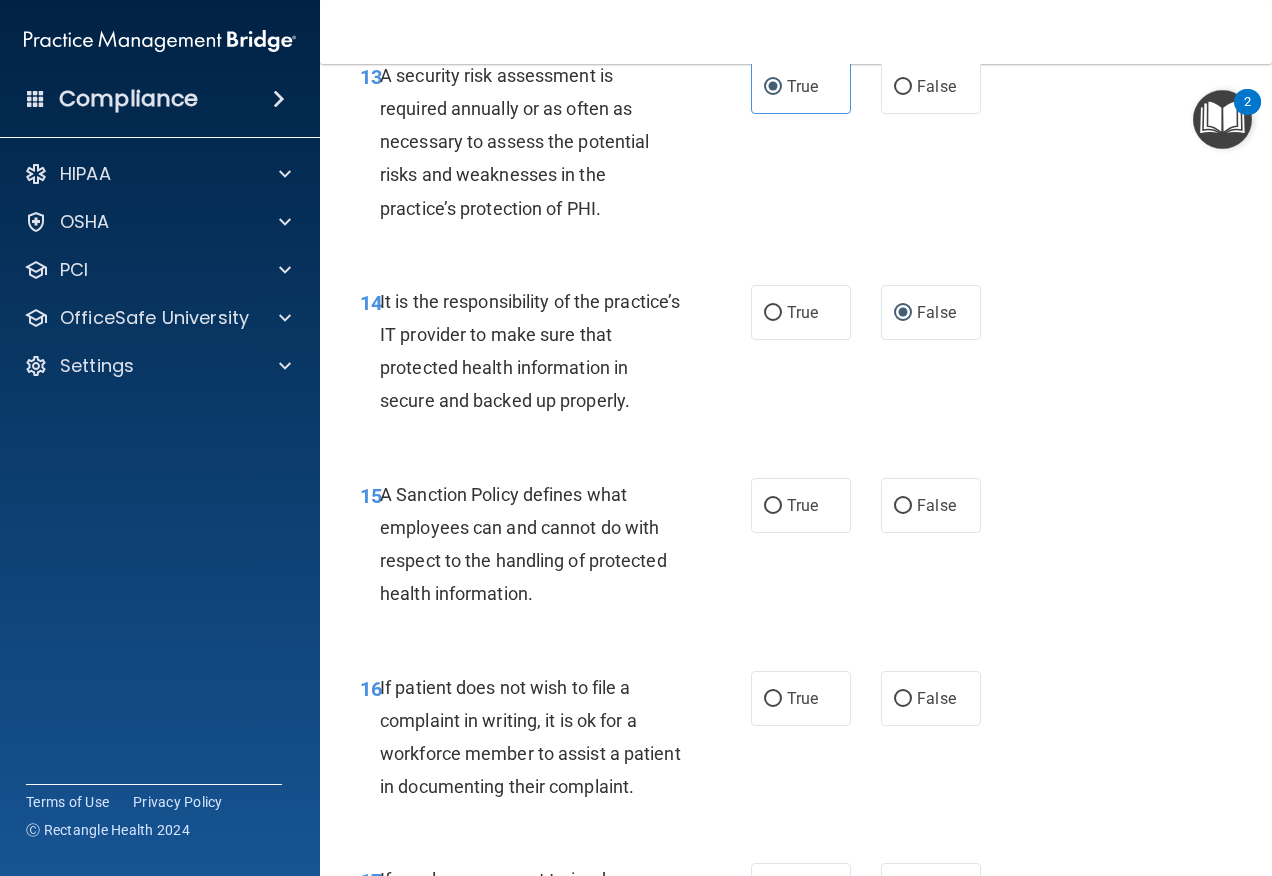 scroll, scrollTop: 3300, scrollLeft: 0, axis: vertical 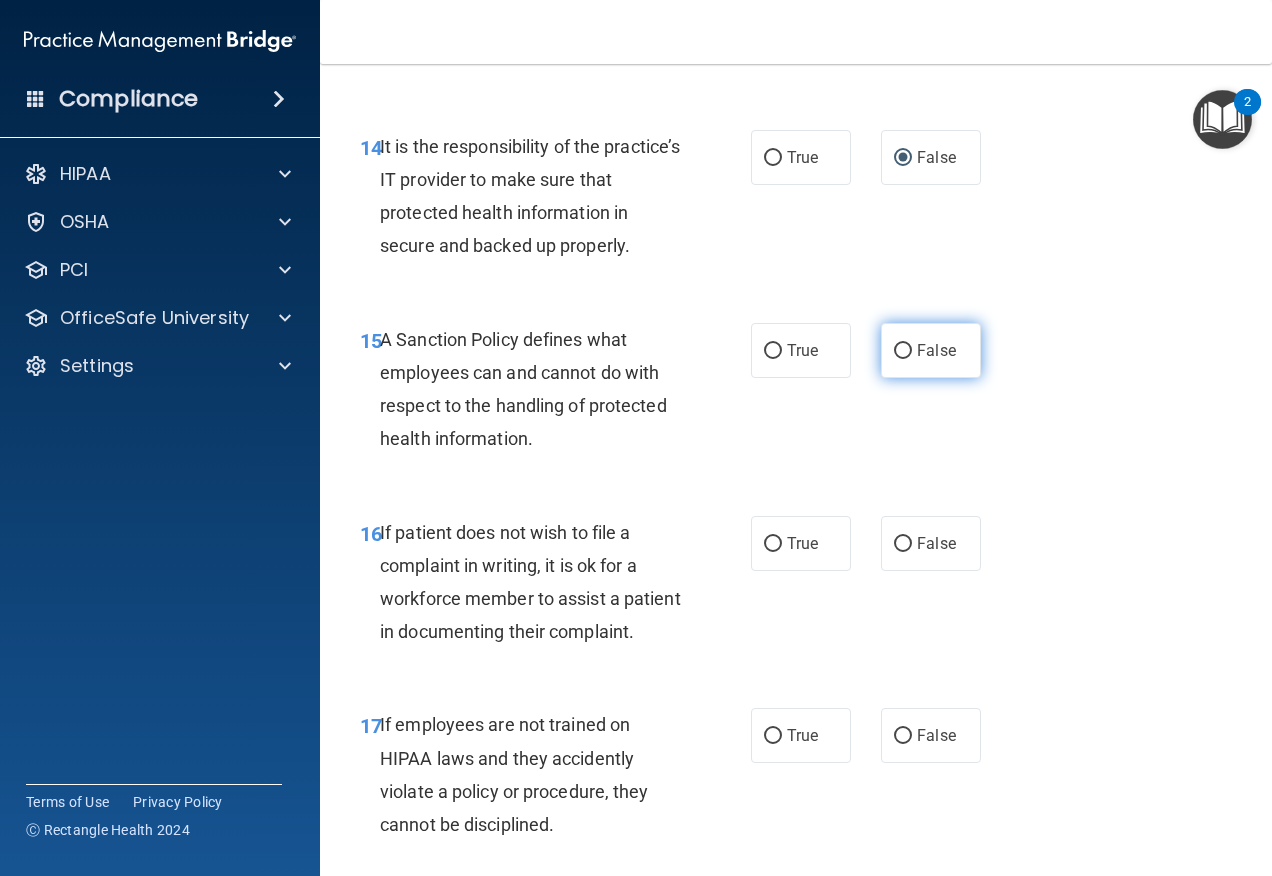 click on "False" at bounding box center [903, 351] 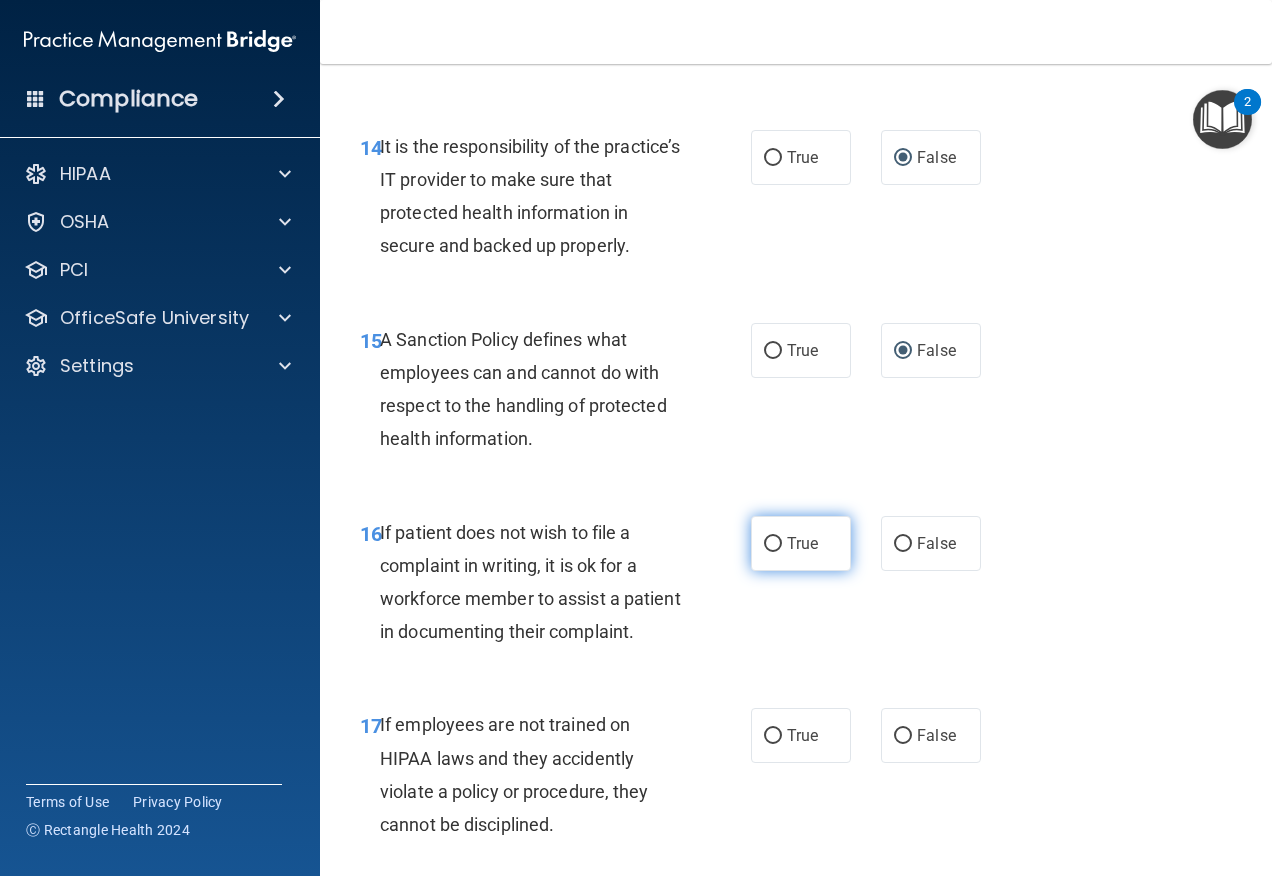 click on "True" at bounding box center (802, 543) 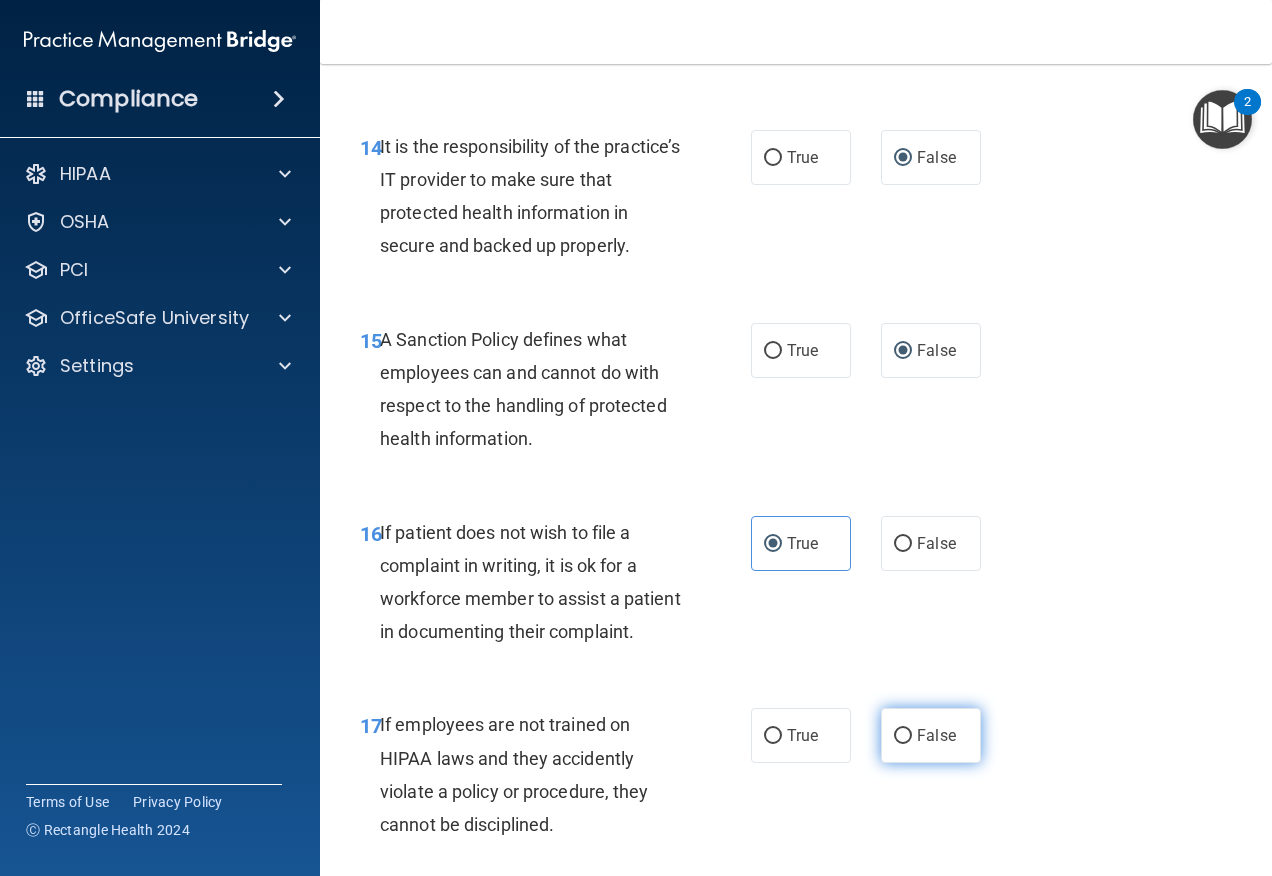click on "False" at bounding box center (903, 736) 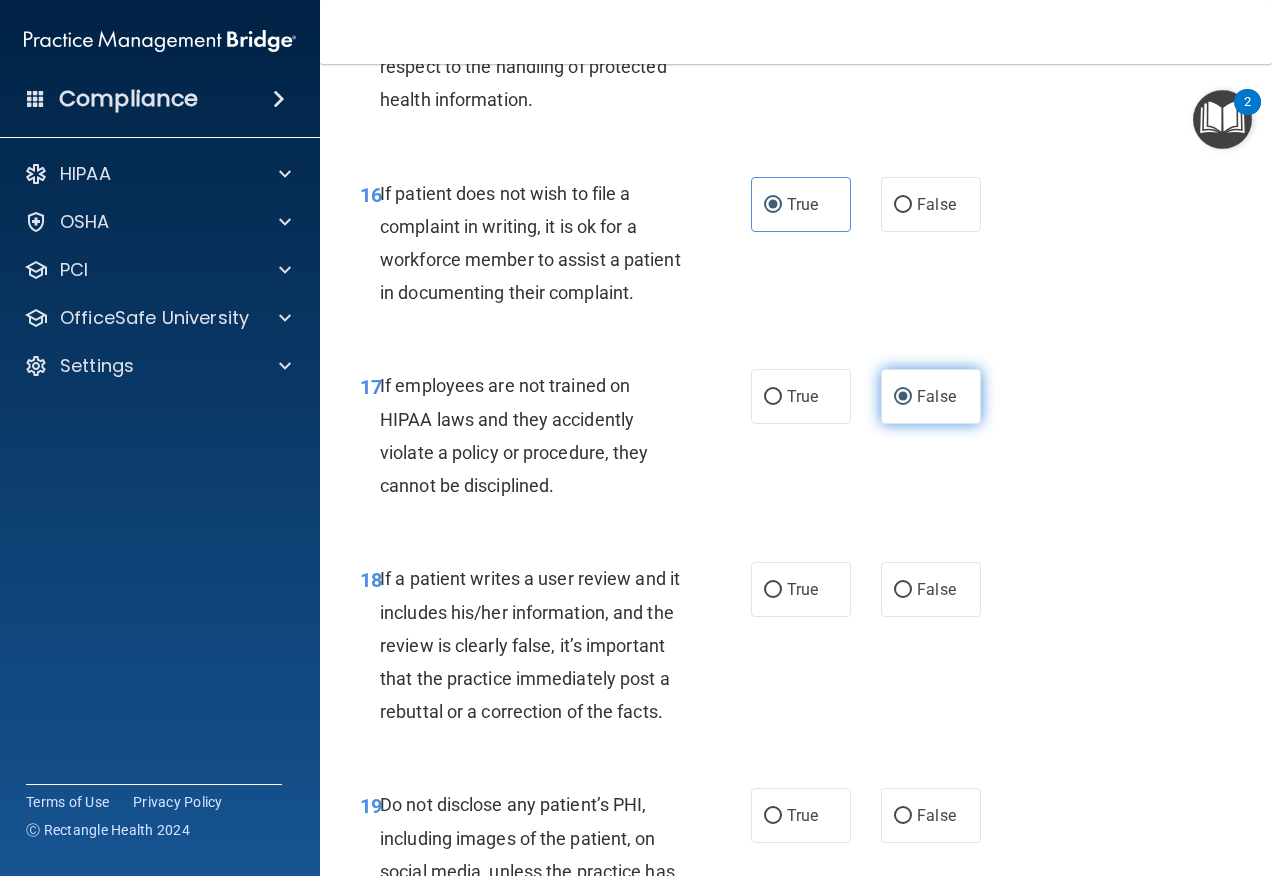 scroll, scrollTop: 3700, scrollLeft: 0, axis: vertical 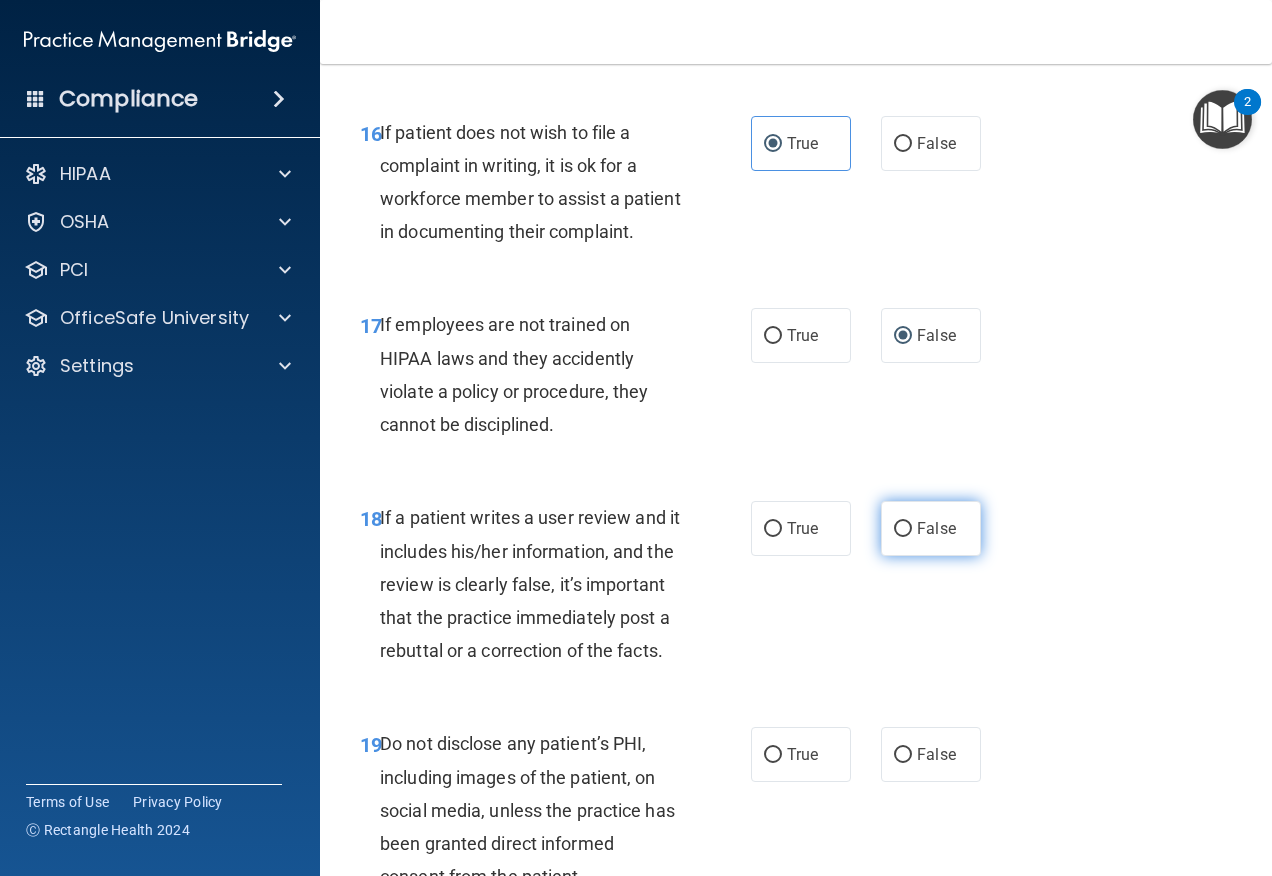 click on "False" at bounding box center (903, 529) 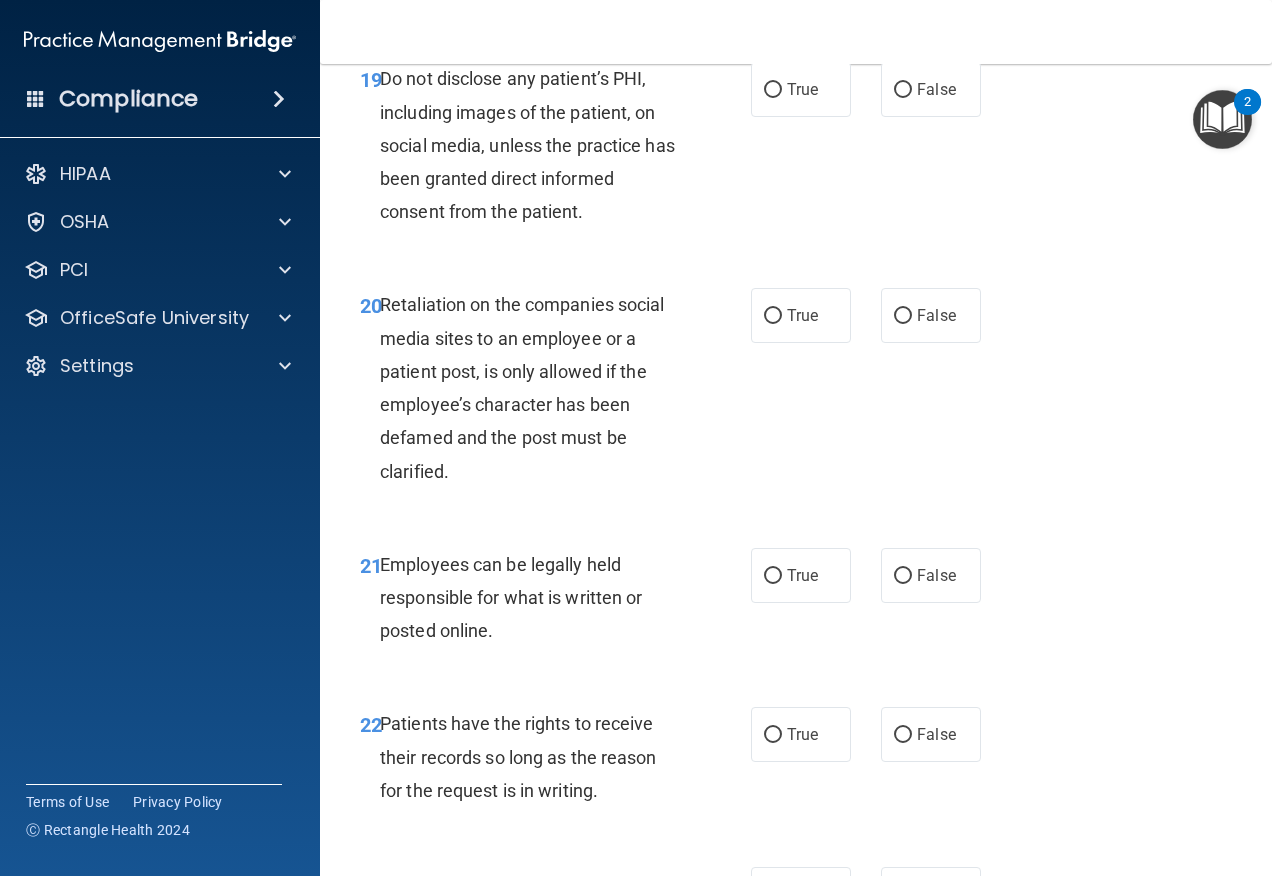 scroll, scrollTop: 4400, scrollLeft: 0, axis: vertical 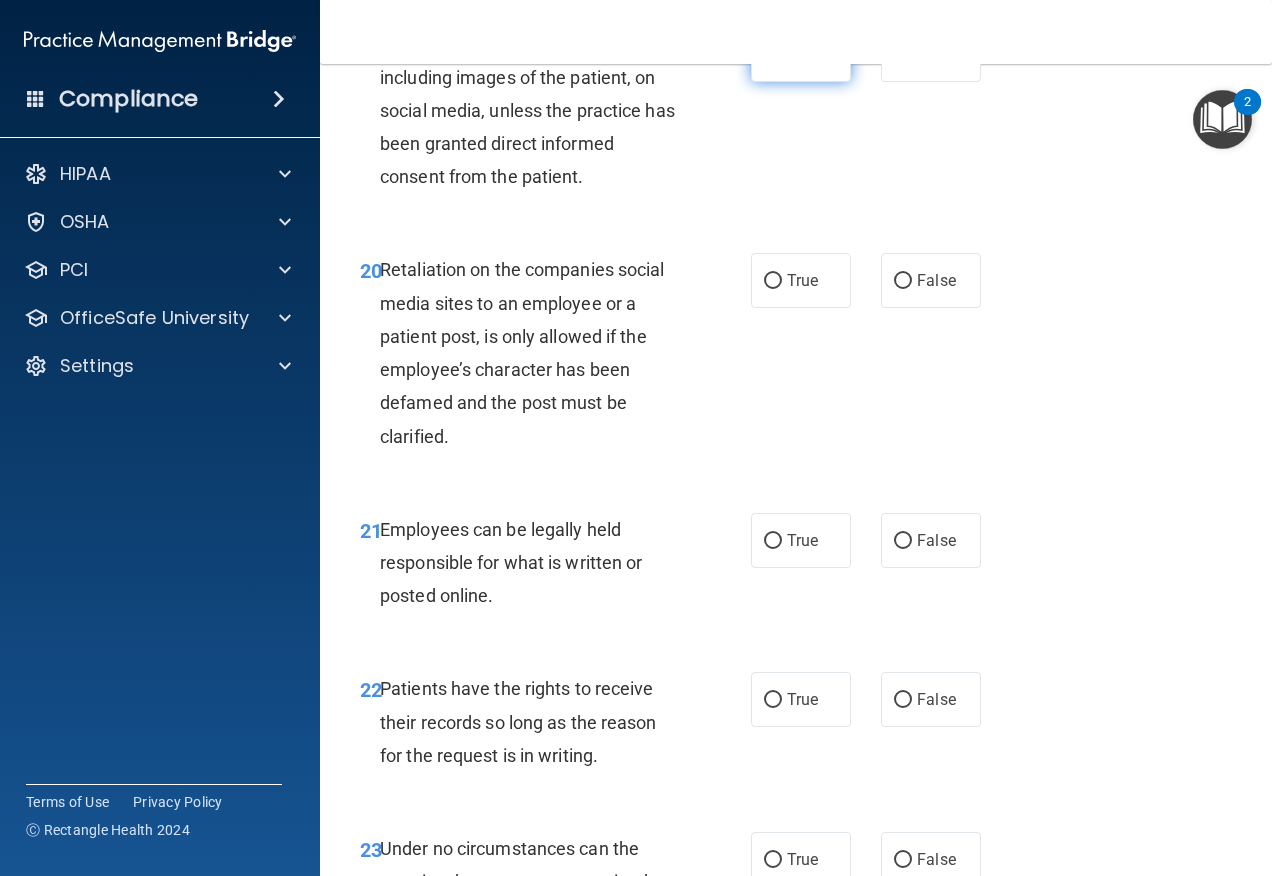 click on "True" at bounding box center [801, 54] 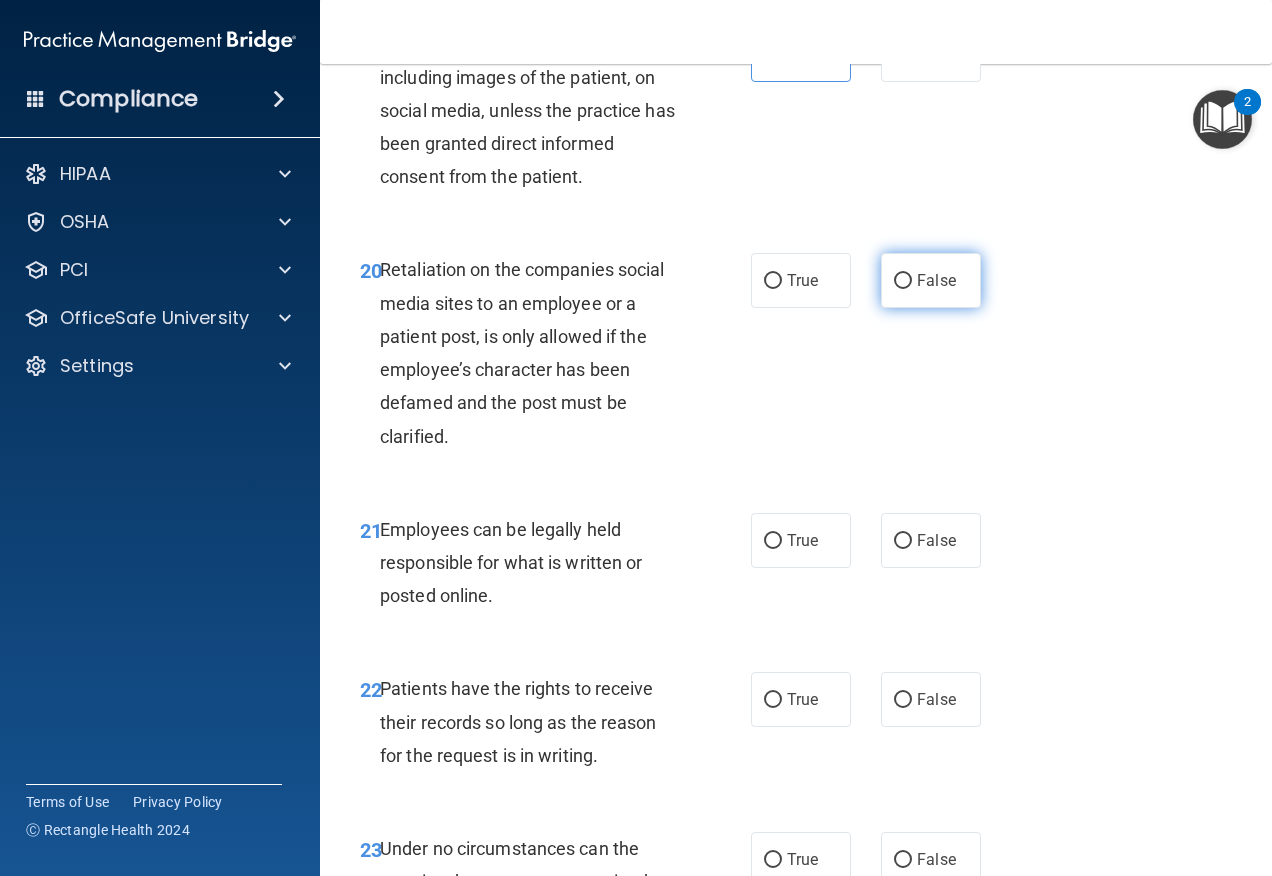 click on "False" at bounding box center (931, 280) 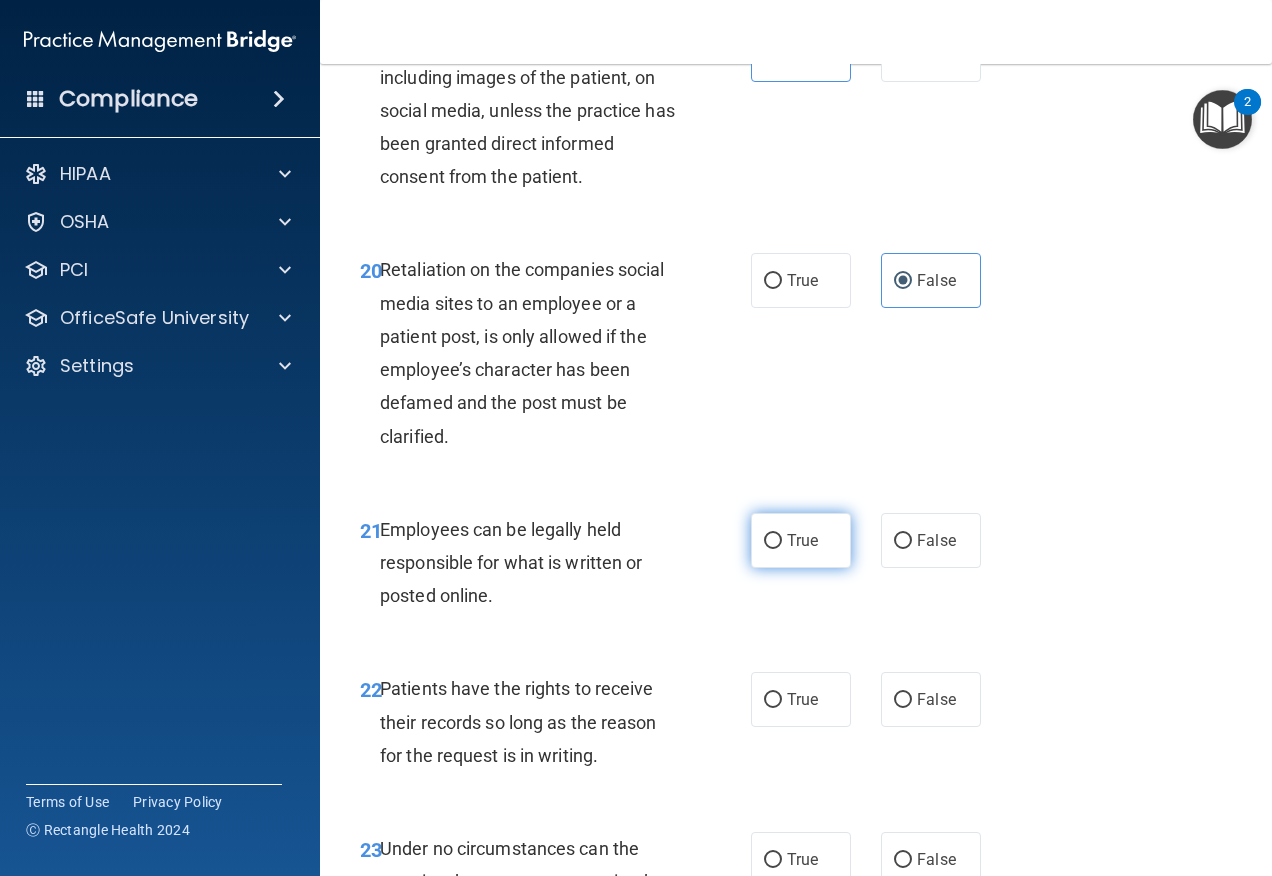 click on "True" at bounding box center (773, 541) 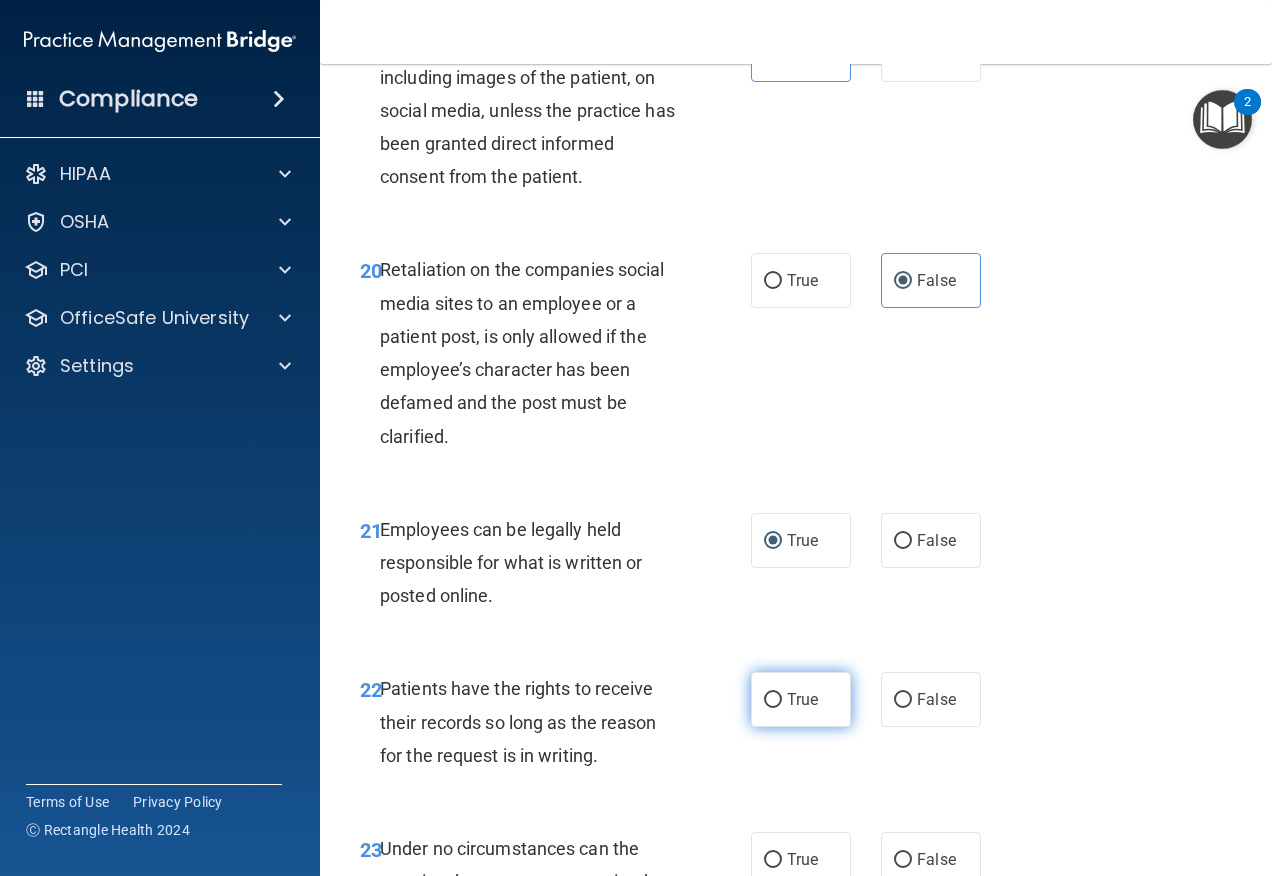 click on "True" at bounding box center (801, 699) 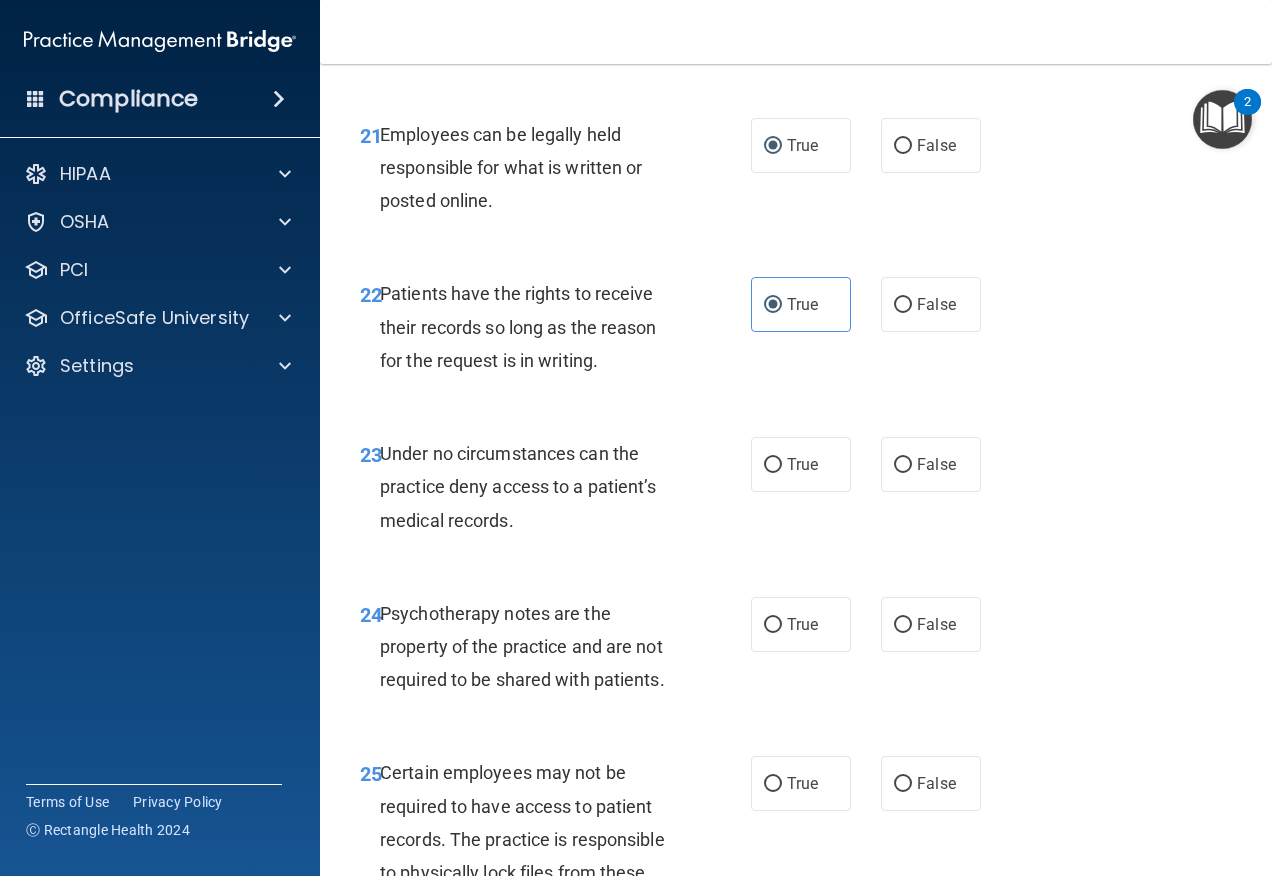 scroll, scrollTop: 4800, scrollLeft: 0, axis: vertical 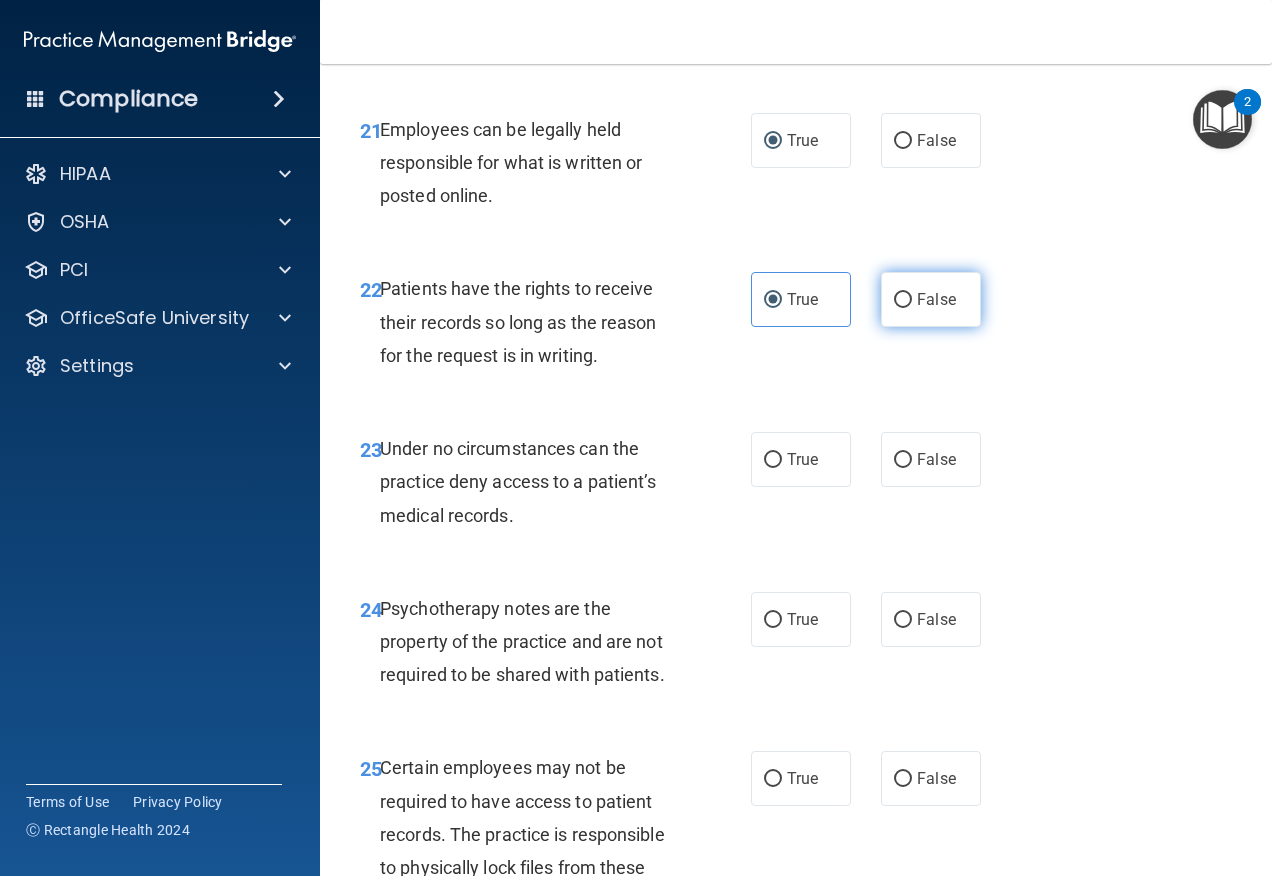 click on "False" at bounding box center [931, 299] 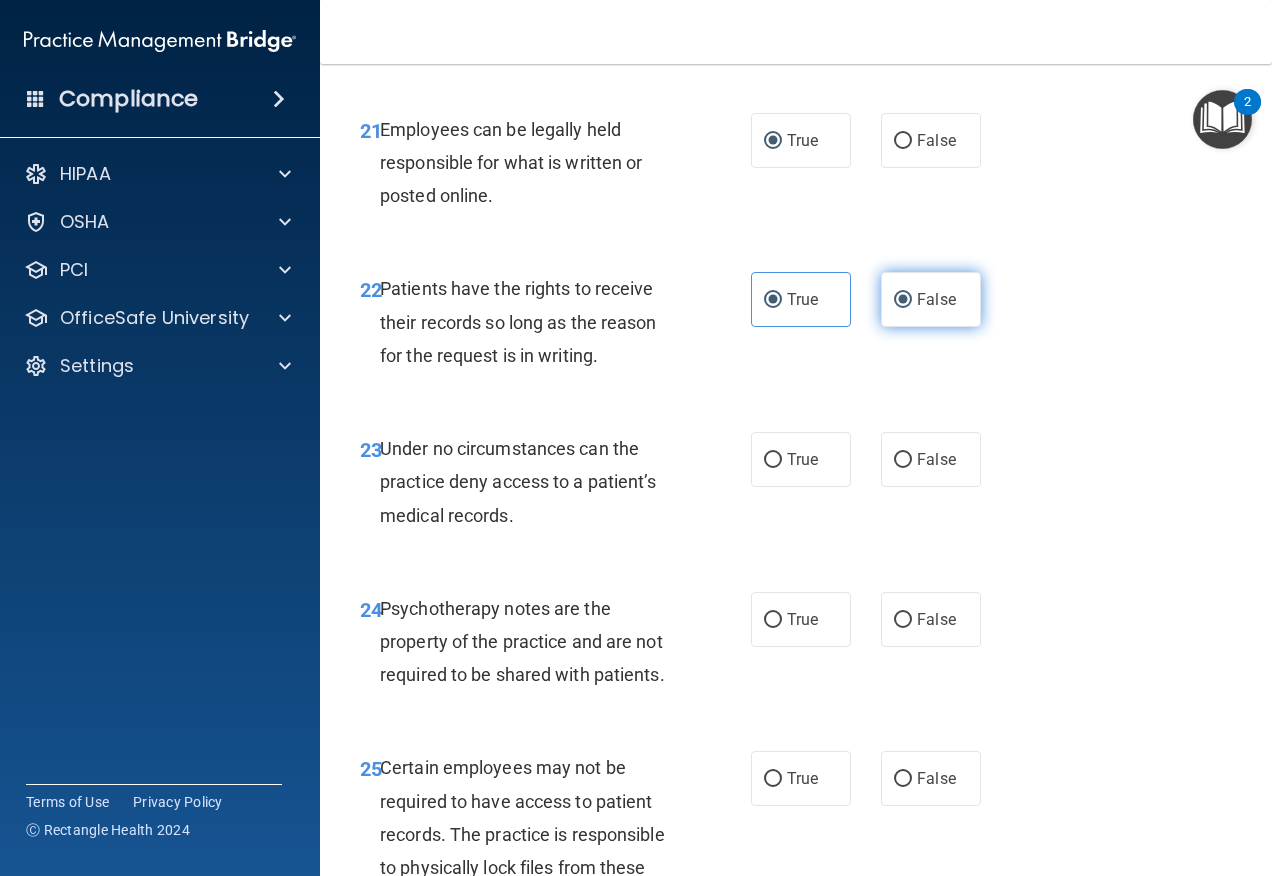 radio on "false" 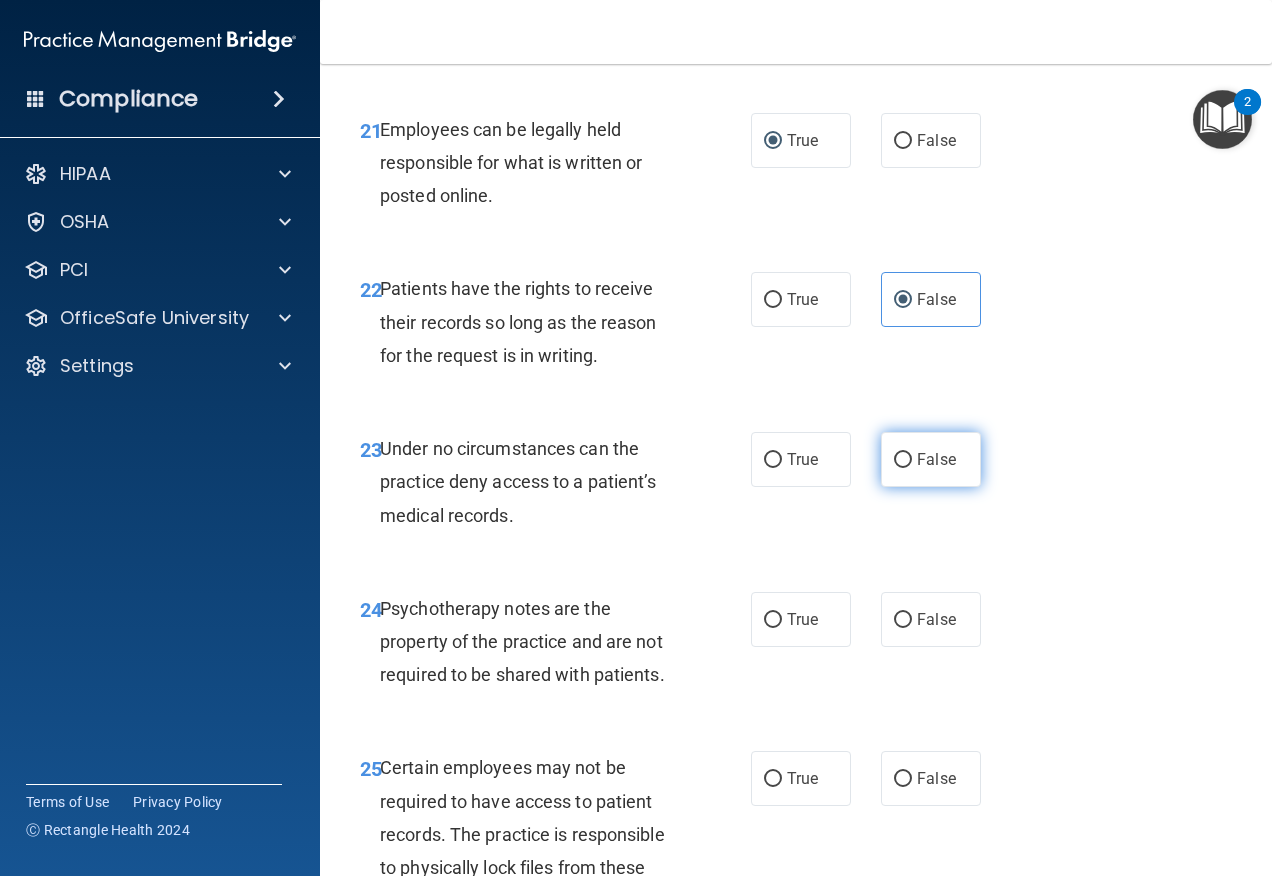 click on "False" at bounding box center (903, 460) 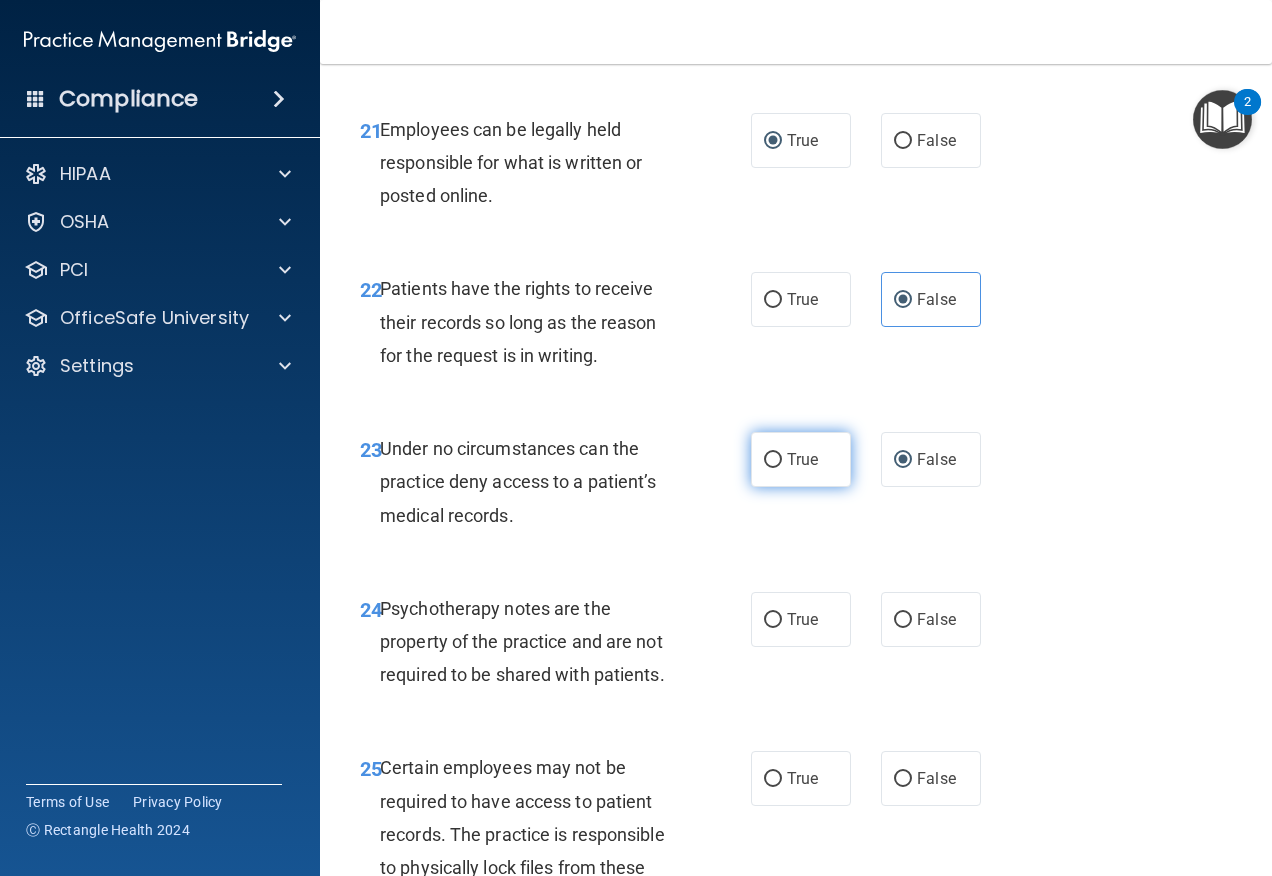 click on "True" at bounding box center [773, 460] 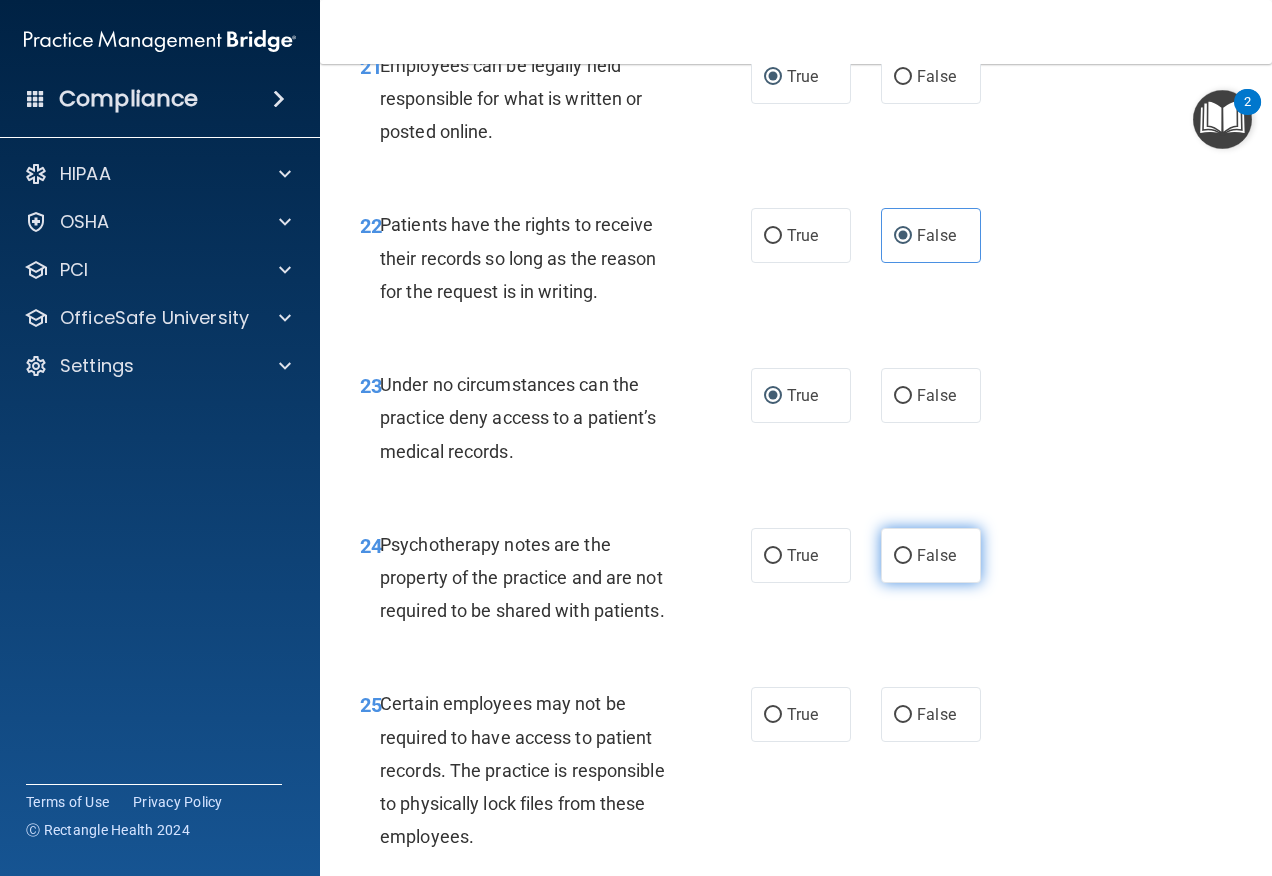scroll, scrollTop: 4900, scrollLeft: 0, axis: vertical 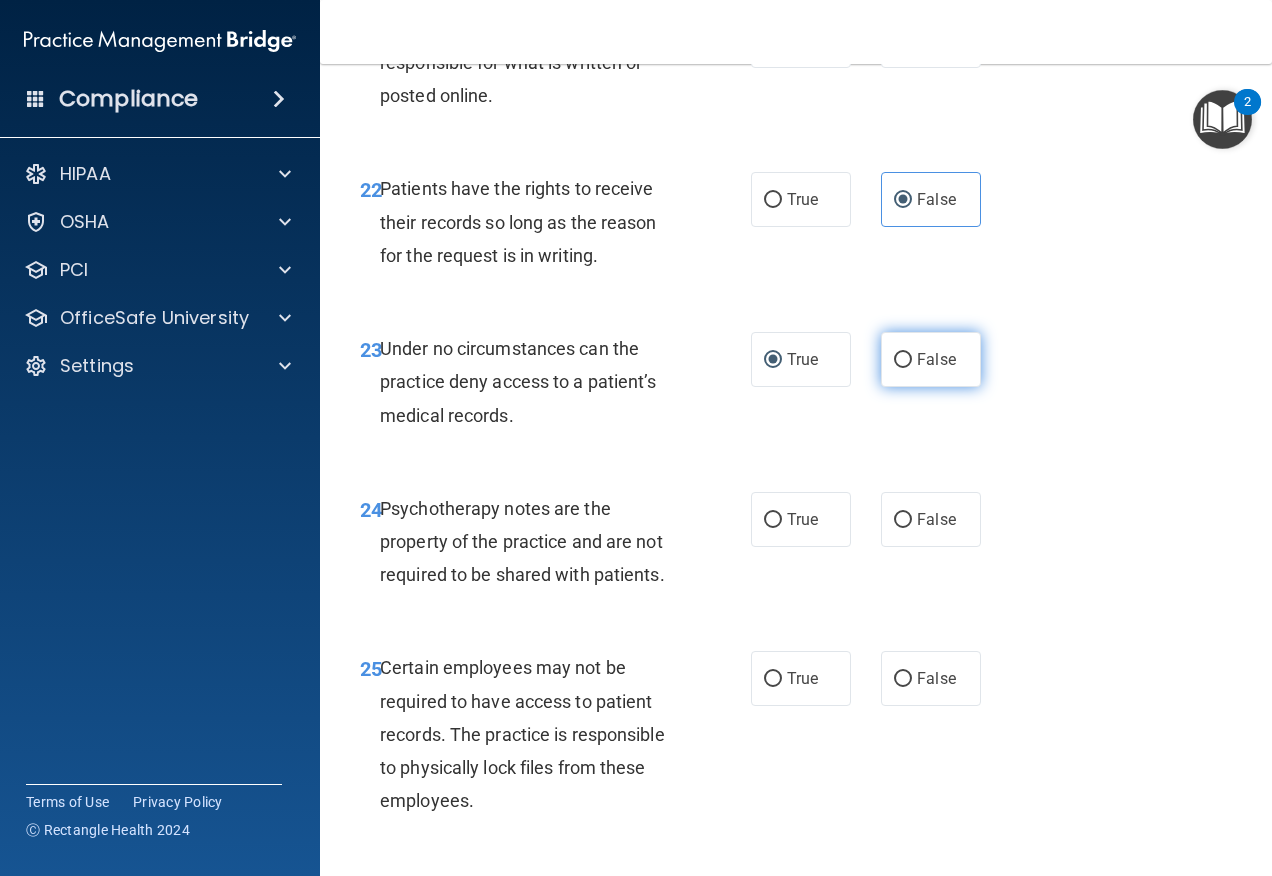 click on "False" at bounding box center [903, 360] 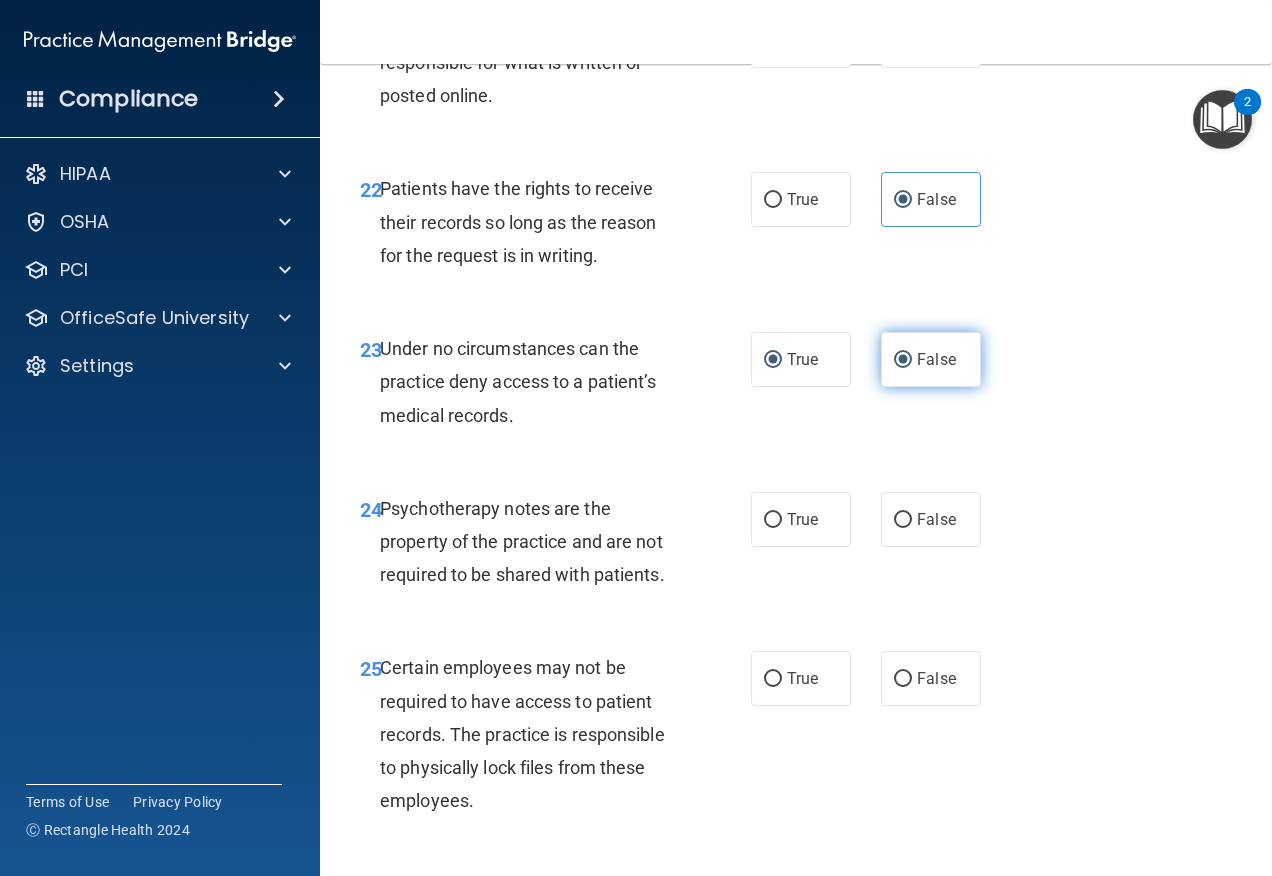 radio on "false" 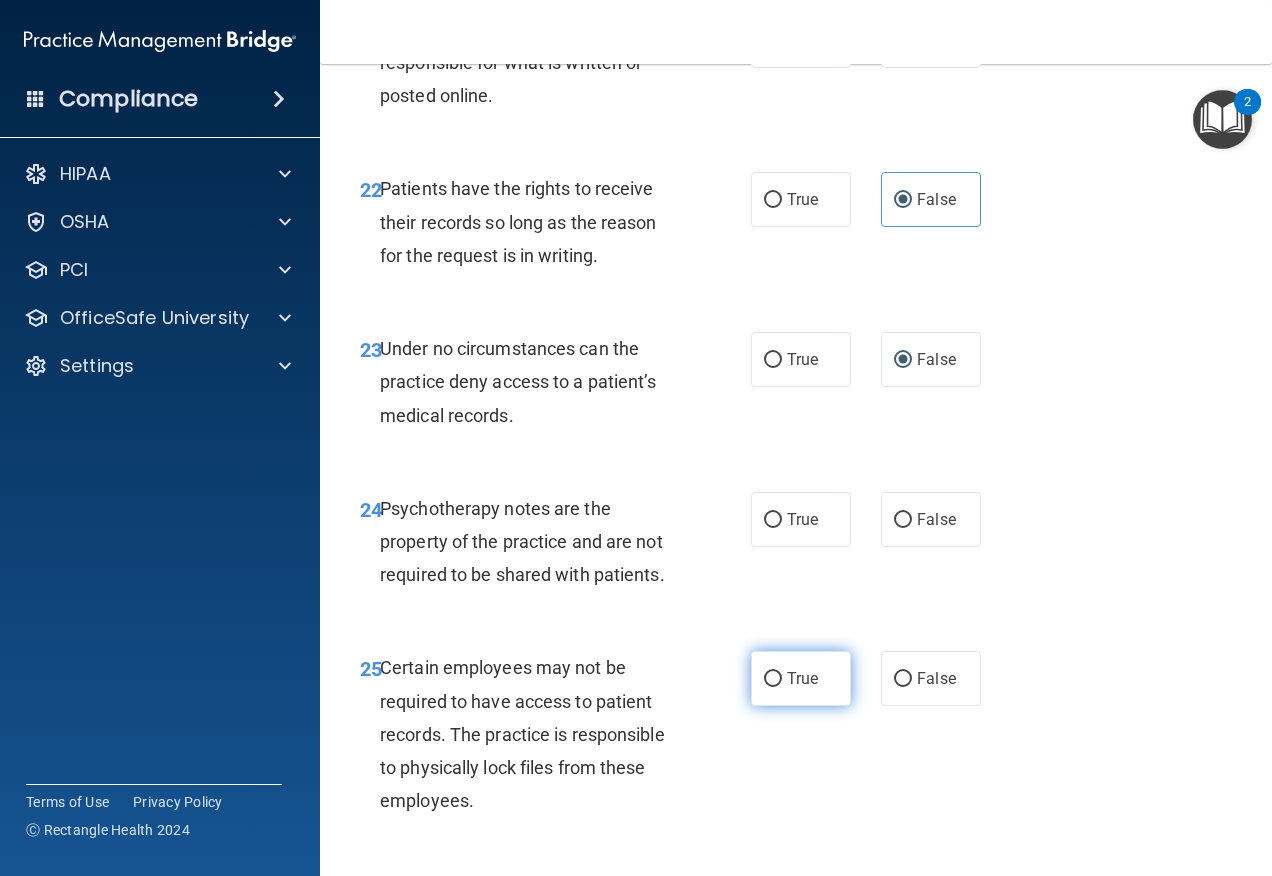 click on "True" at bounding box center [773, 679] 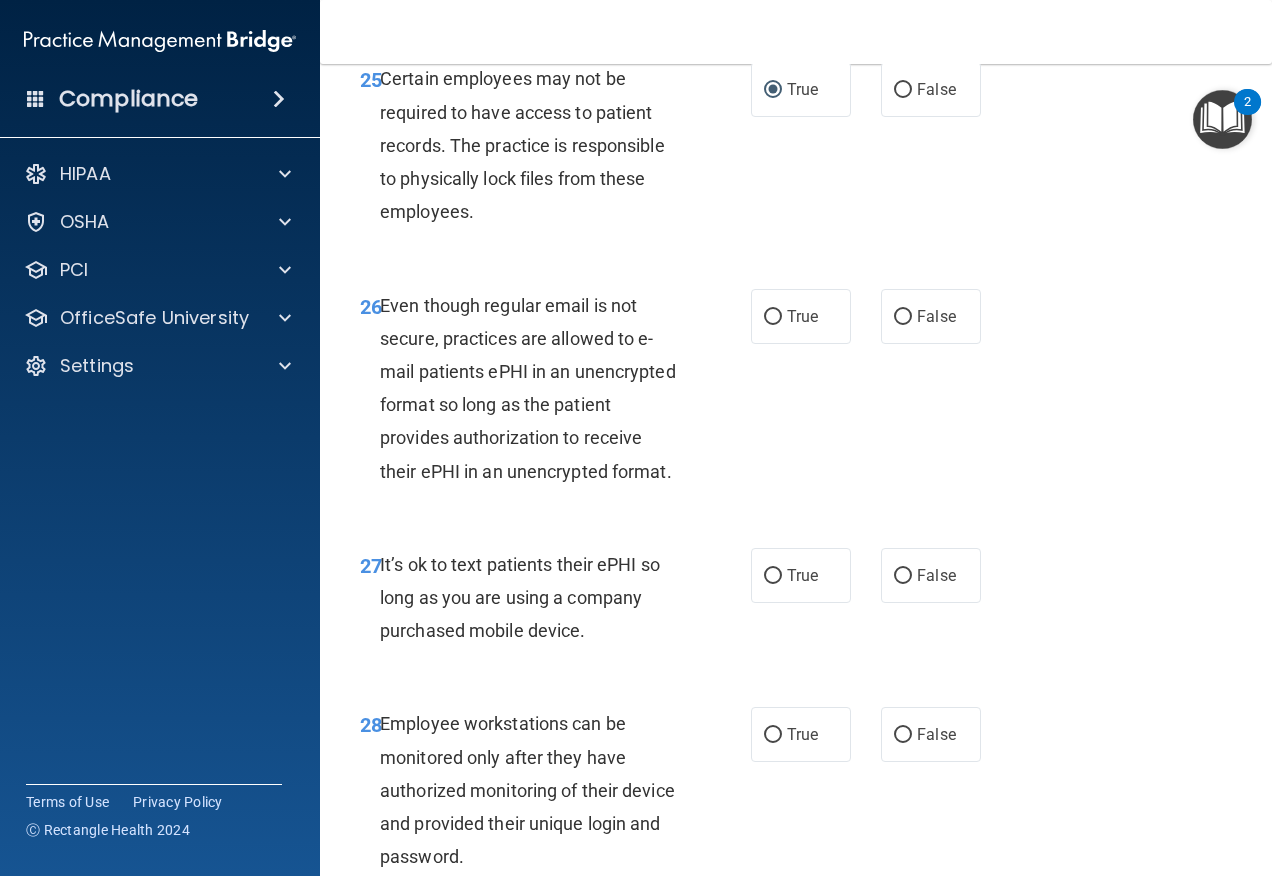 scroll, scrollTop: 5500, scrollLeft: 0, axis: vertical 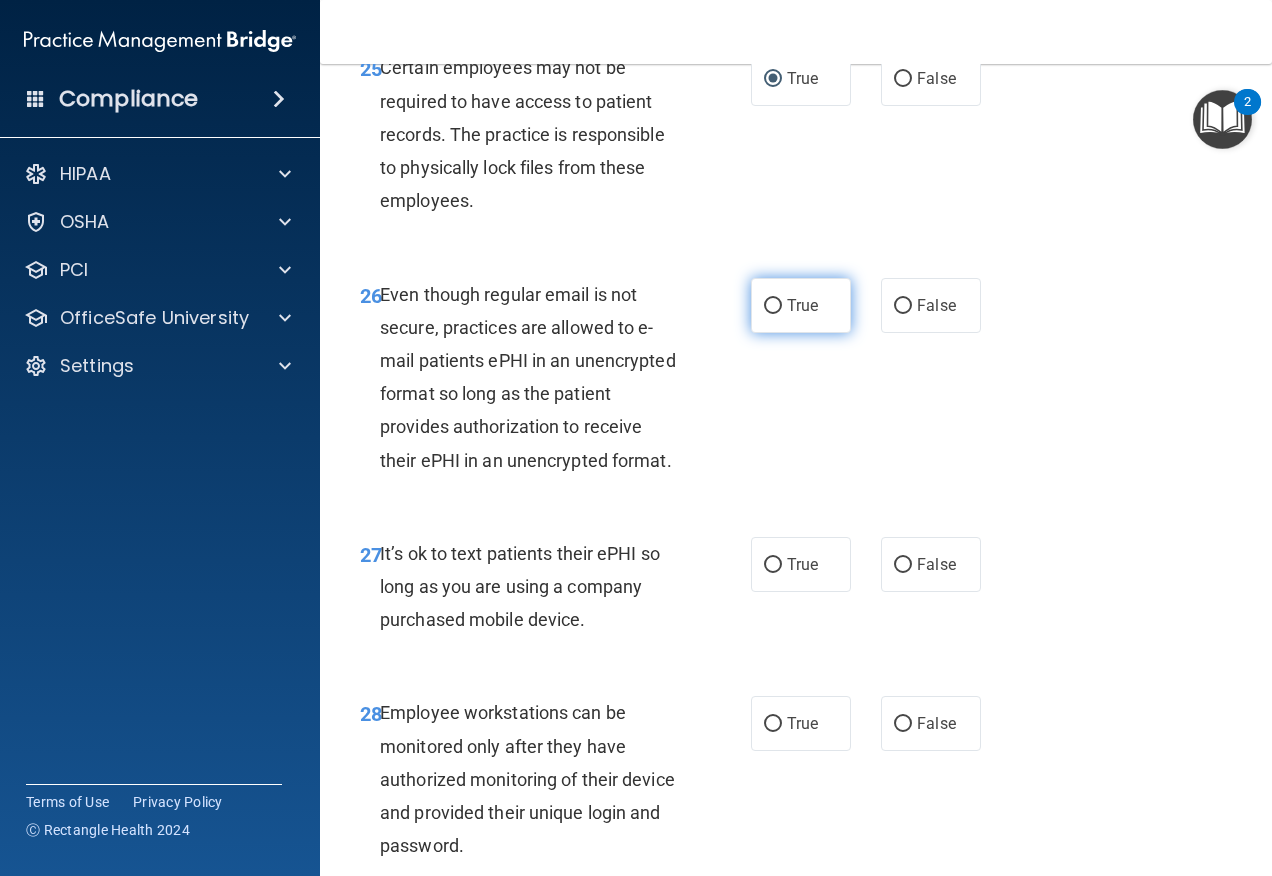 click on "True" at bounding box center (801, 305) 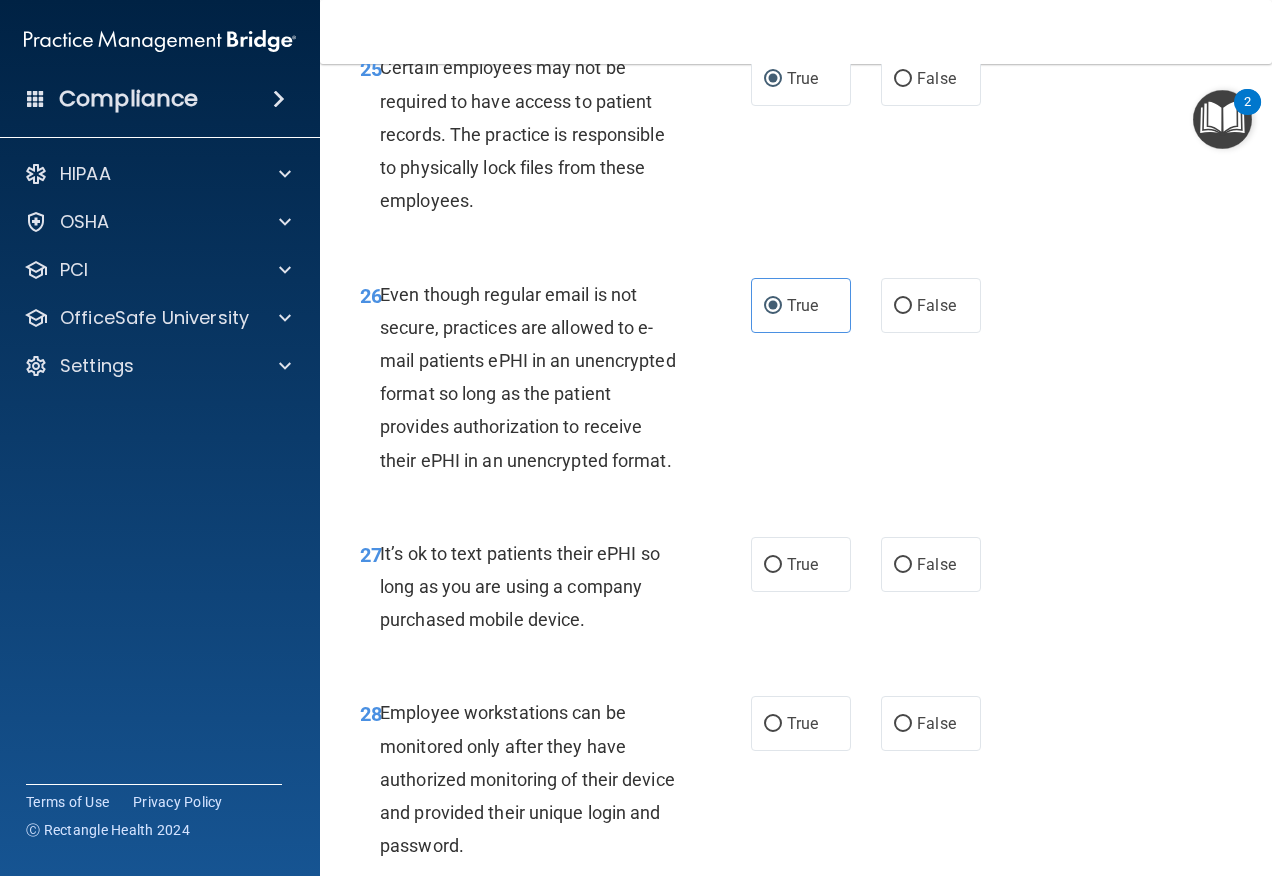 scroll, scrollTop: 5700, scrollLeft: 0, axis: vertical 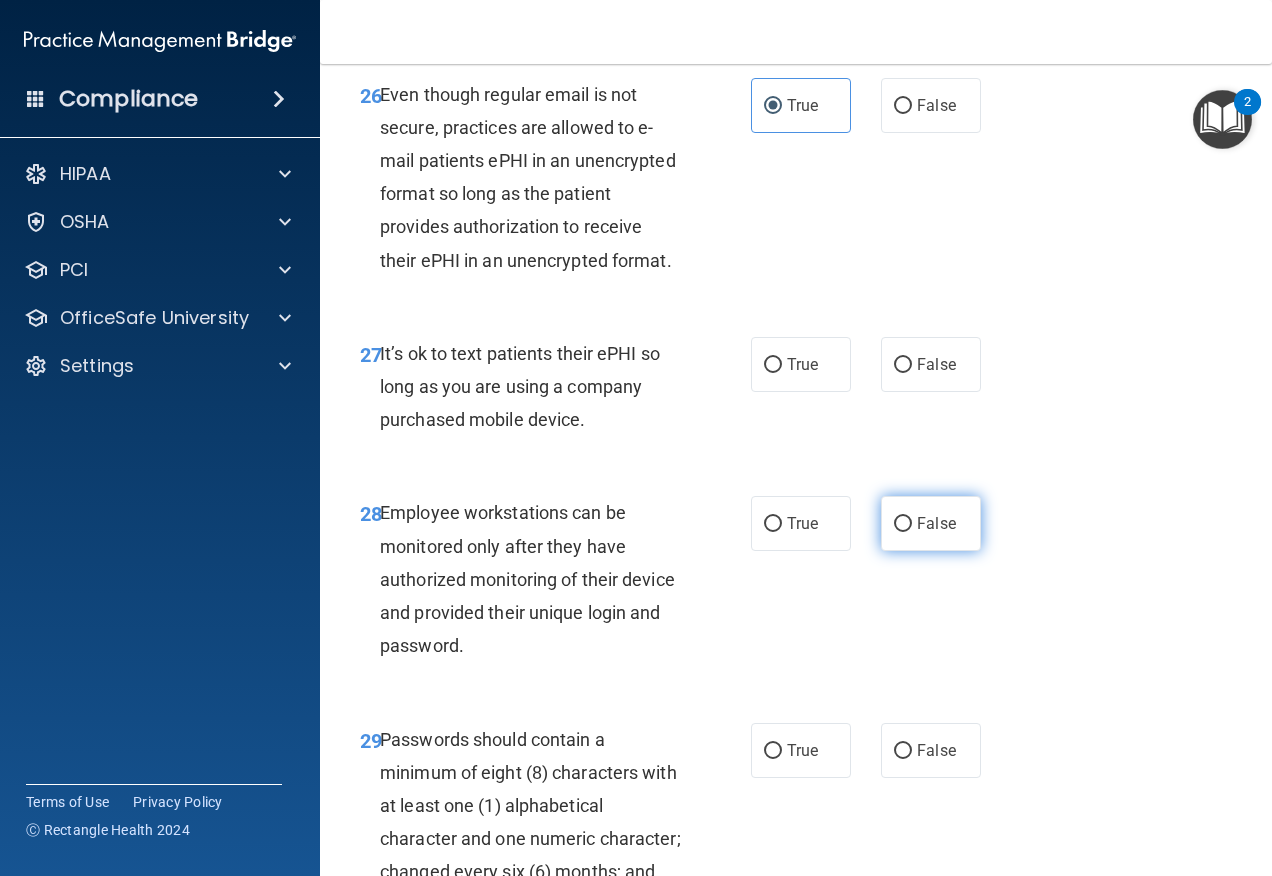 click on "False" at bounding box center [931, 523] 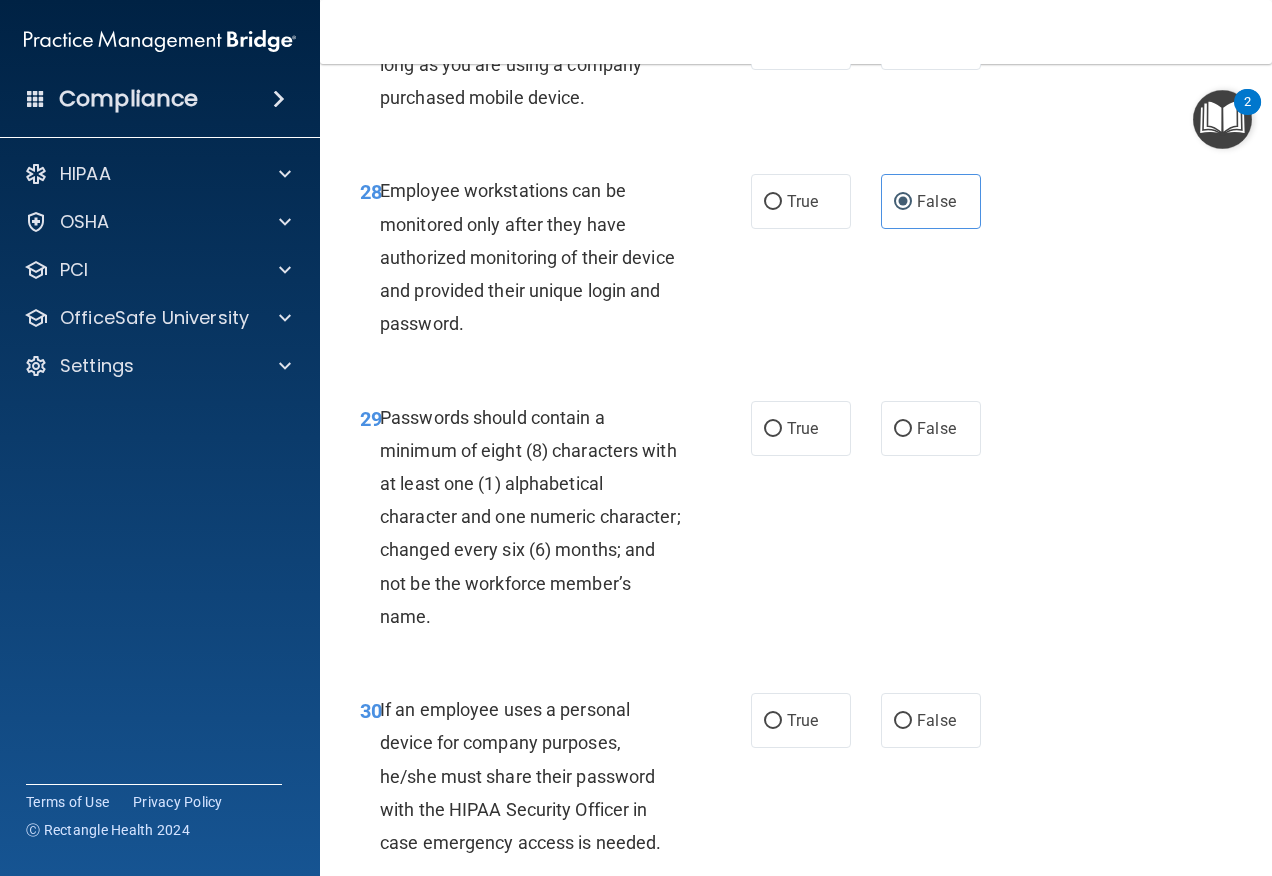scroll, scrollTop: 6100, scrollLeft: 0, axis: vertical 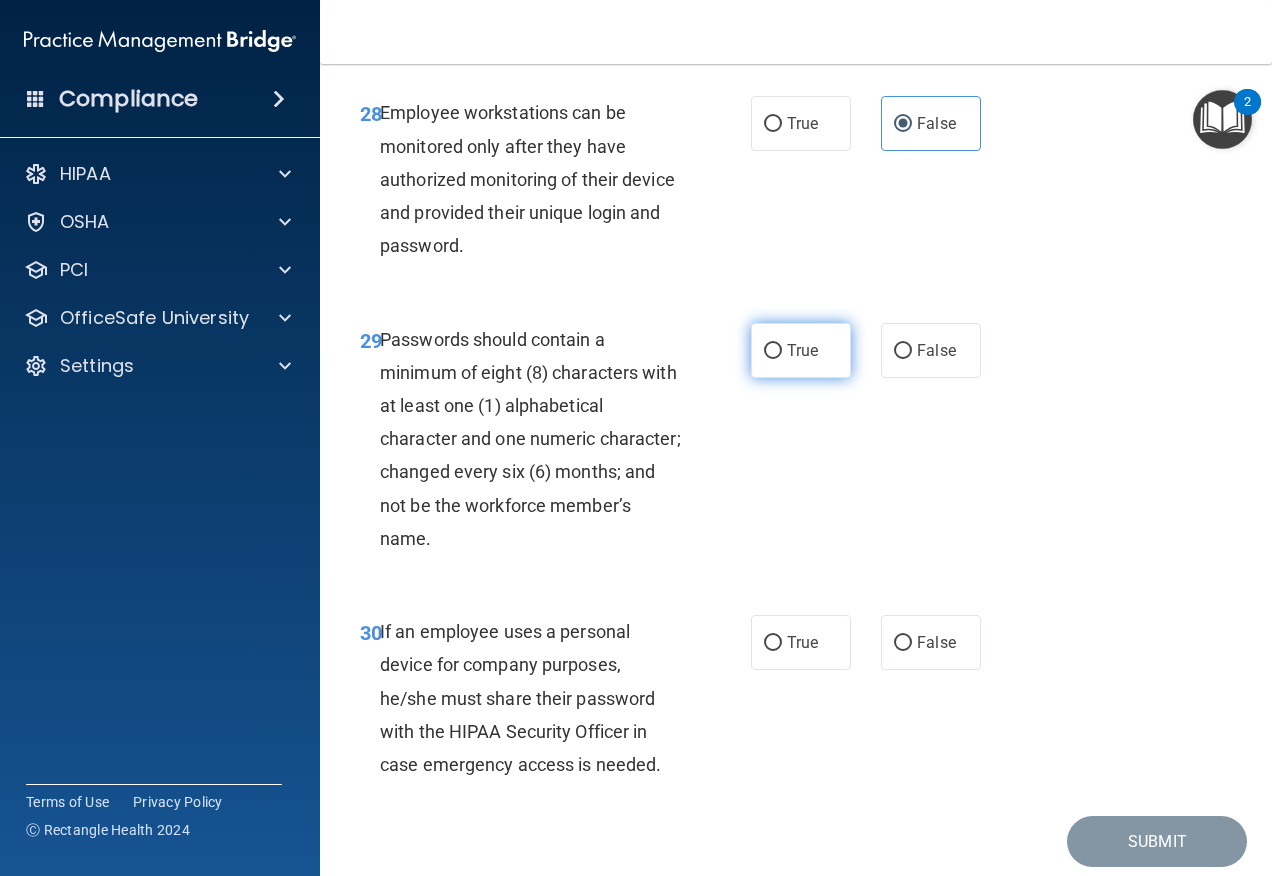 click on "True" at bounding box center [773, 351] 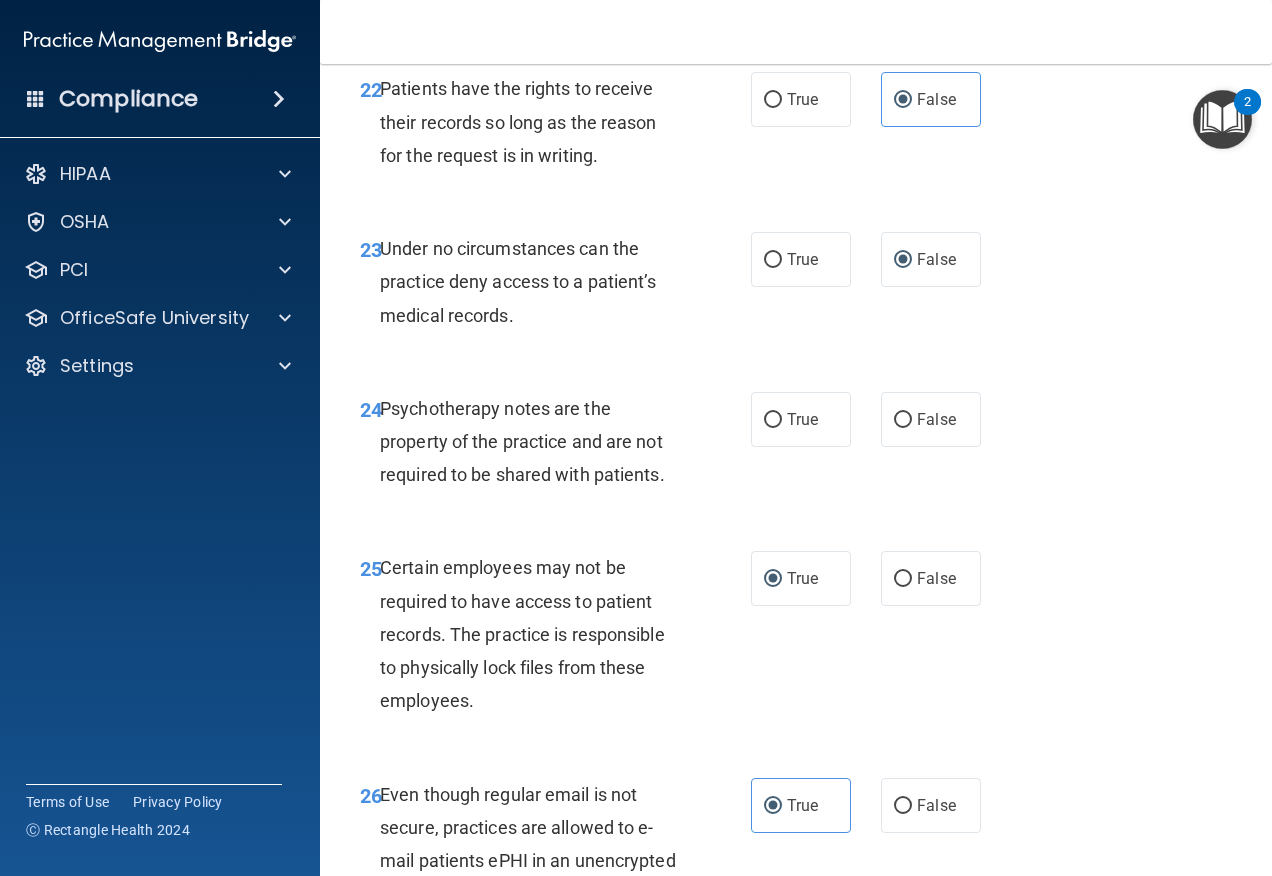 scroll, scrollTop: 5100, scrollLeft: 0, axis: vertical 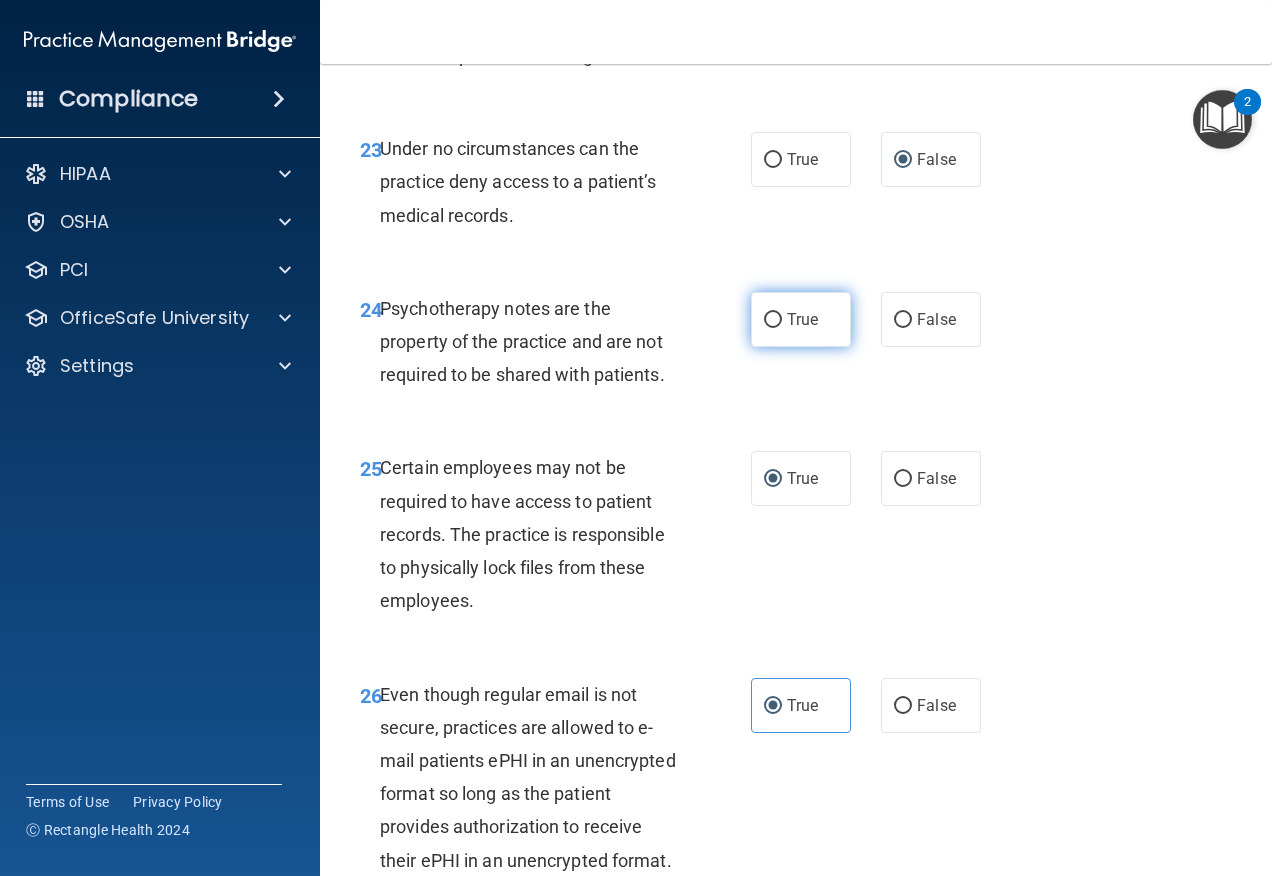 click on "True" at bounding box center [801, 319] 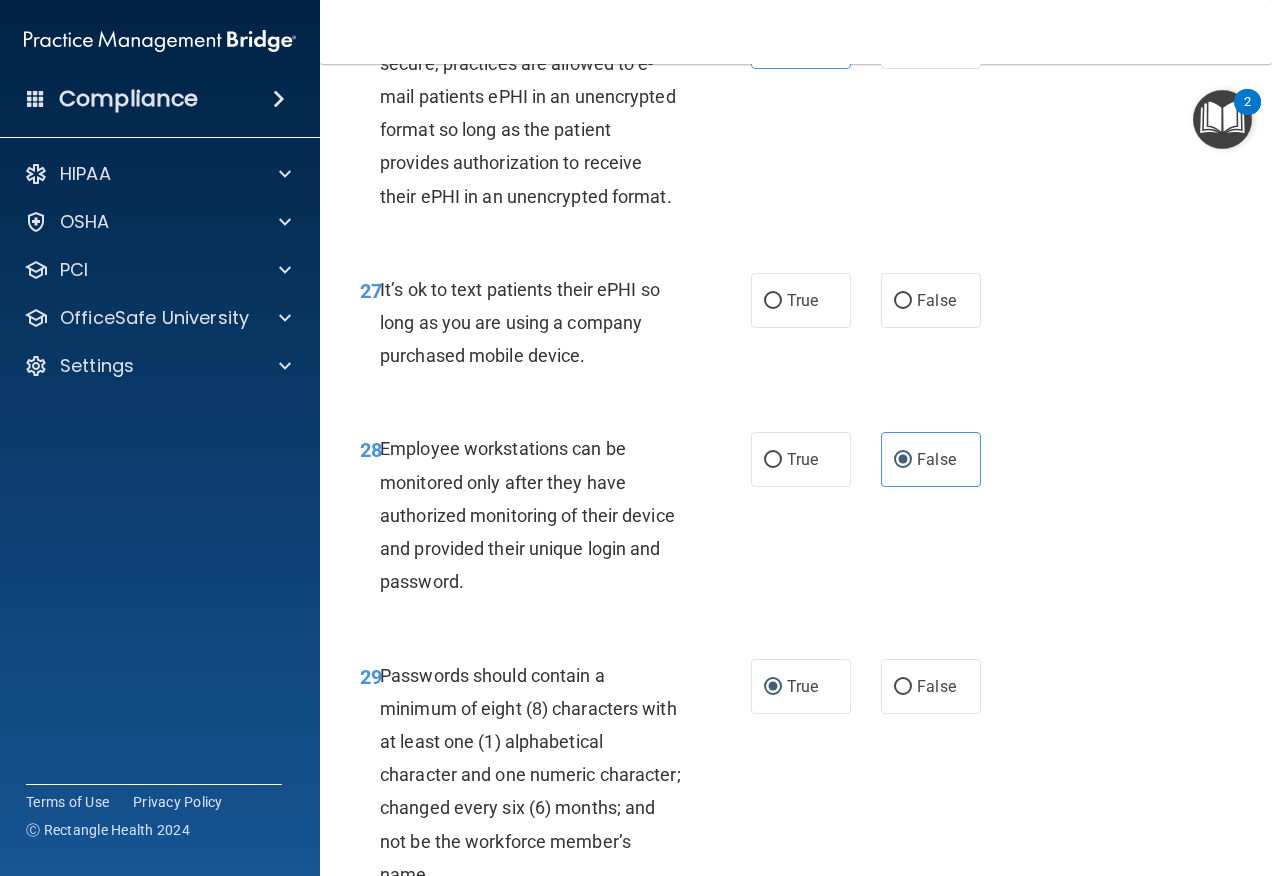scroll, scrollTop: 5800, scrollLeft: 0, axis: vertical 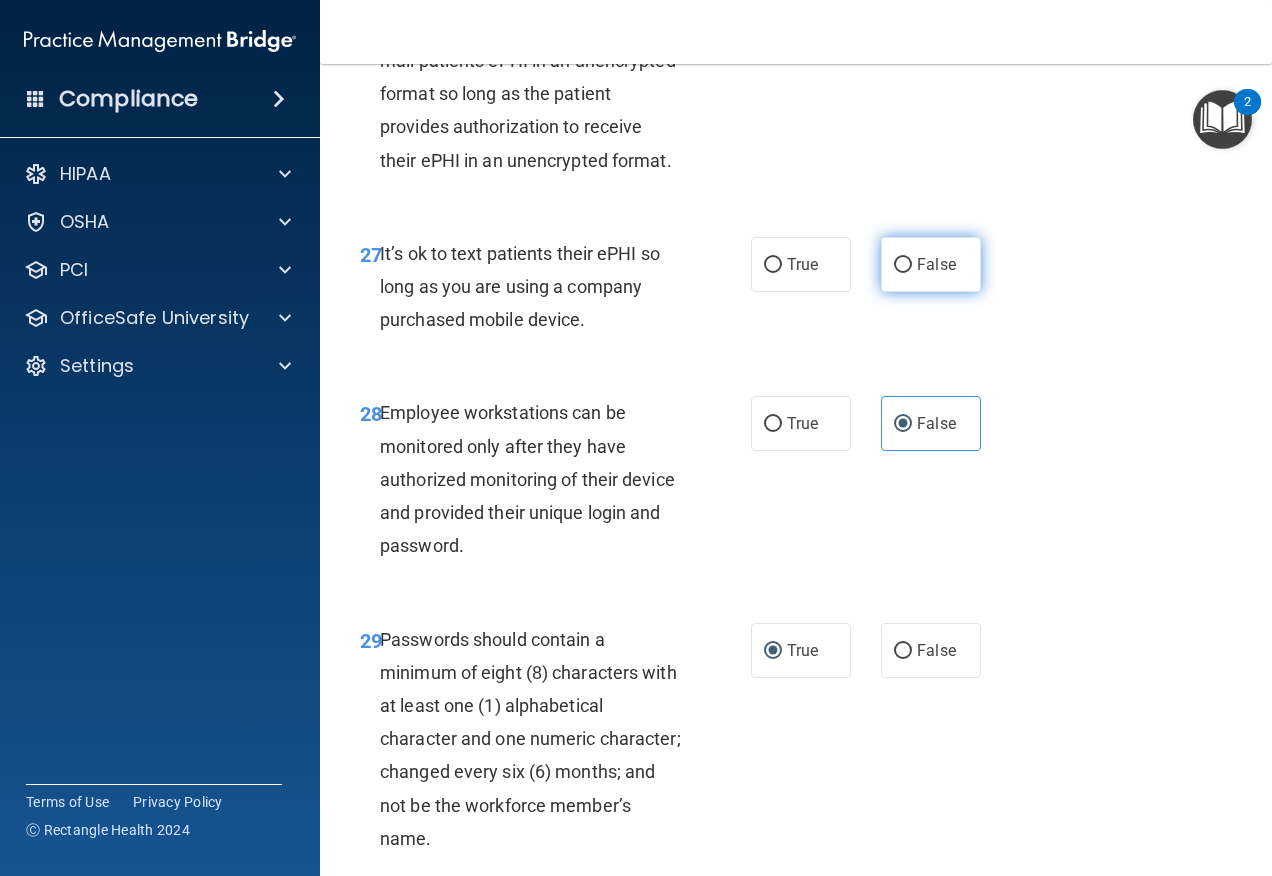 click on "False" at bounding box center (903, 265) 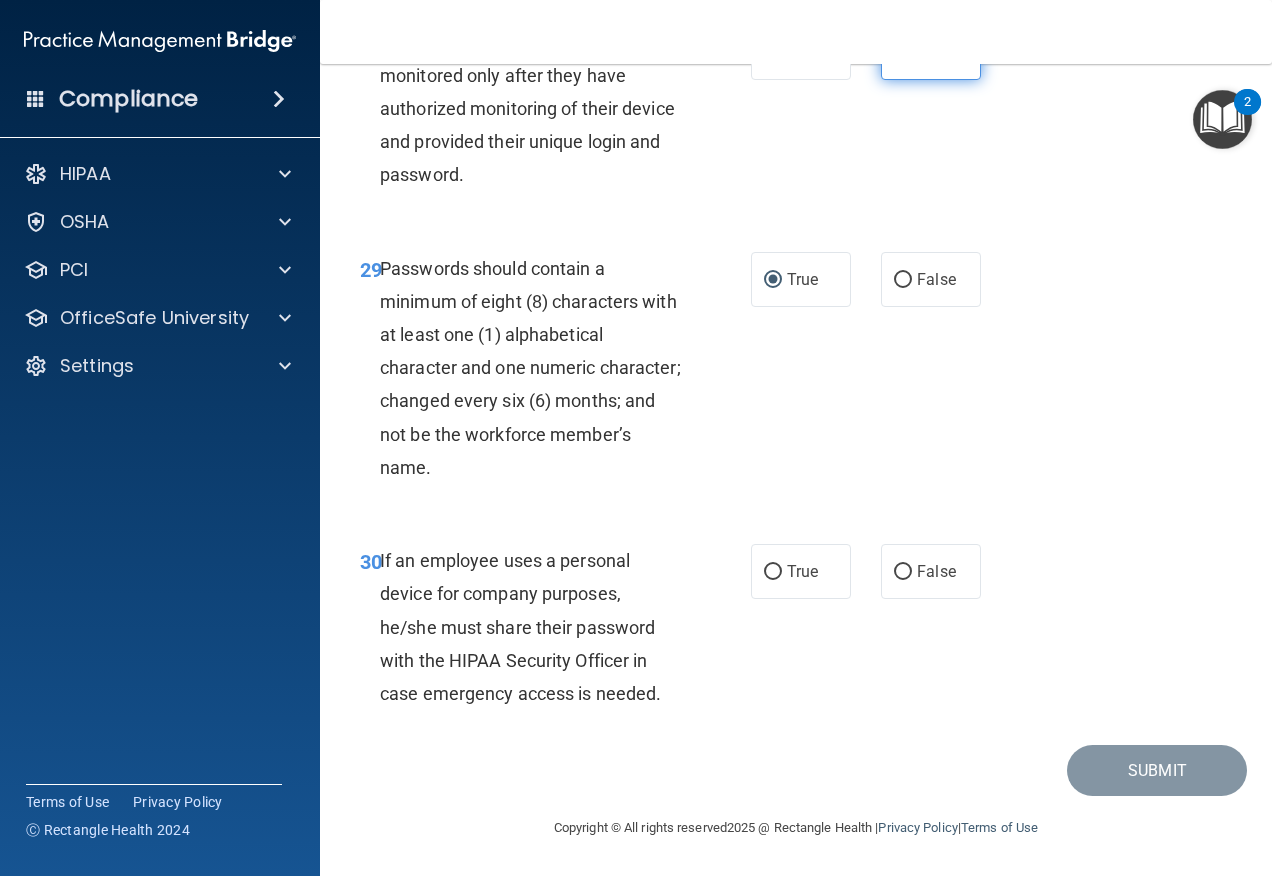 scroll, scrollTop: 6337, scrollLeft: 0, axis: vertical 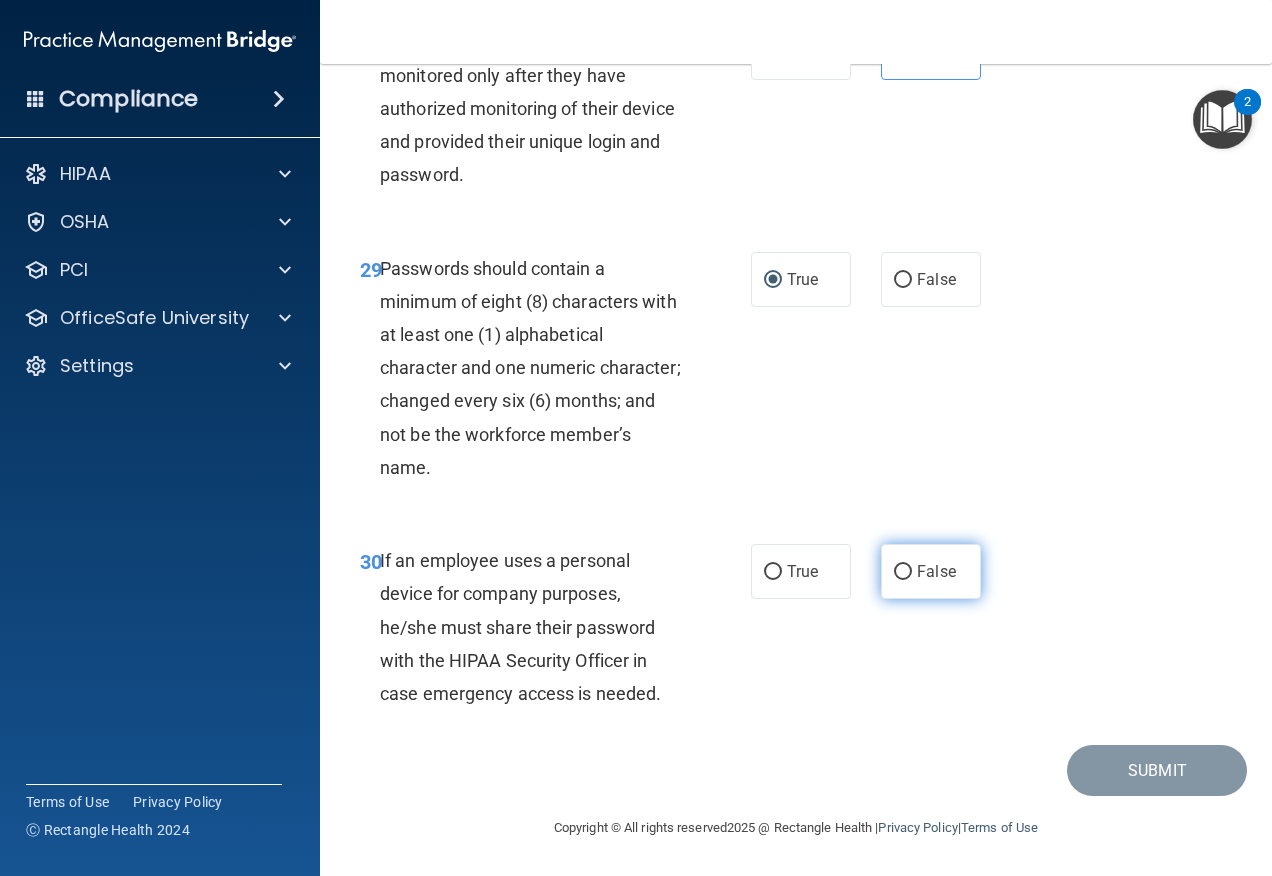 click on "False" at bounding box center [931, 571] 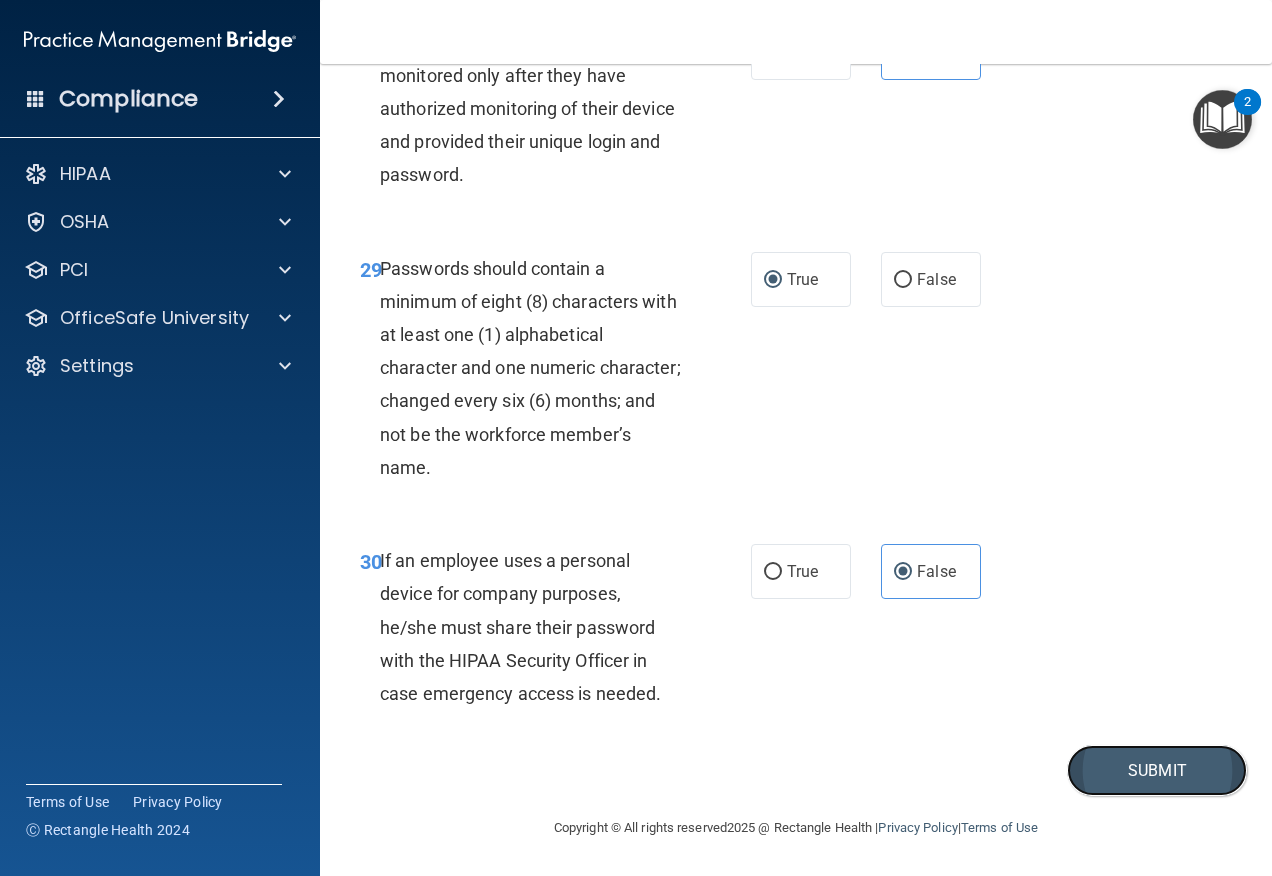 click on "Submit" at bounding box center (1157, 770) 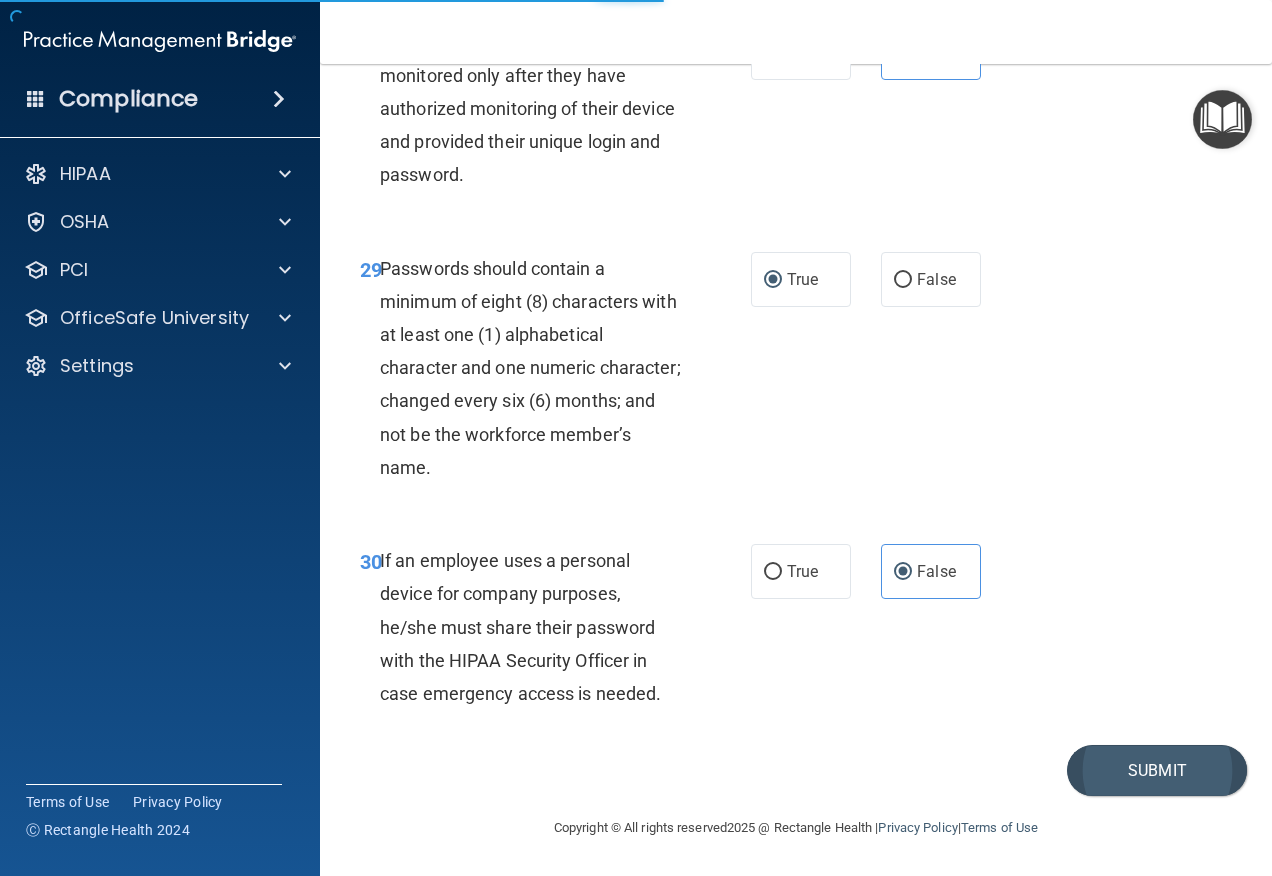 scroll, scrollTop: 0, scrollLeft: 0, axis: both 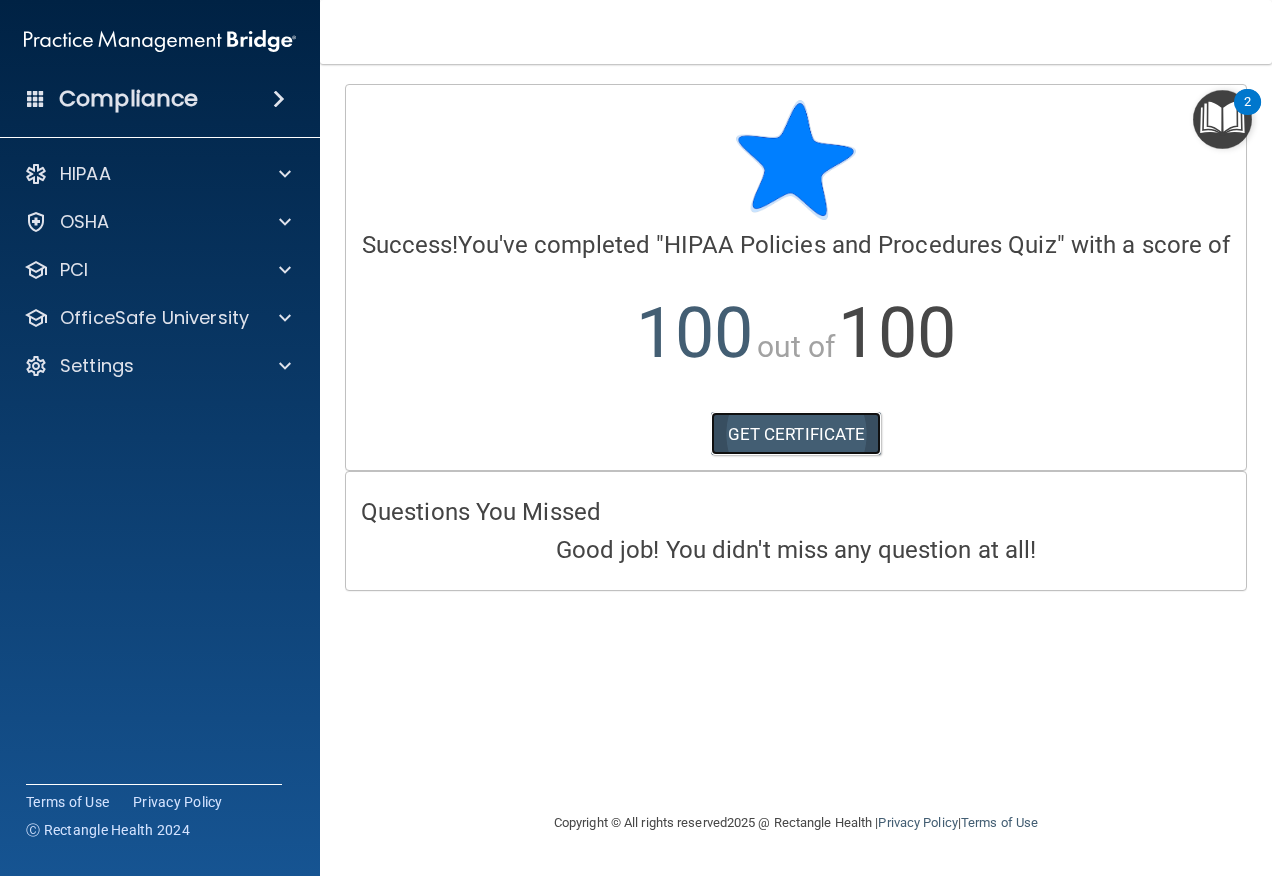 click on "GET CERTIFICATE" at bounding box center (796, 434) 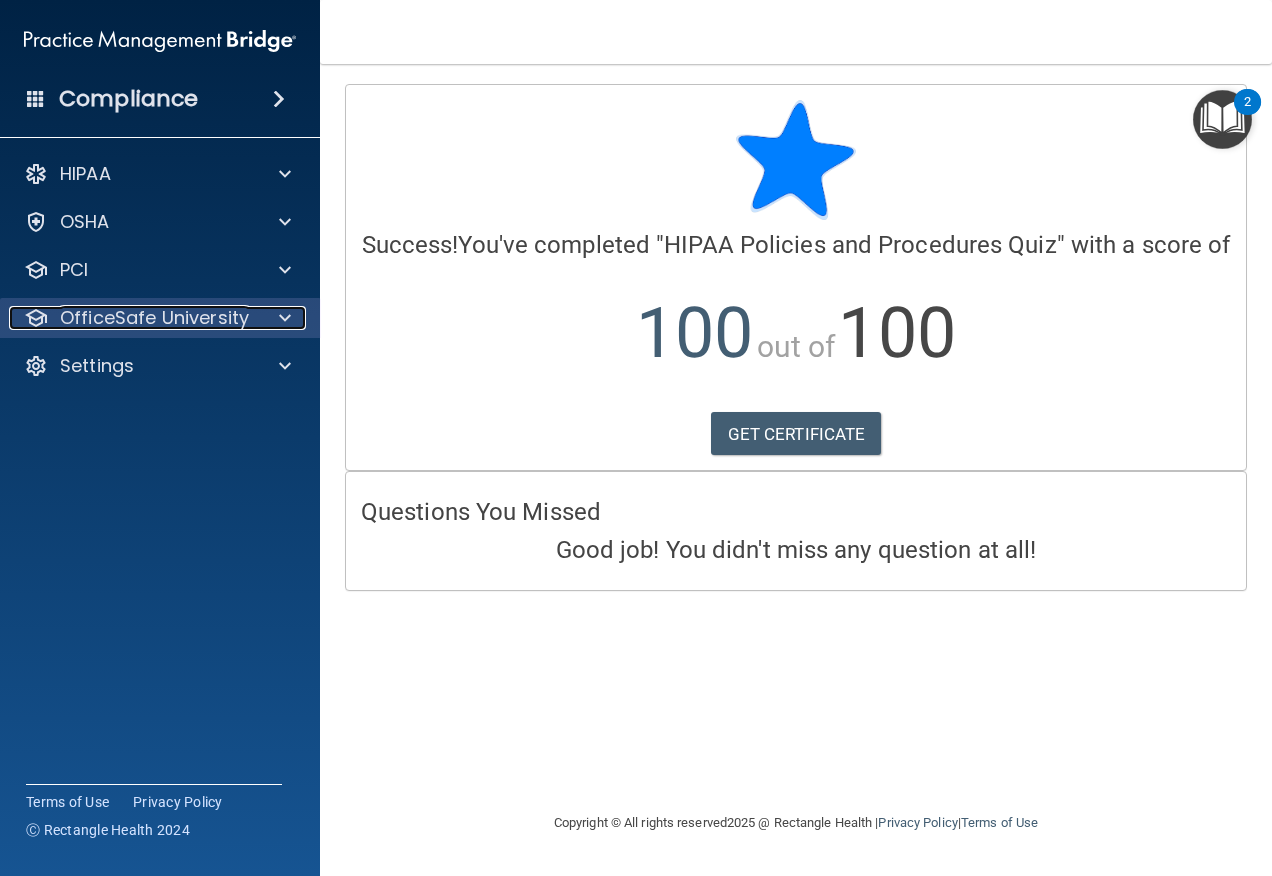 click on "OfficeSafe University" at bounding box center (154, 318) 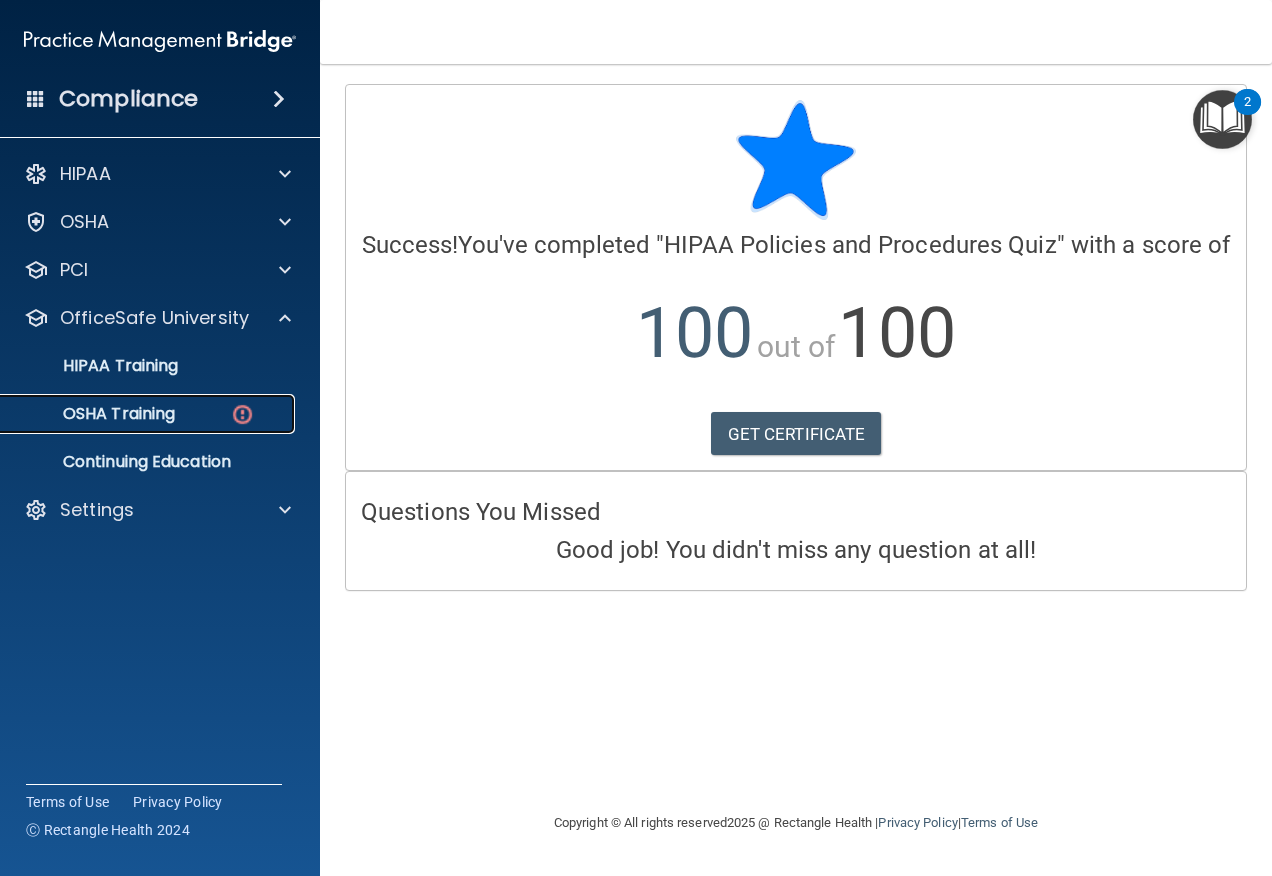click on "OSHA Training" at bounding box center [149, 414] 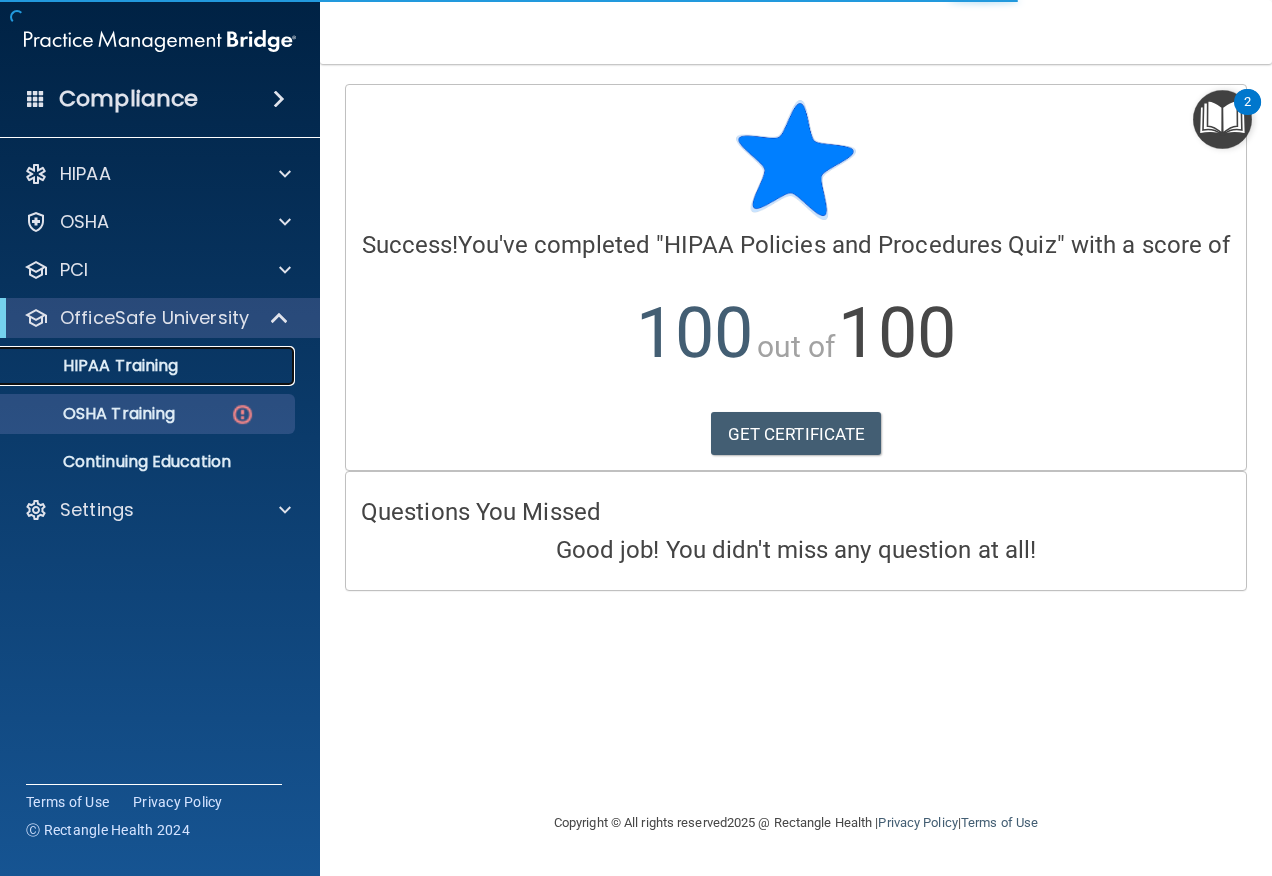 click on "HIPAA Training" at bounding box center [95, 366] 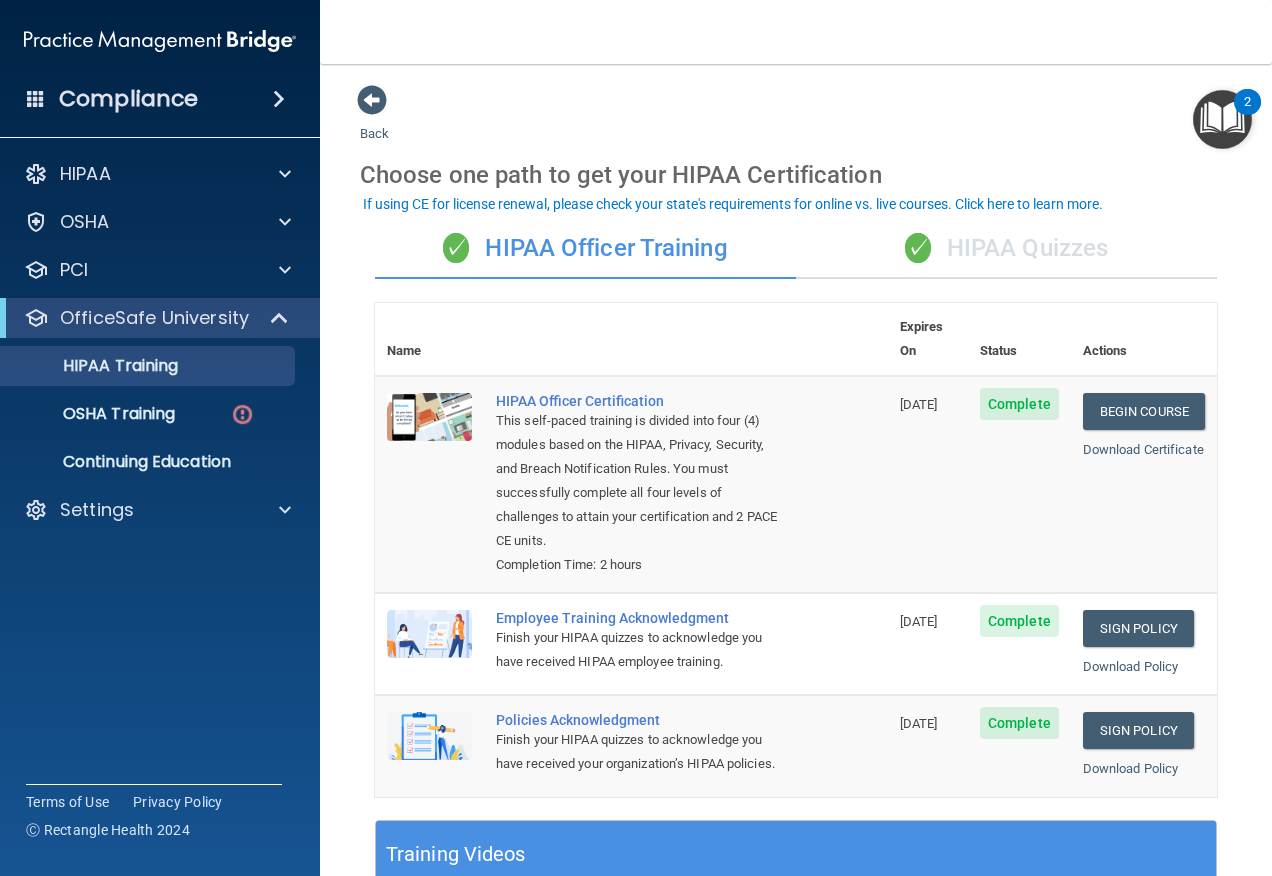 click on "✓   HIPAA Quizzes" at bounding box center [1006, 249] 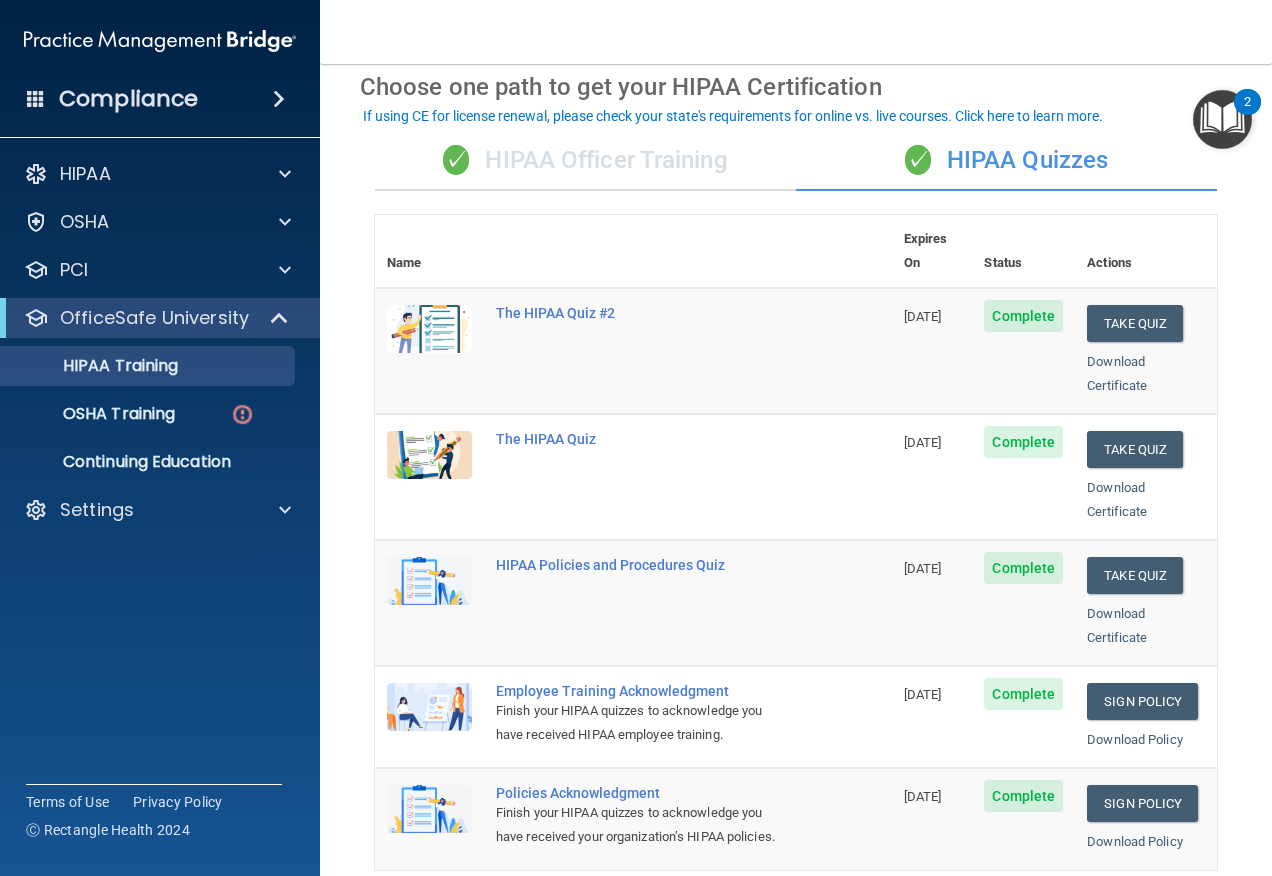 scroll, scrollTop: 0, scrollLeft: 0, axis: both 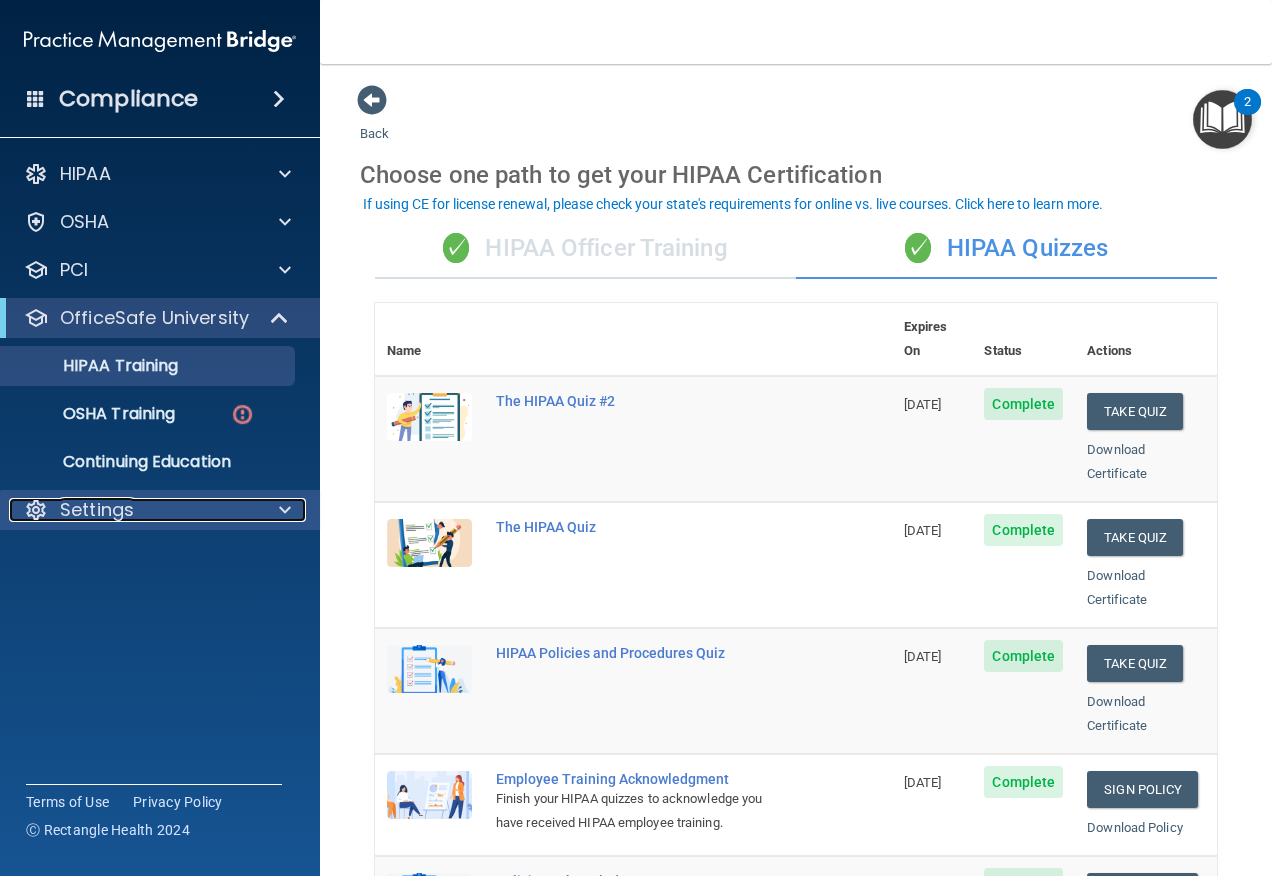 click on "Settings" at bounding box center (97, 510) 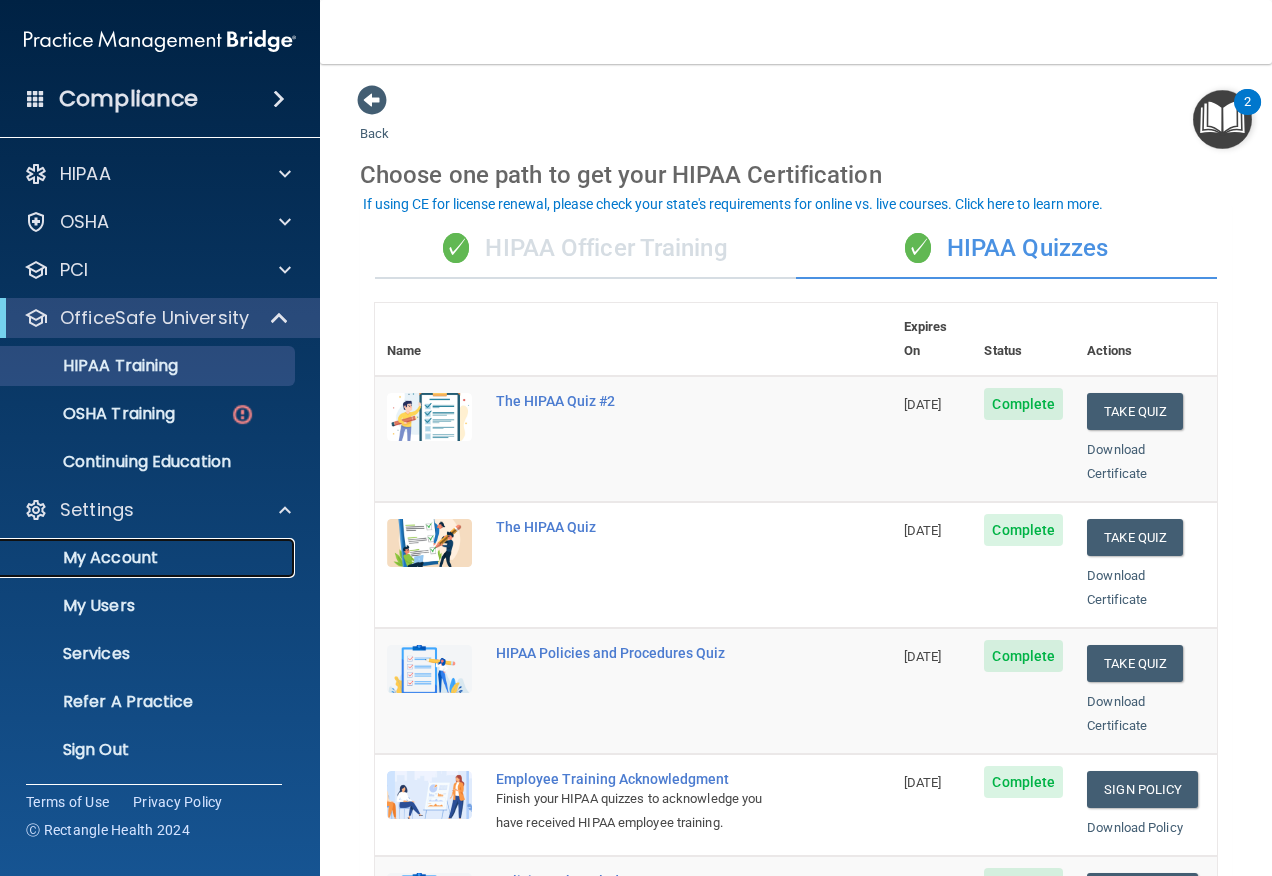 click on "My Account" at bounding box center [149, 558] 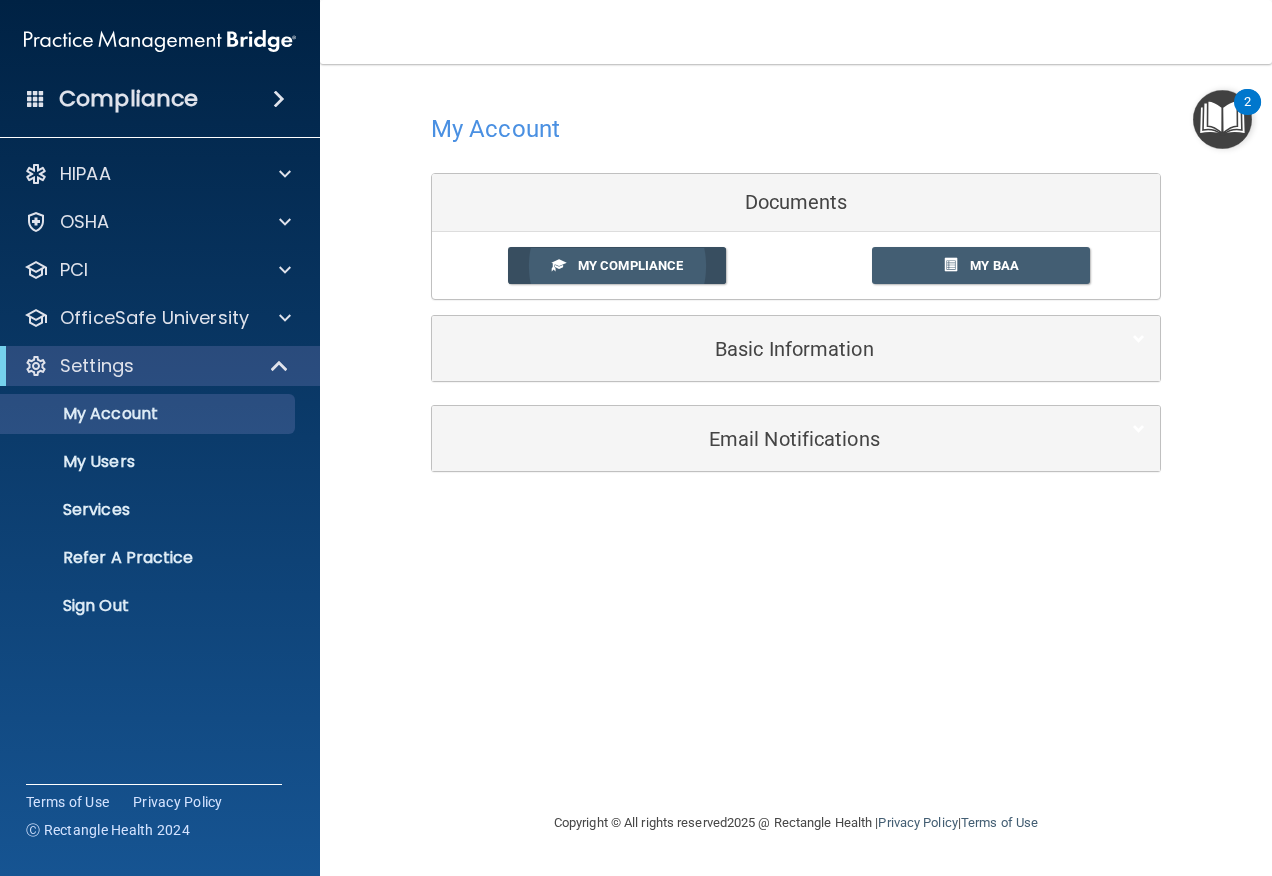 click on "My Compliance" at bounding box center (617, 265) 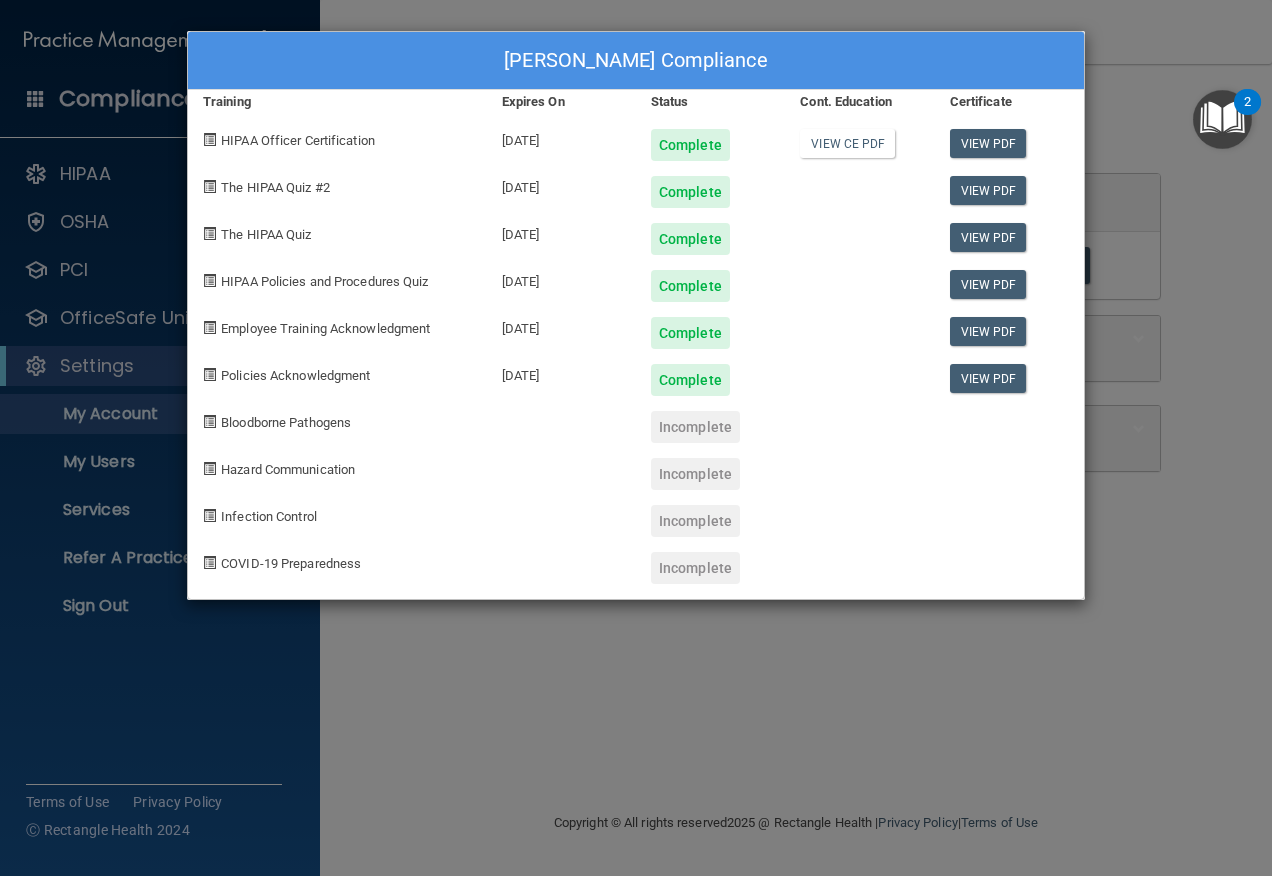 click on "[PERSON_NAME] Compliance      Training   Expires On   Status   Cont. Education   Certificate         HIPAA Officer Certification      [DATE]       Complete        View CE PDF       View PDF         The HIPAA Quiz #2      [DATE]       Complete              View PDF         The HIPAA Quiz      [DATE]       Complete              View PDF         HIPAA Policies and Procedures Quiz      [DATE]       Complete              View PDF         Employee Training Acknowledgment      [DATE]       Complete              View PDF         Policies Acknowledgment      [DATE]       Complete              View PDF         Bloodborne Pathogens             Incomplete                      Hazard Communication             Incomplete                      Infection Control             Incomplete                      COVID-19 Preparedness             Incomplete" at bounding box center (636, 438) 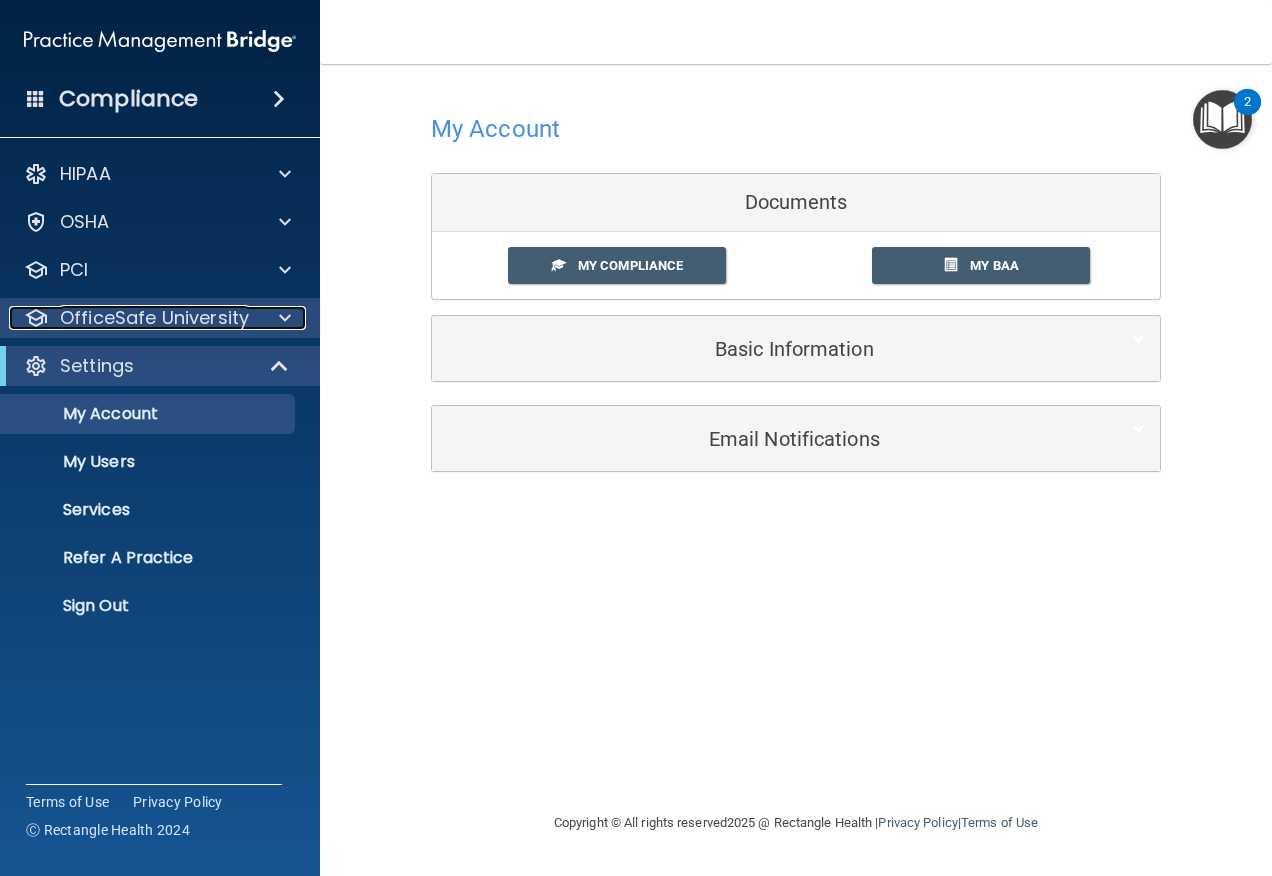 click on "OfficeSafe University" at bounding box center (154, 318) 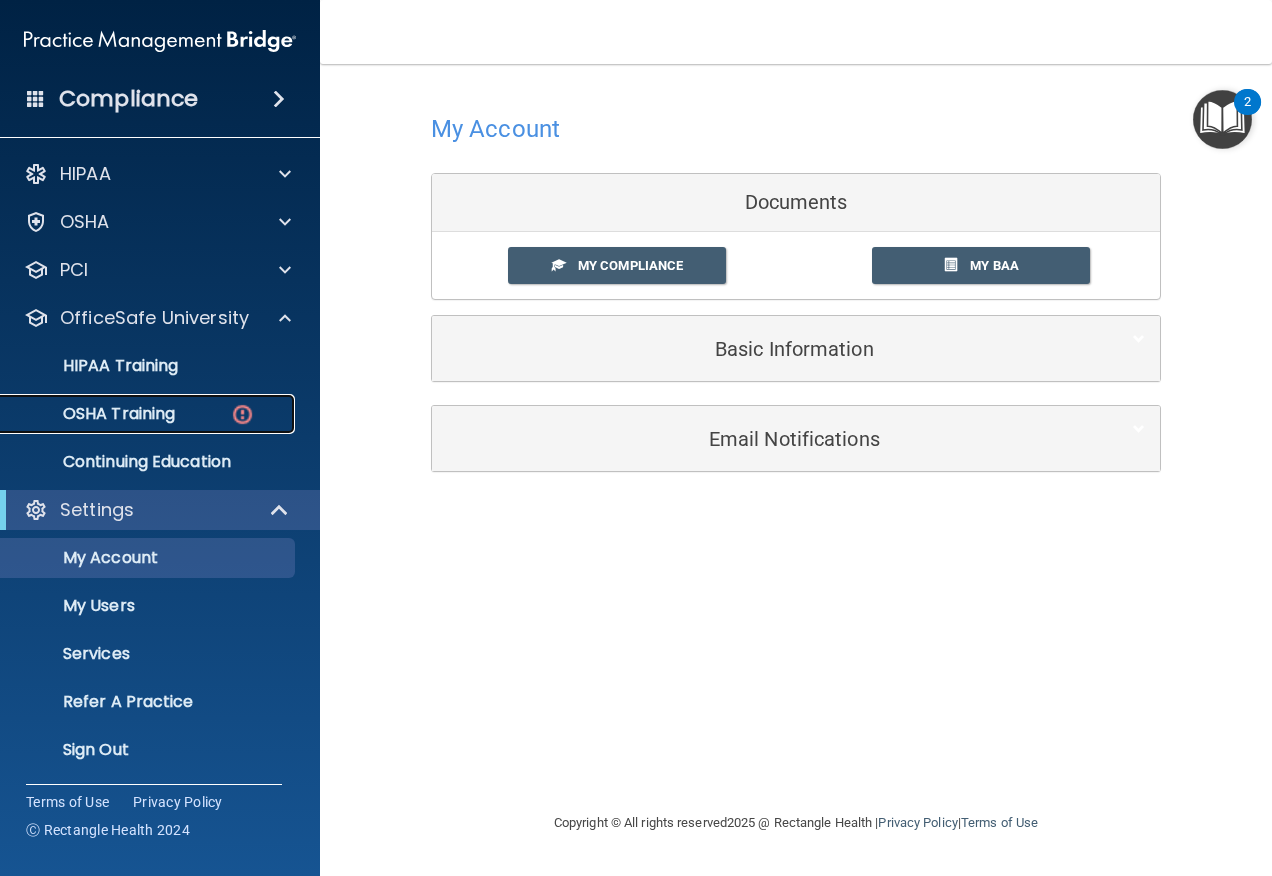 click on "OSHA Training" at bounding box center (149, 414) 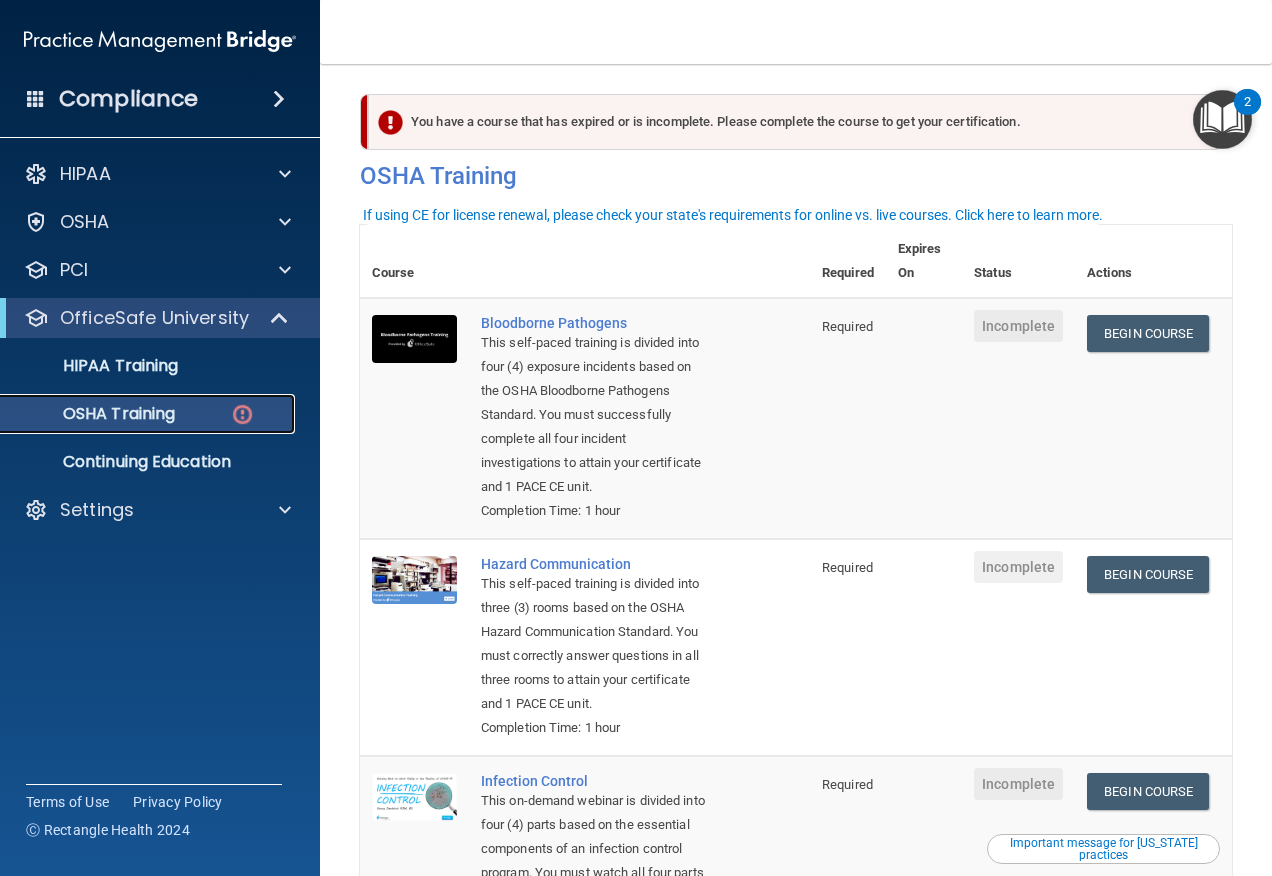 scroll, scrollTop: 0, scrollLeft: 0, axis: both 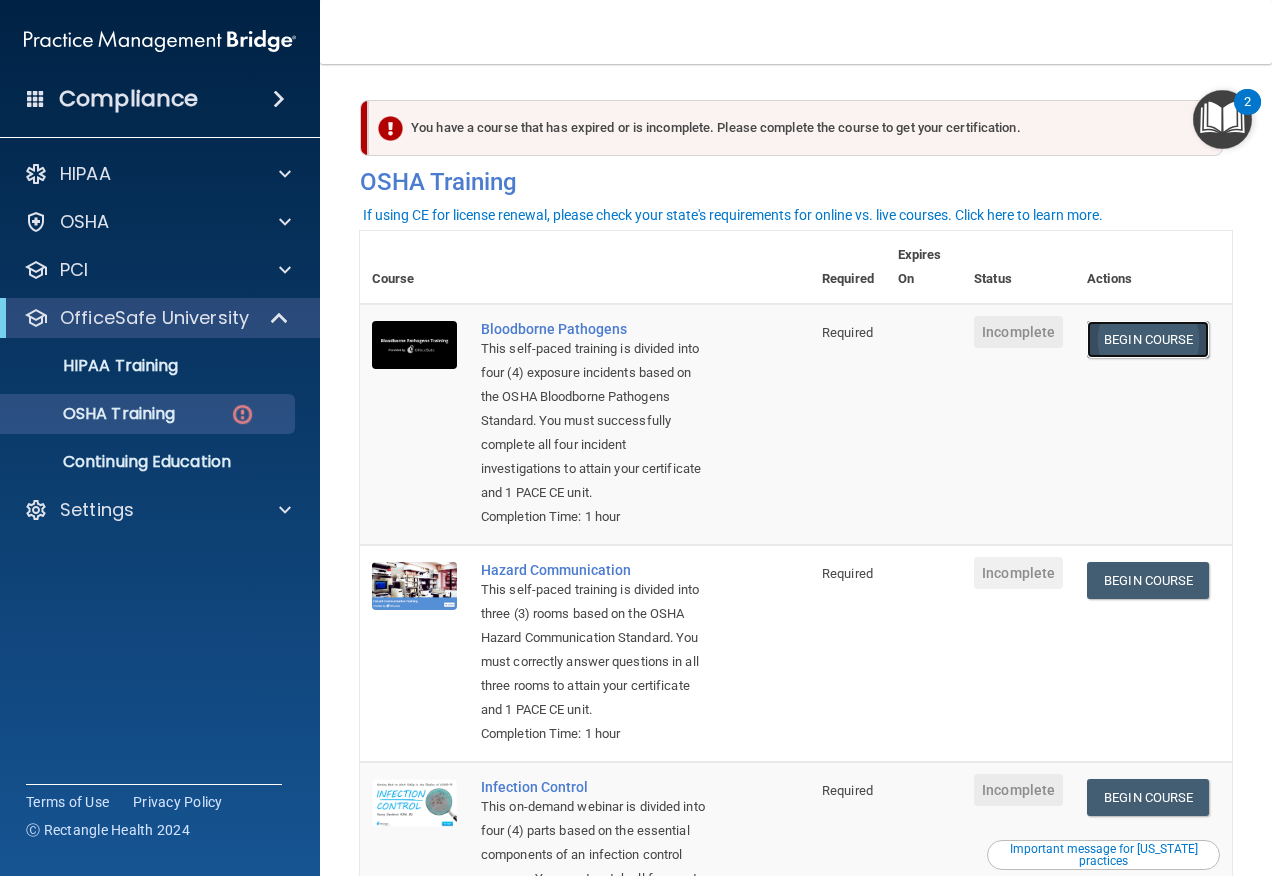 click on "Begin Course" at bounding box center [1148, 339] 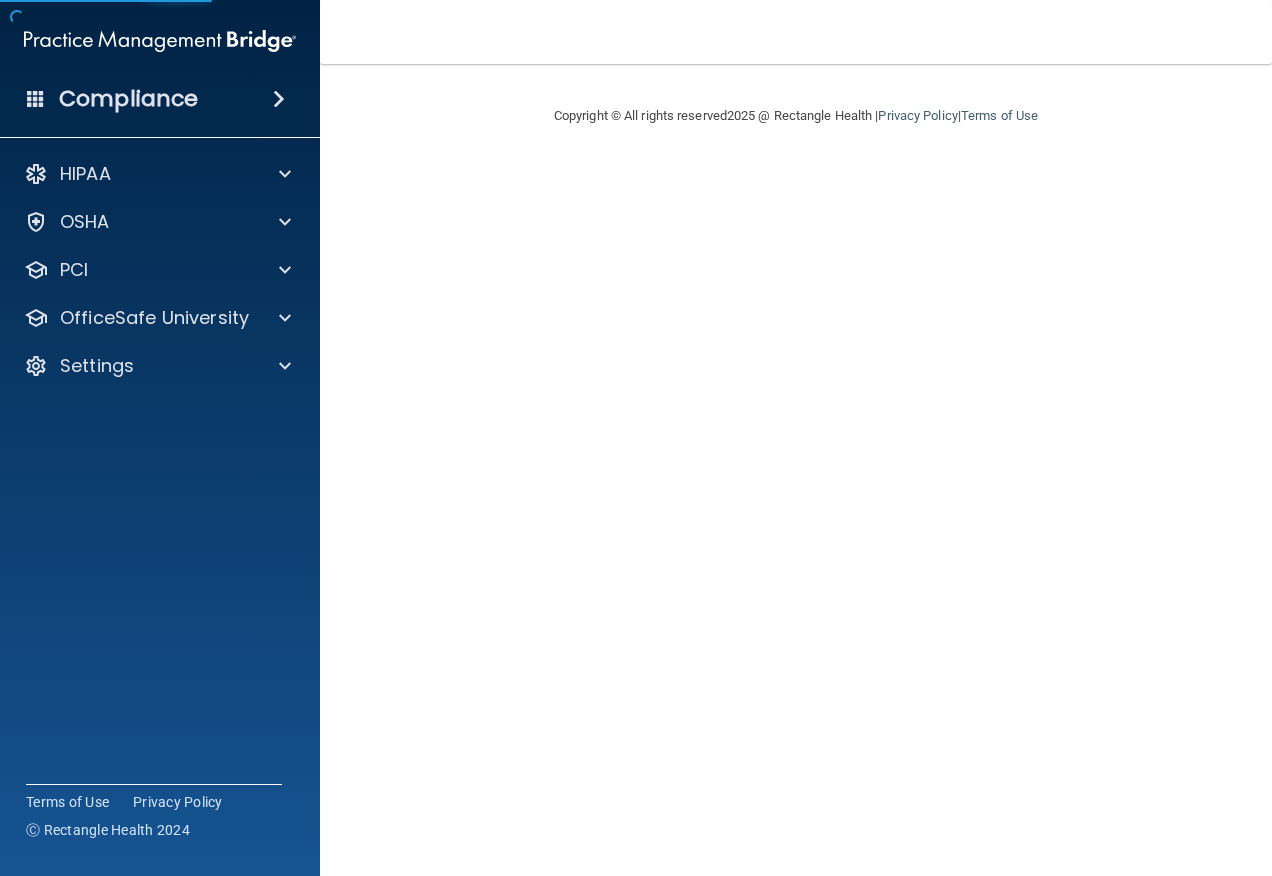 scroll, scrollTop: 0, scrollLeft: 0, axis: both 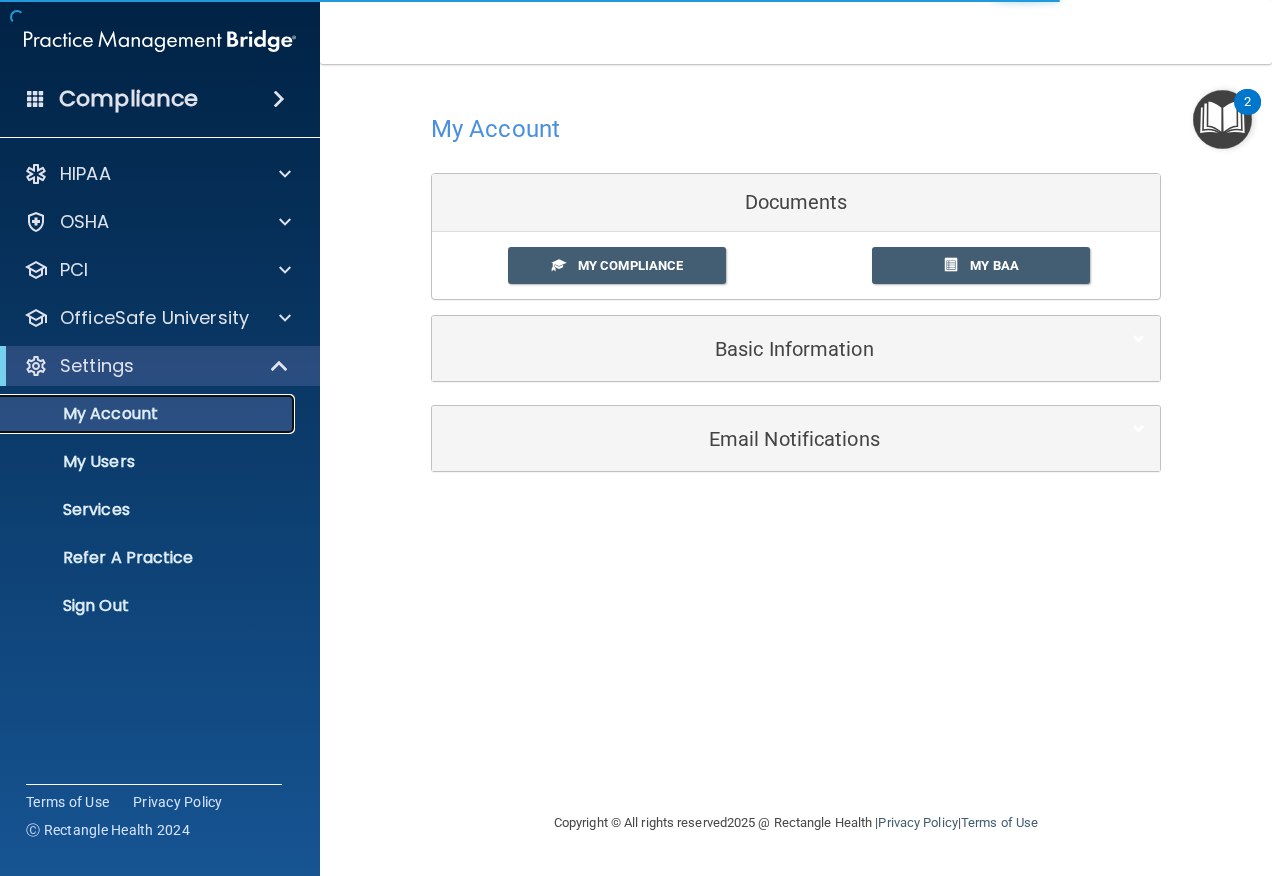 click on "My Account" at bounding box center [149, 414] 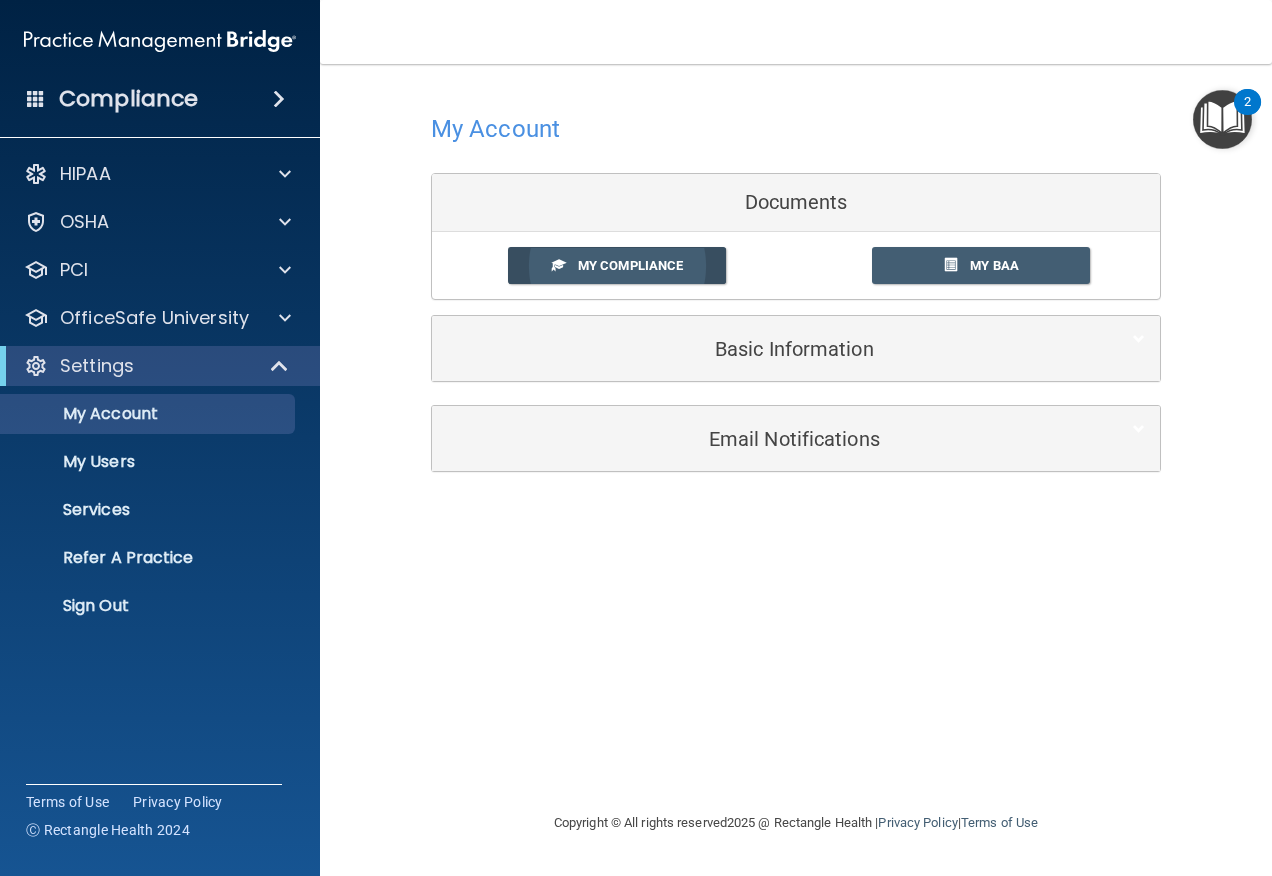 click on "My Compliance" at bounding box center [617, 265] 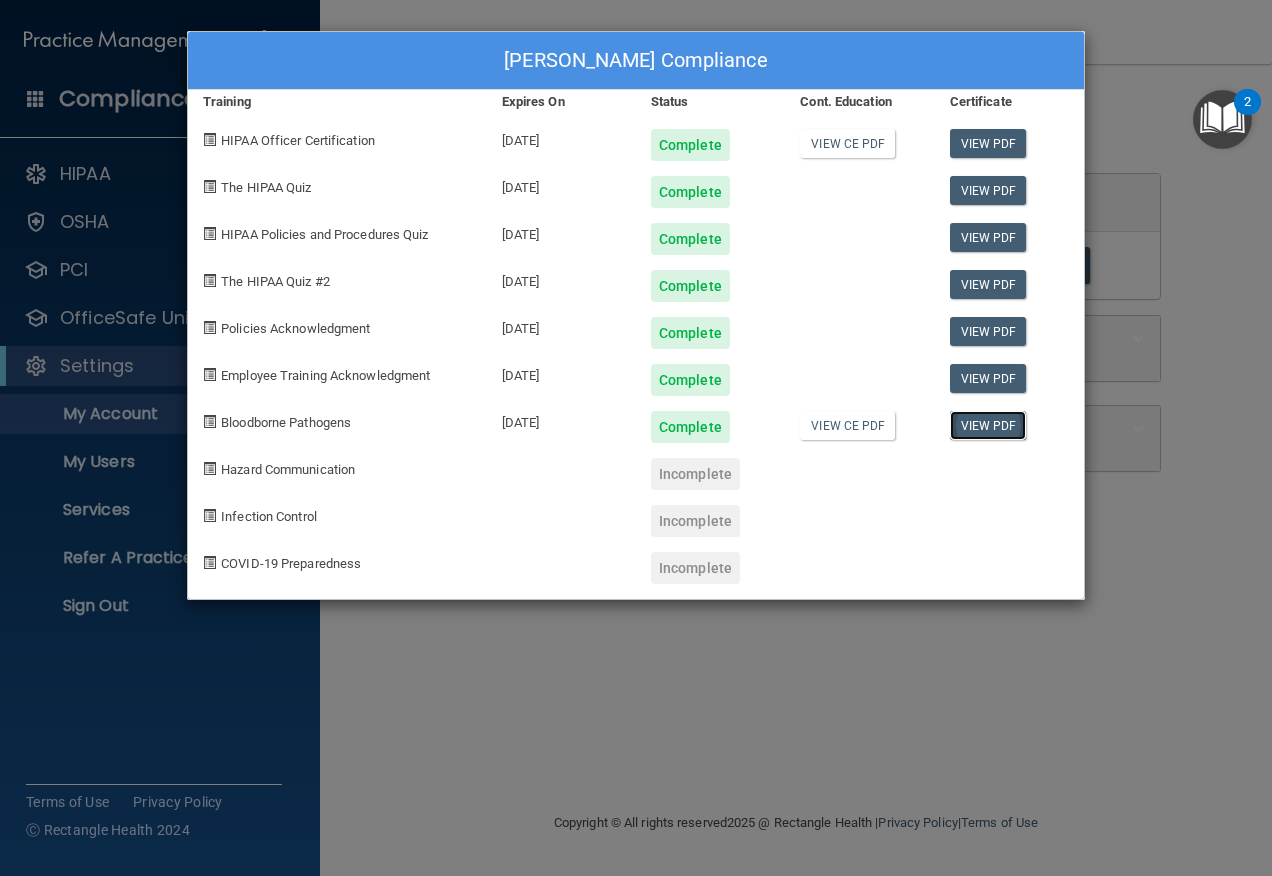 click on "View PDF" at bounding box center (988, 425) 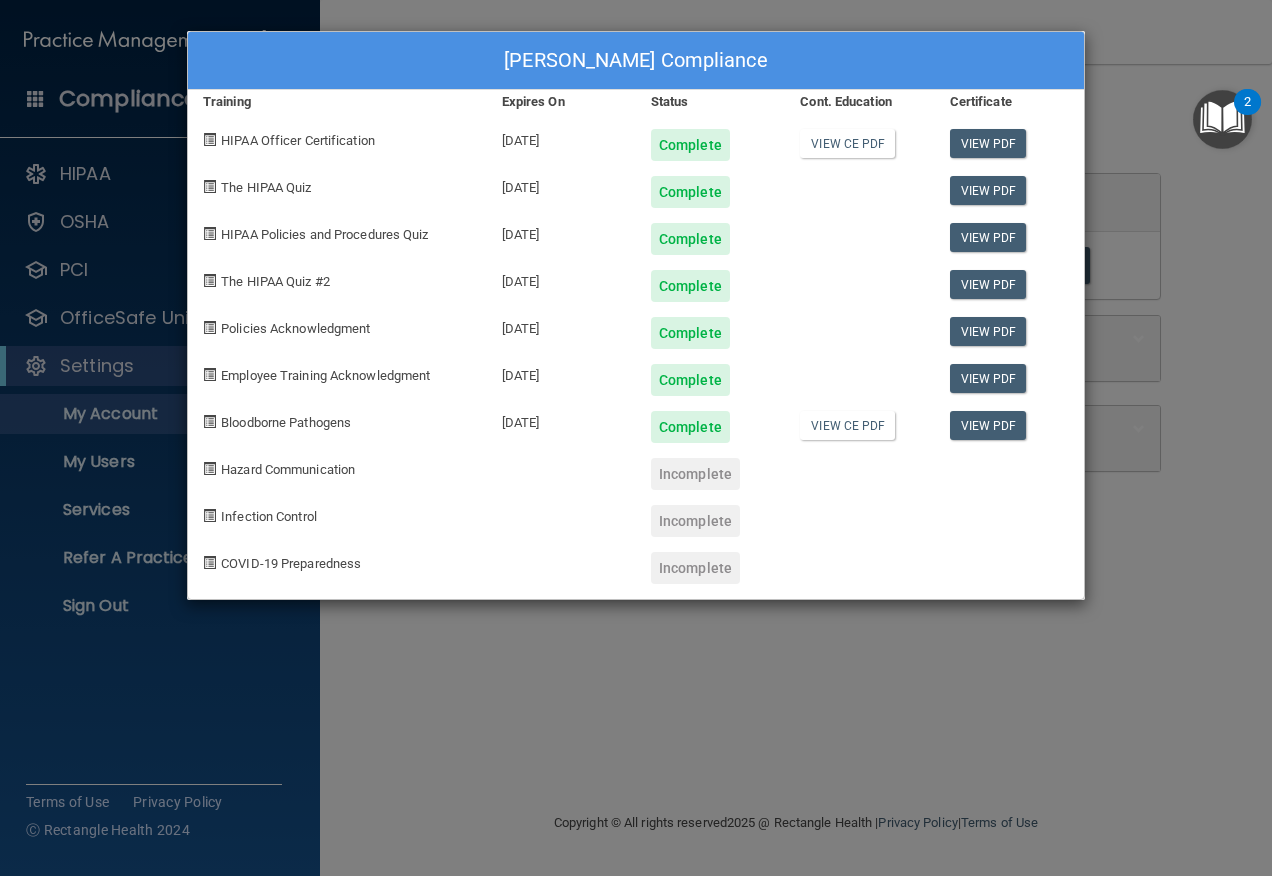 click on "Beverly Nix's Compliance      Training   Expires On   Status   Cont. Education   Certificate         HIPAA Officer Certification      07/16/2026       Complete        View CE PDF       View PDF         The HIPAA Quiz      07/16/2026       Complete              View PDF         HIPAA Policies and Procedures Quiz      07/17/2026       Complete              View PDF         The HIPAA Quiz #2      07/16/2026       Complete              View PDF         Policies Acknowledgment      07/16/2026       Complete              View PDF         Employee Training Acknowledgment      07/16/2026       Complete              View PDF         Bloodborne Pathogens      07/17/2026       Complete        View CE PDF       View PDF         Hazard Communication             Incomplete                      Infection Control             Incomplete                      COVID-19 Preparedness             Incomplete" at bounding box center [636, 438] 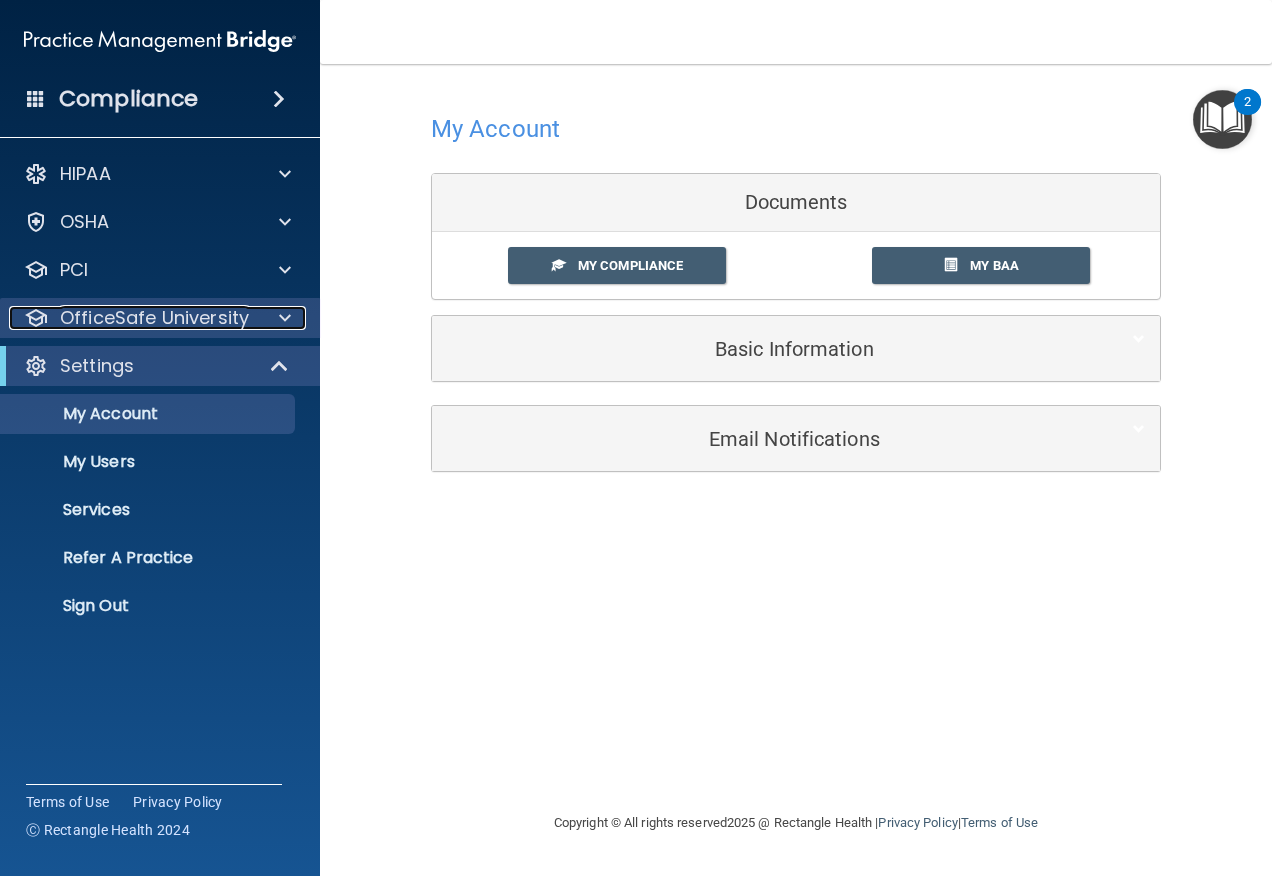 click on "OfficeSafe University" at bounding box center (154, 318) 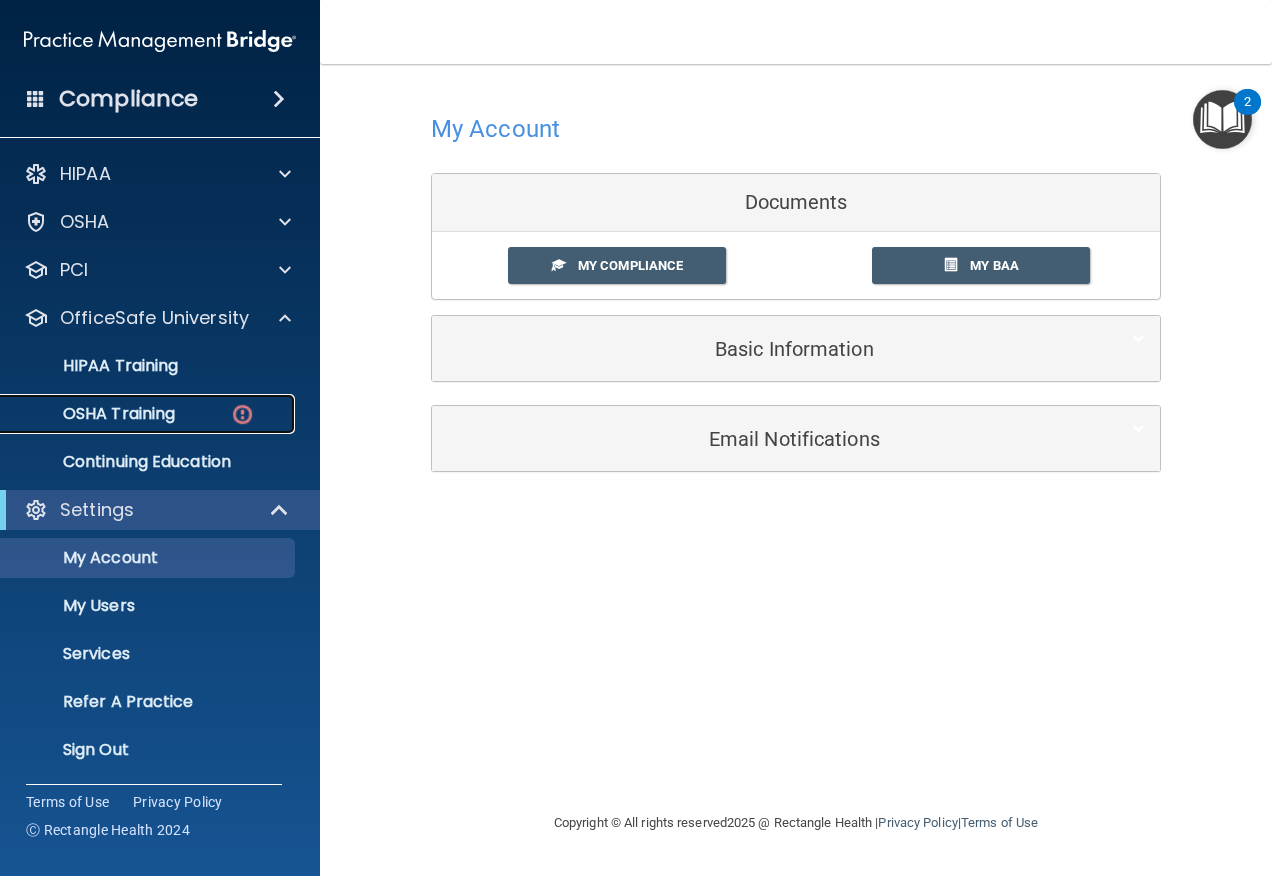click on "OSHA Training" at bounding box center [149, 414] 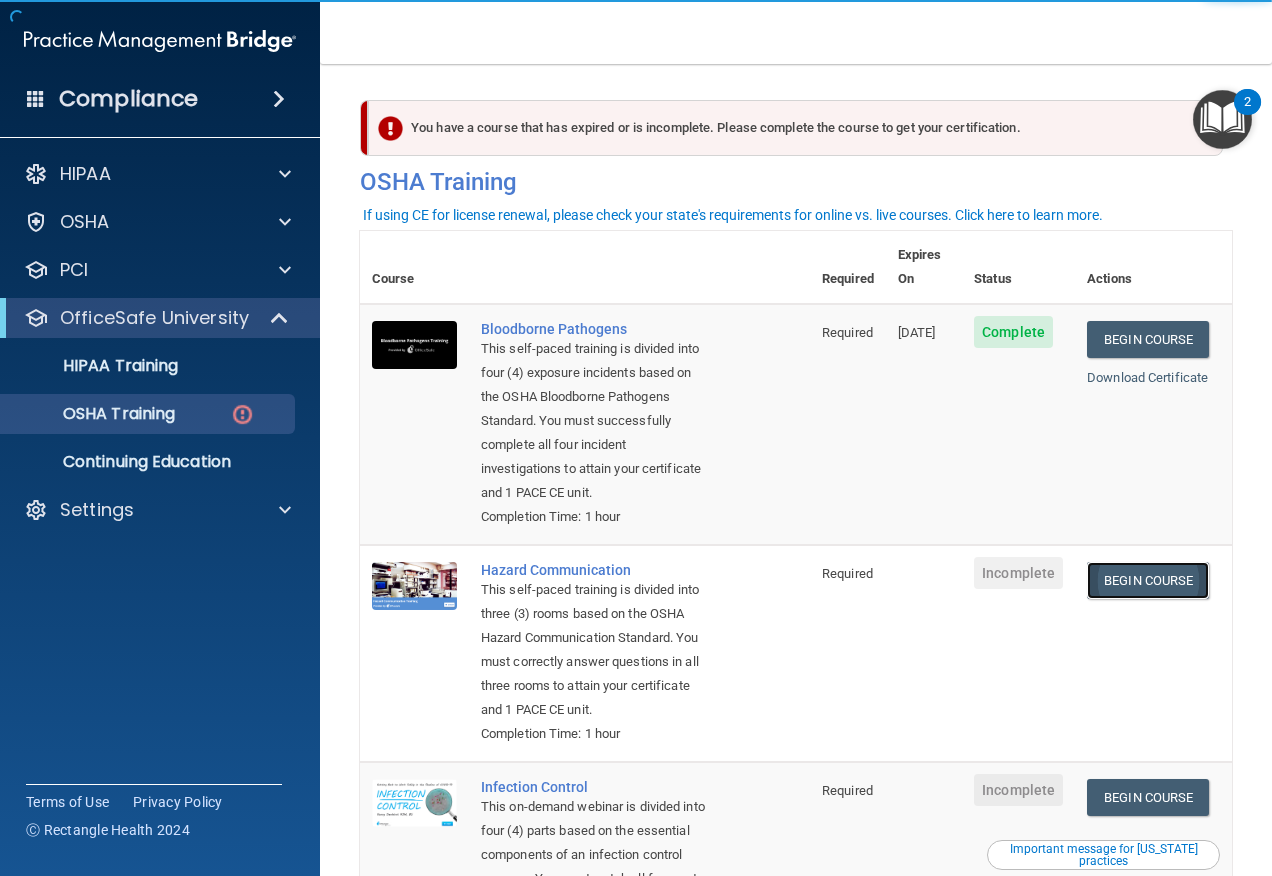 click on "Begin Course" at bounding box center [1148, 580] 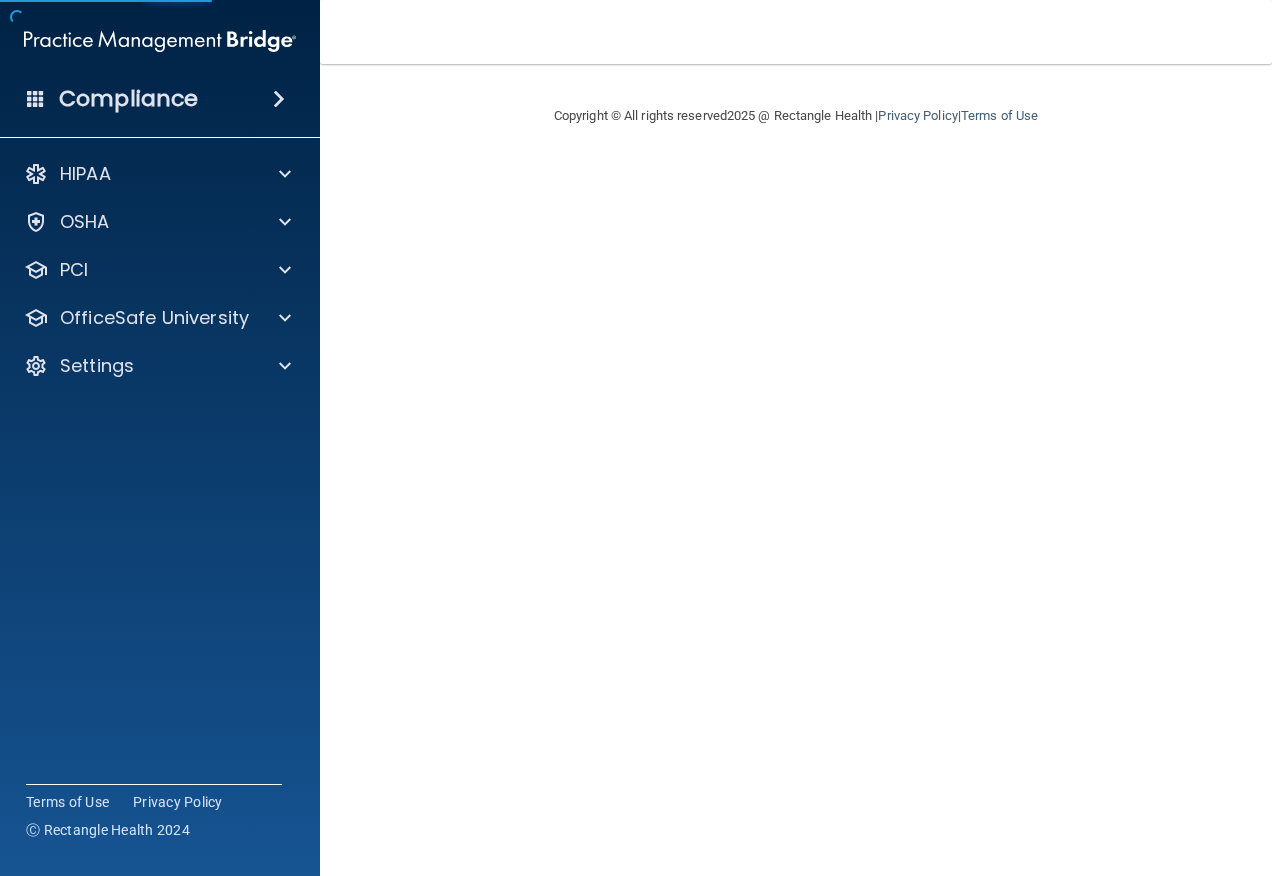 scroll, scrollTop: 0, scrollLeft: 0, axis: both 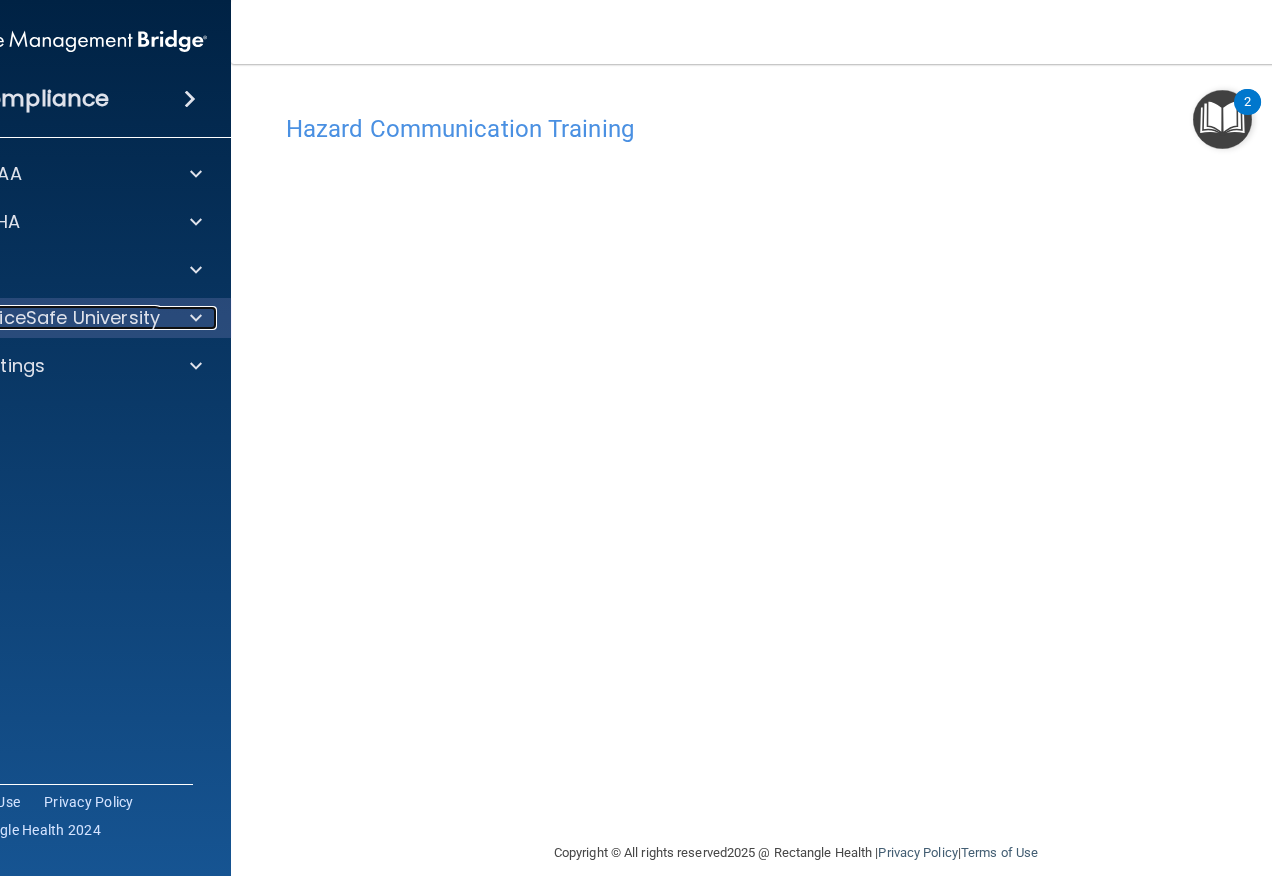 click on "OfficeSafe University" at bounding box center [65, 318] 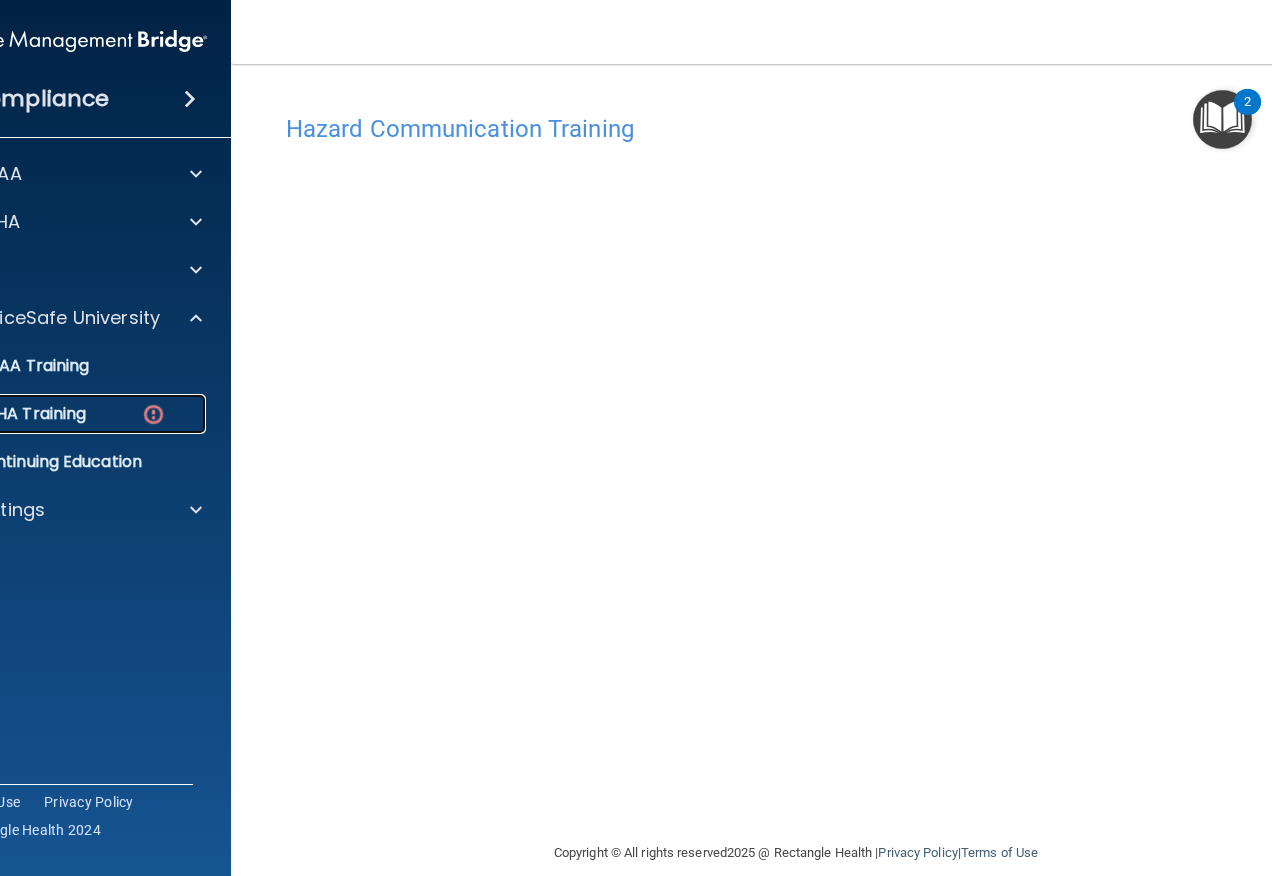 click on "OSHA Training" at bounding box center [60, 414] 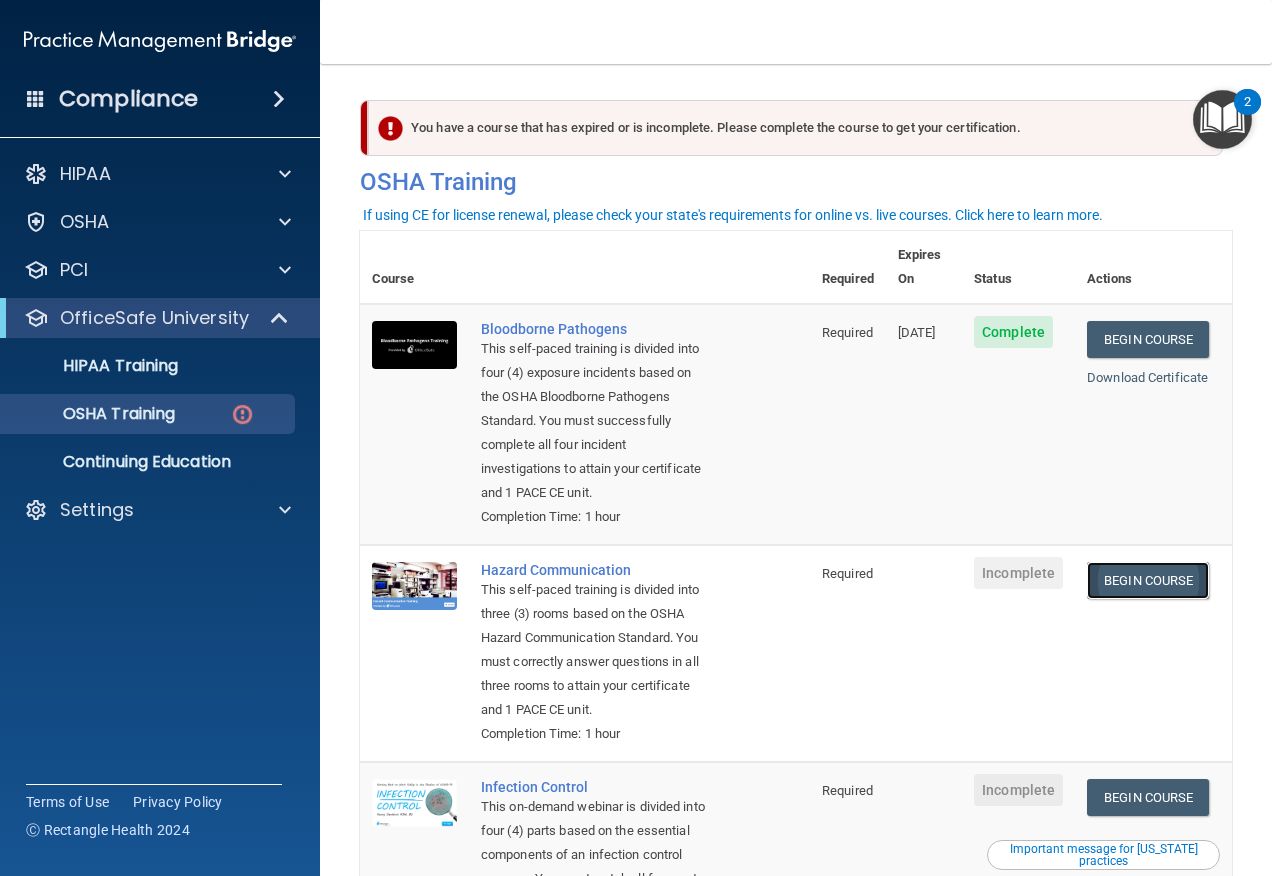 click on "Begin Course" at bounding box center [1148, 580] 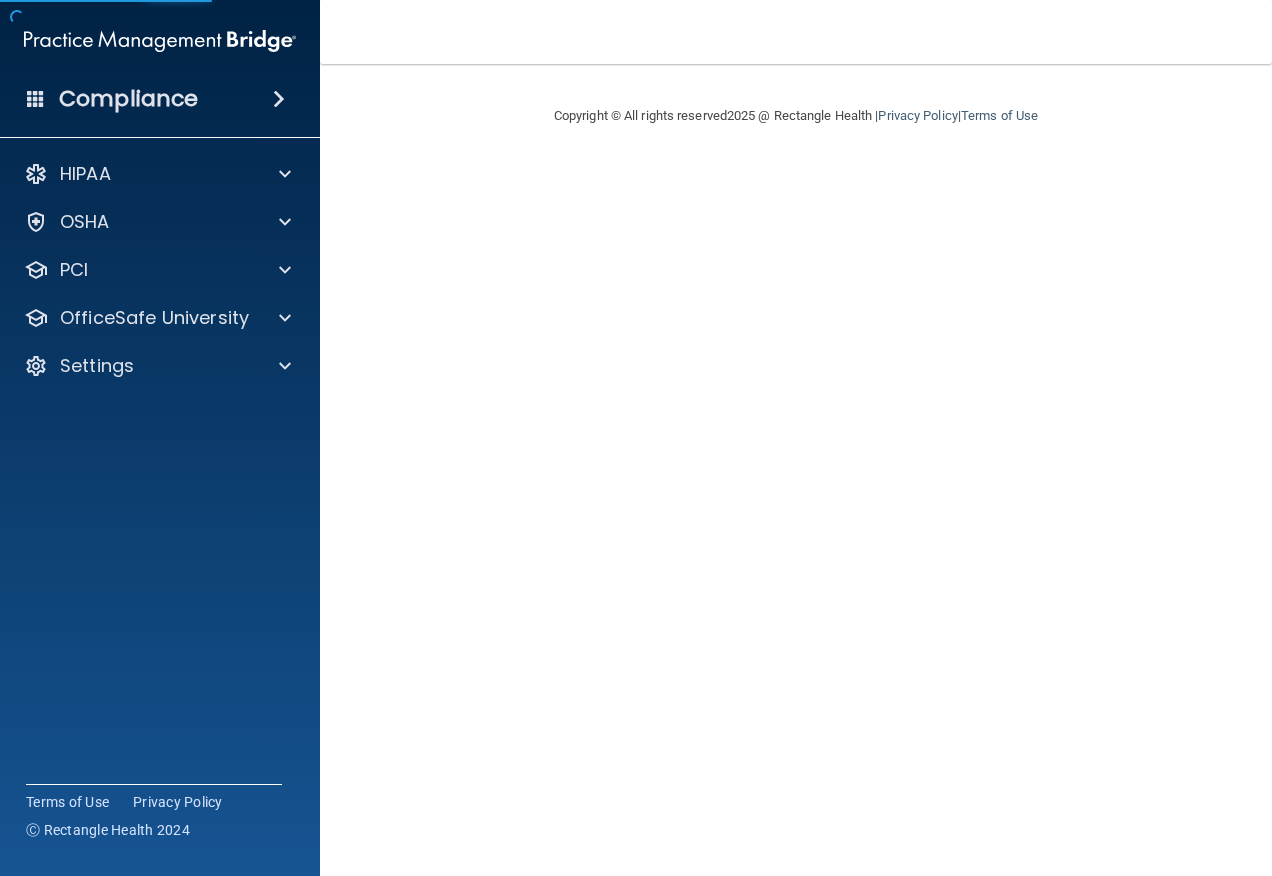 scroll, scrollTop: 0, scrollLeft: 0, axis: both 